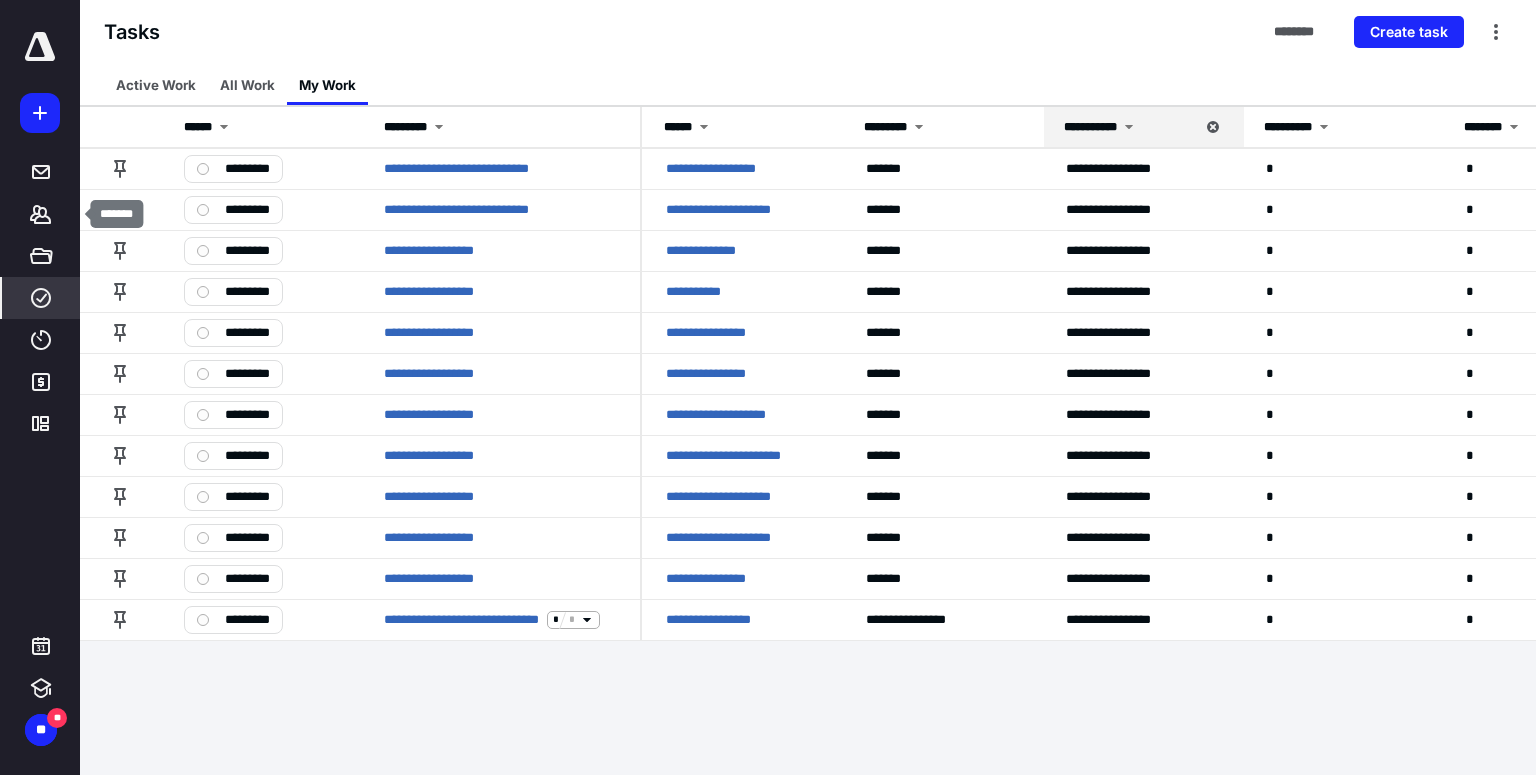 click on "*******" at bounding box center (41, 214) 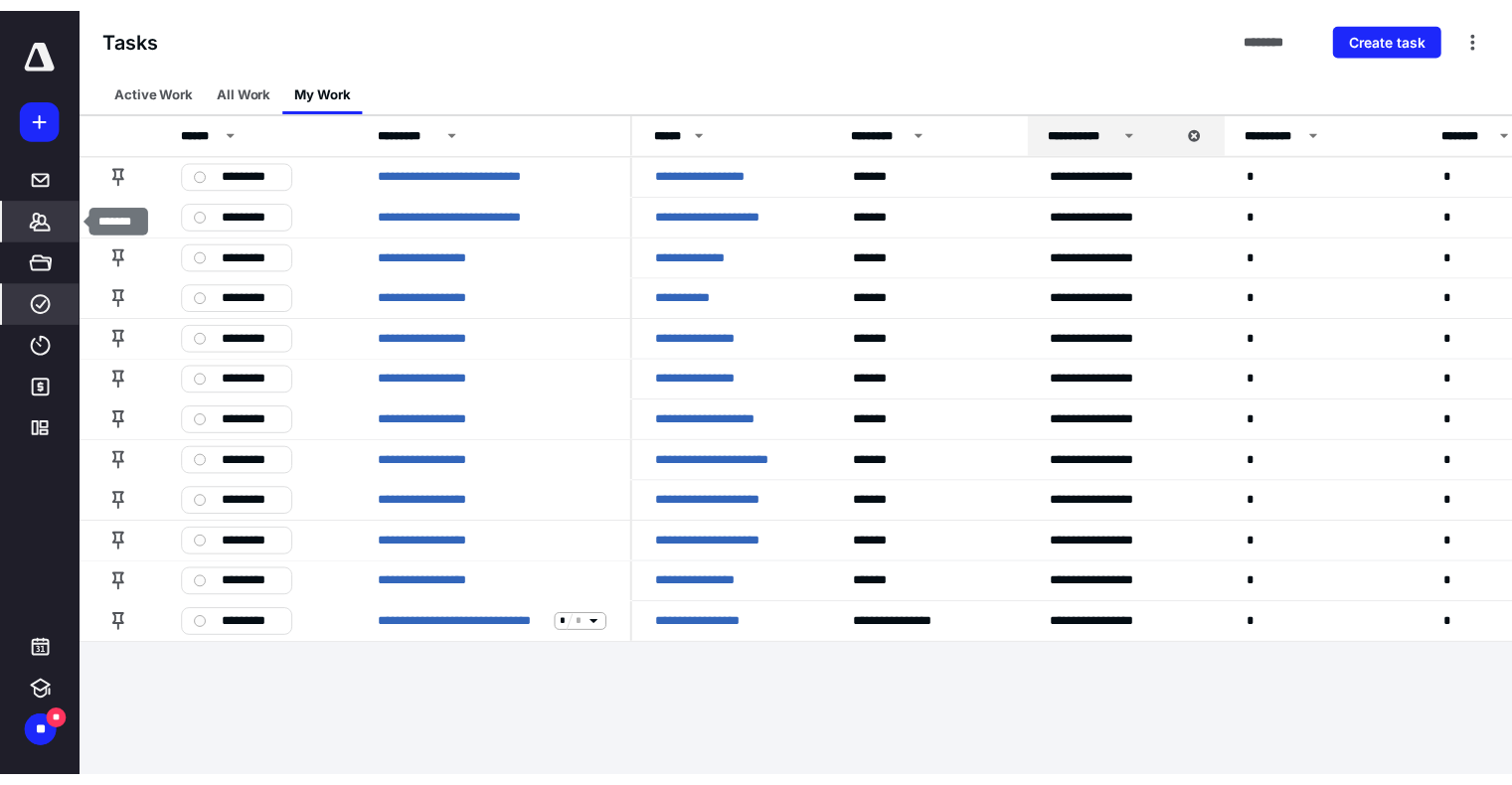 scroll, scrollTop: 0, scrollLeft: 0, axis: both 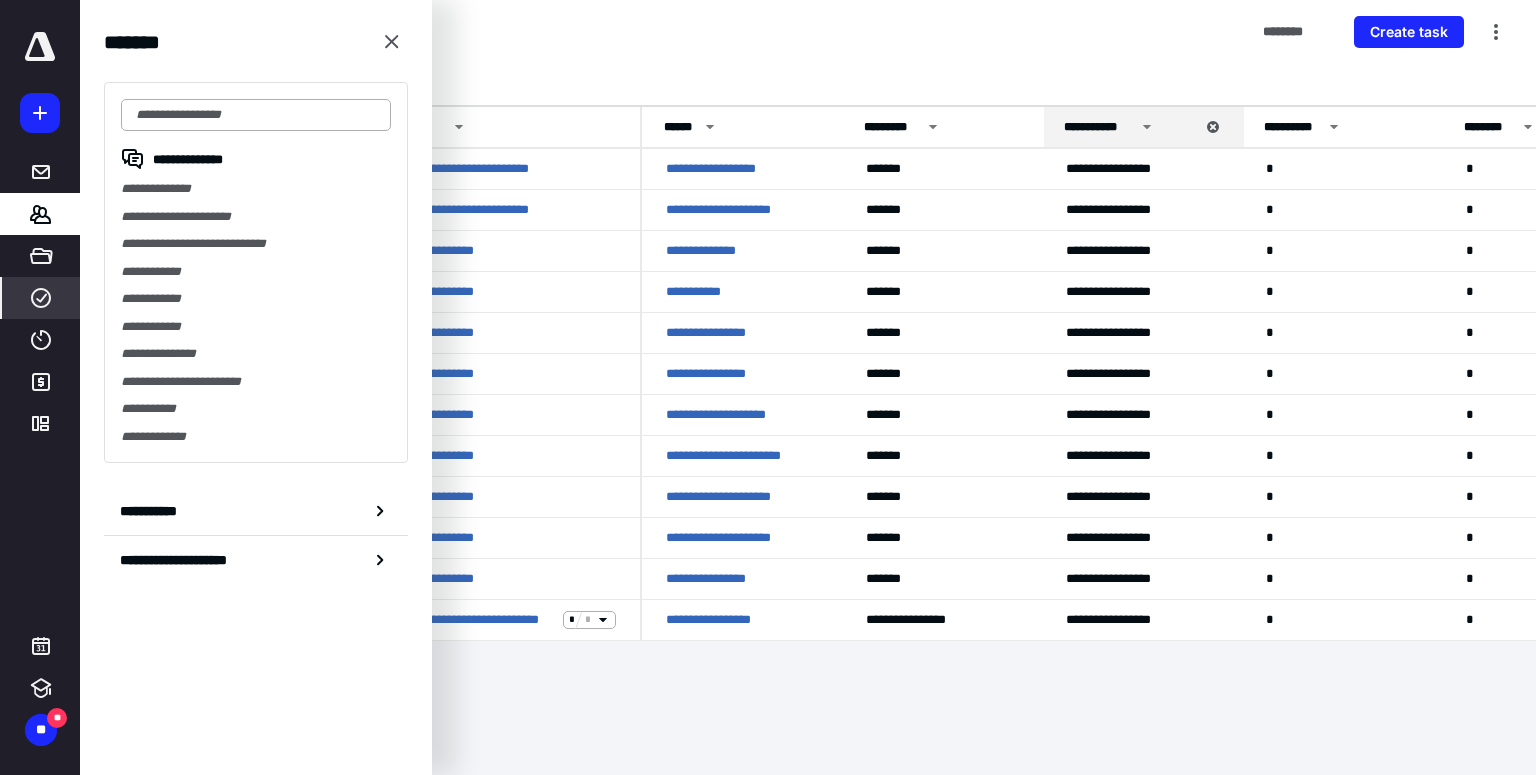 click at bounding box center [256, 115] 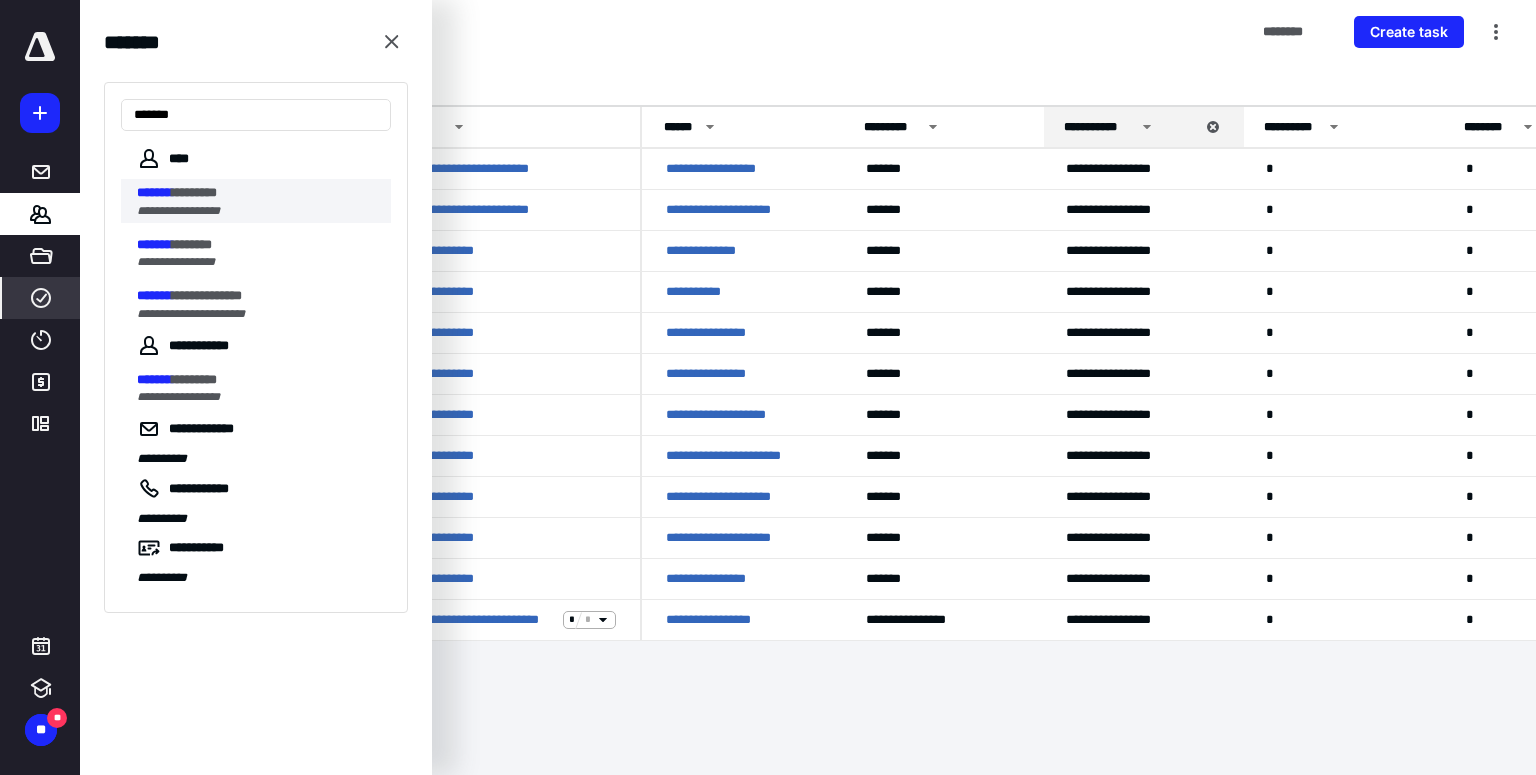 type on "*******" 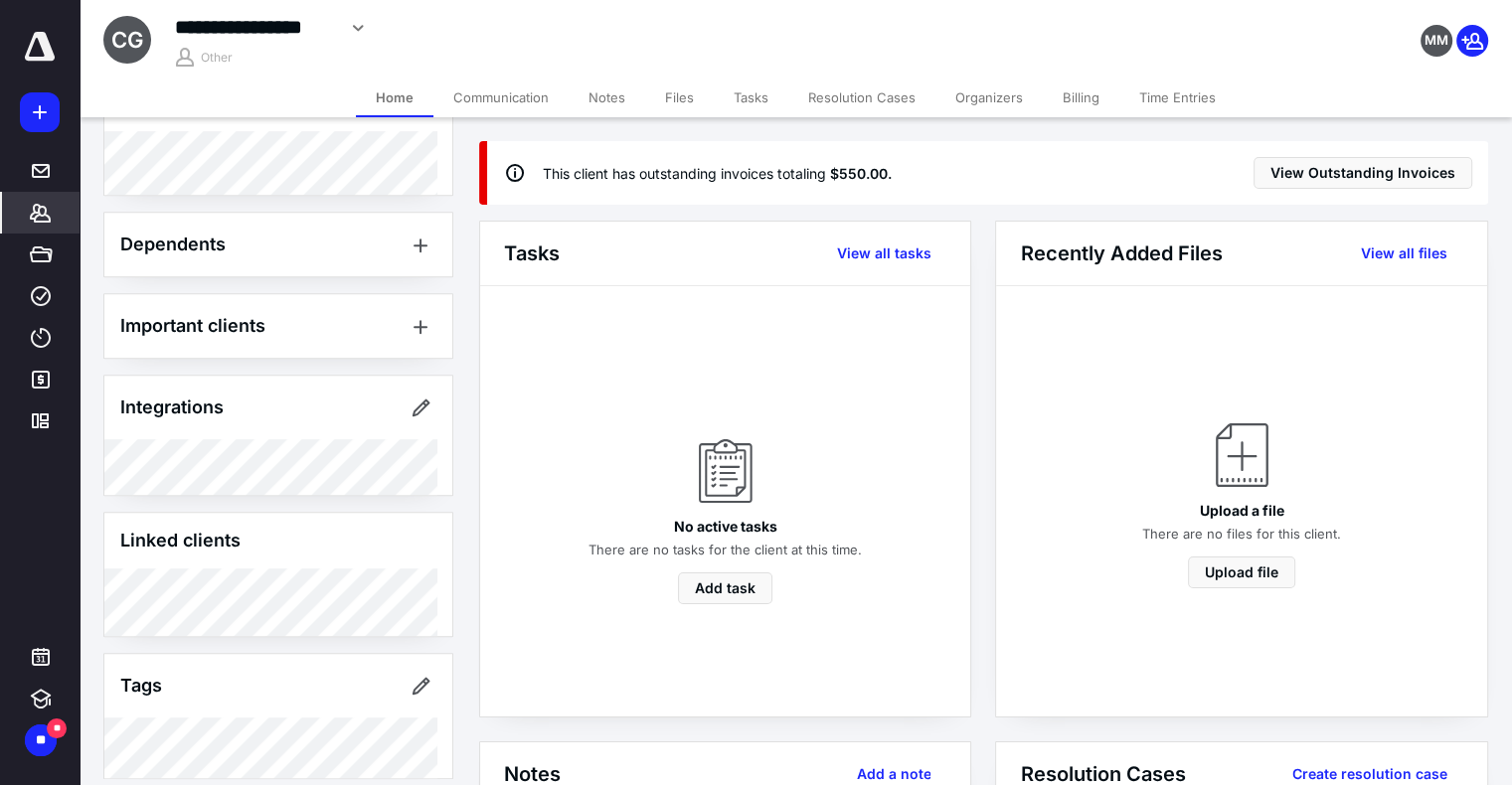 scroll, scrollTop: 1081, scrollLeft: 0, axis: vertical 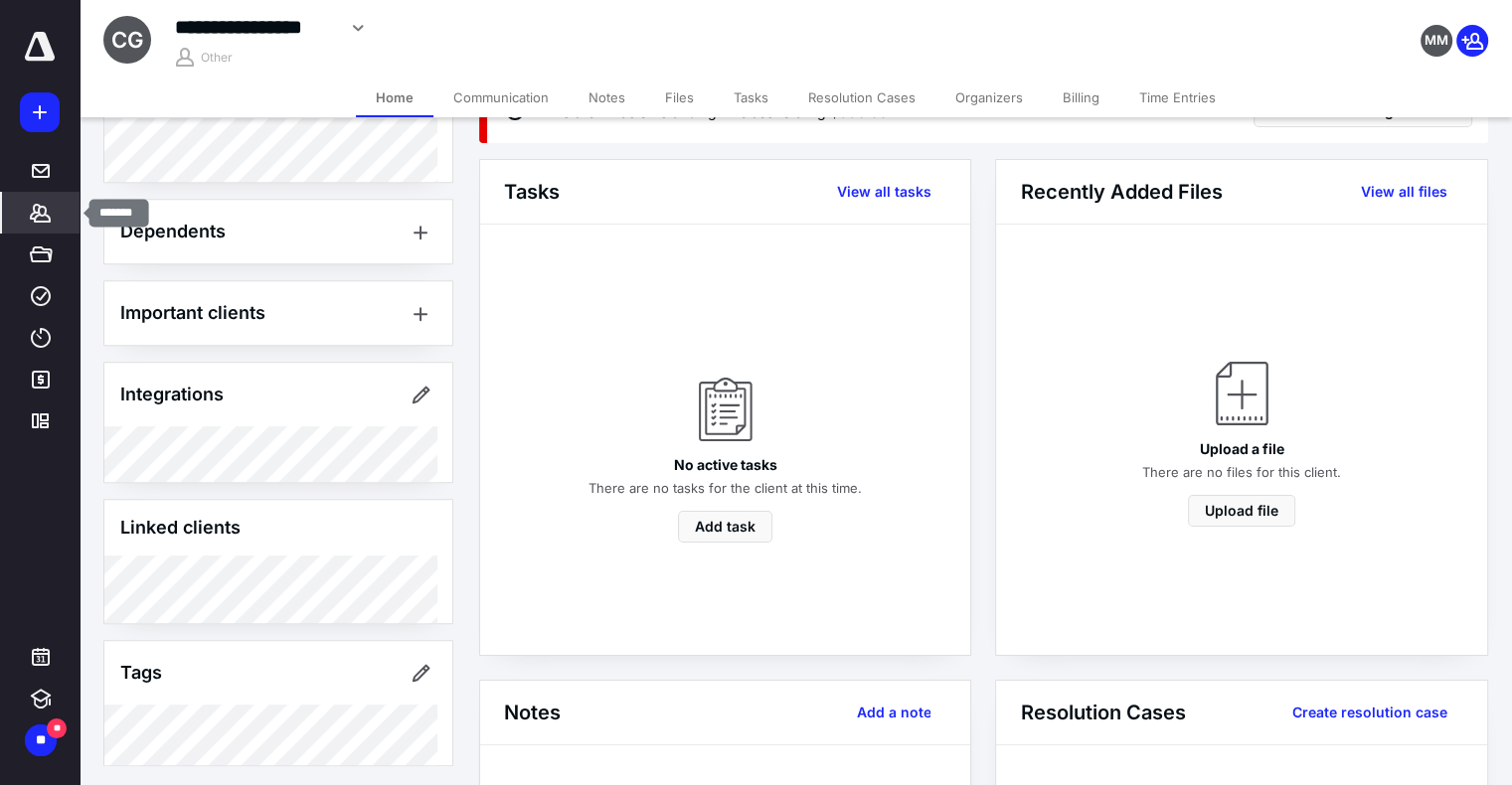 click on "*******" at bounding box center (41, 213) 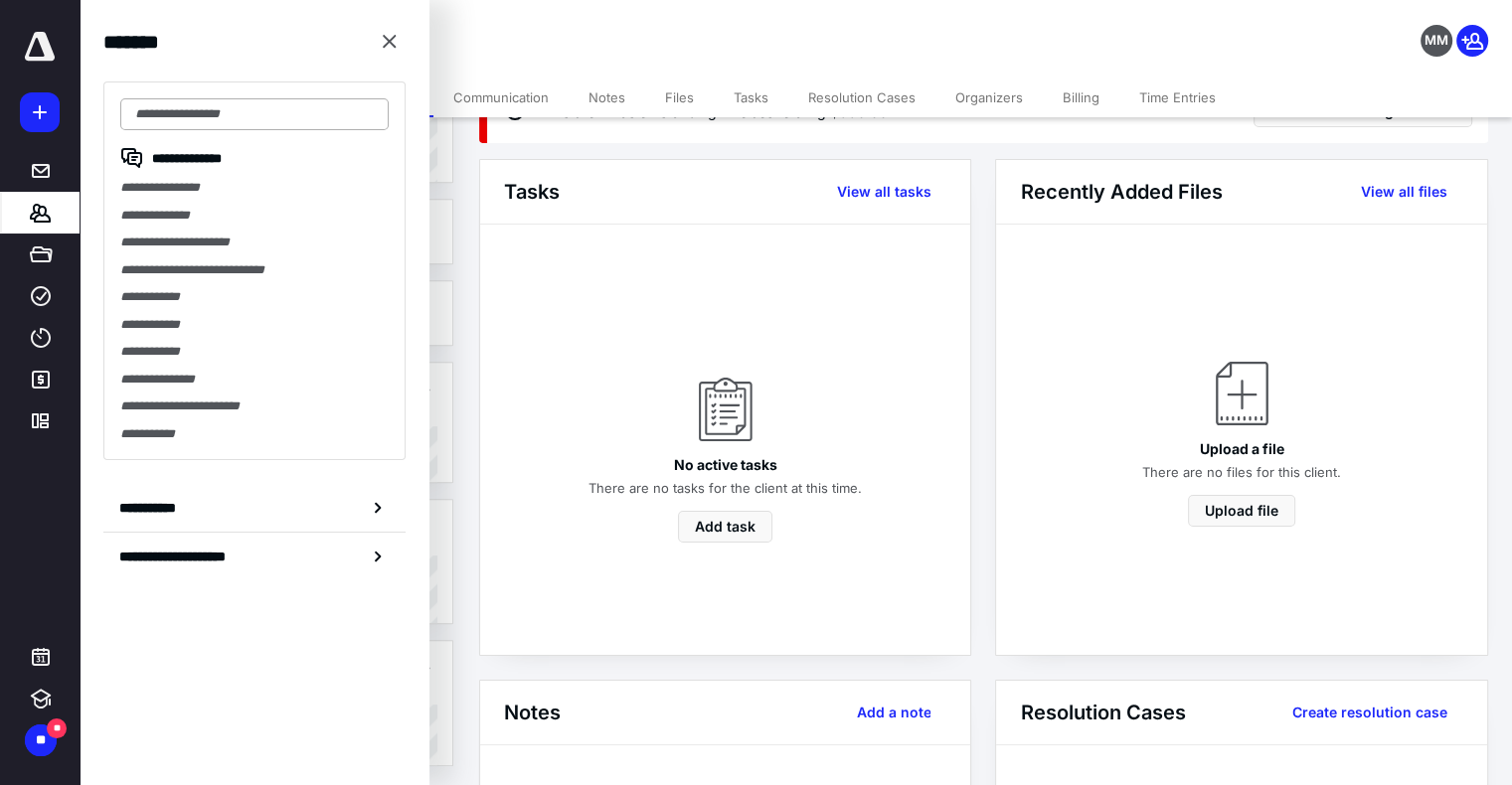 click at bounding box center (254, 114) 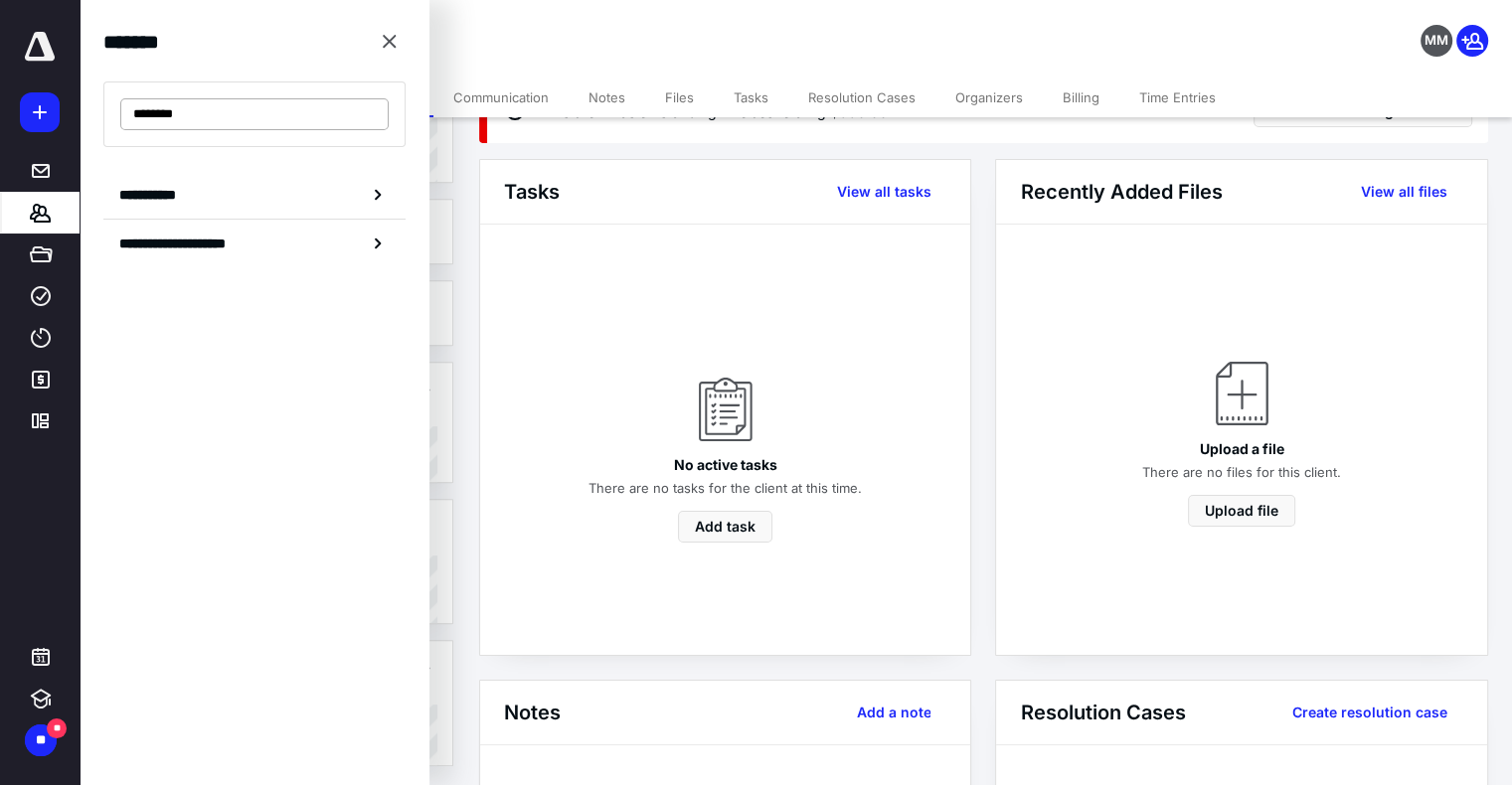 type on "*******" 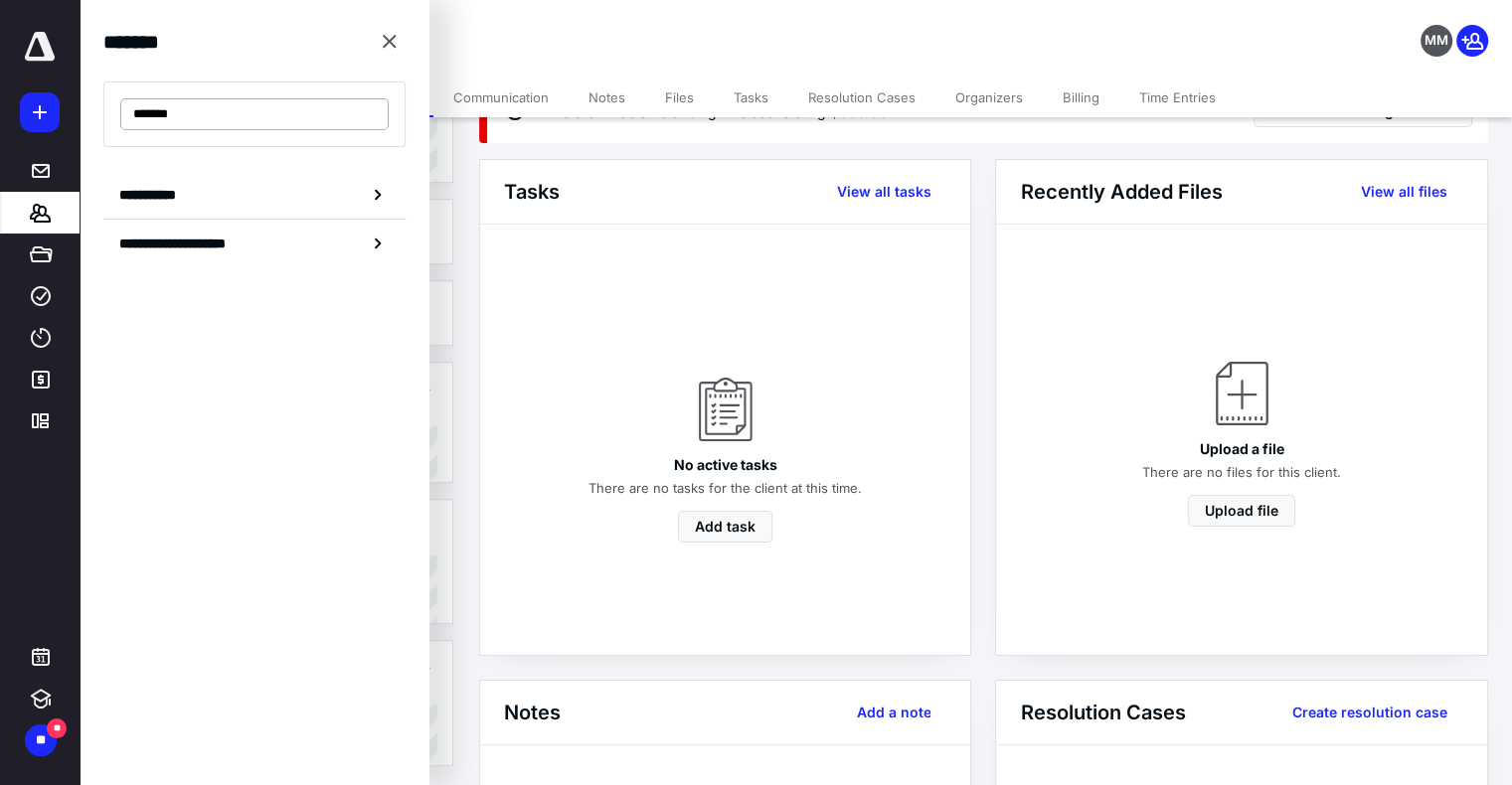 click on "*******" at bounding box center (254, 114) 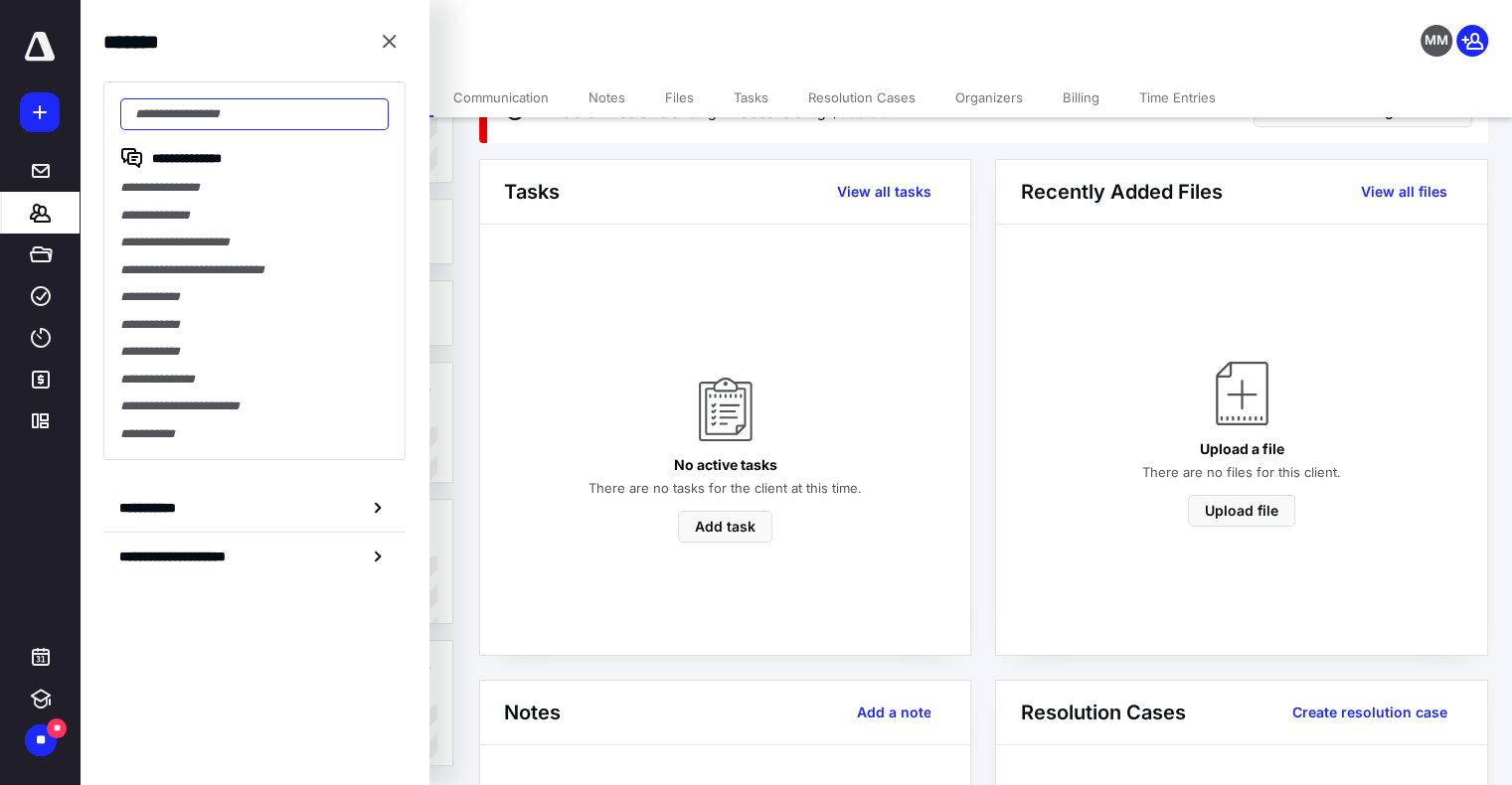 click at bounding box center (254, 114) 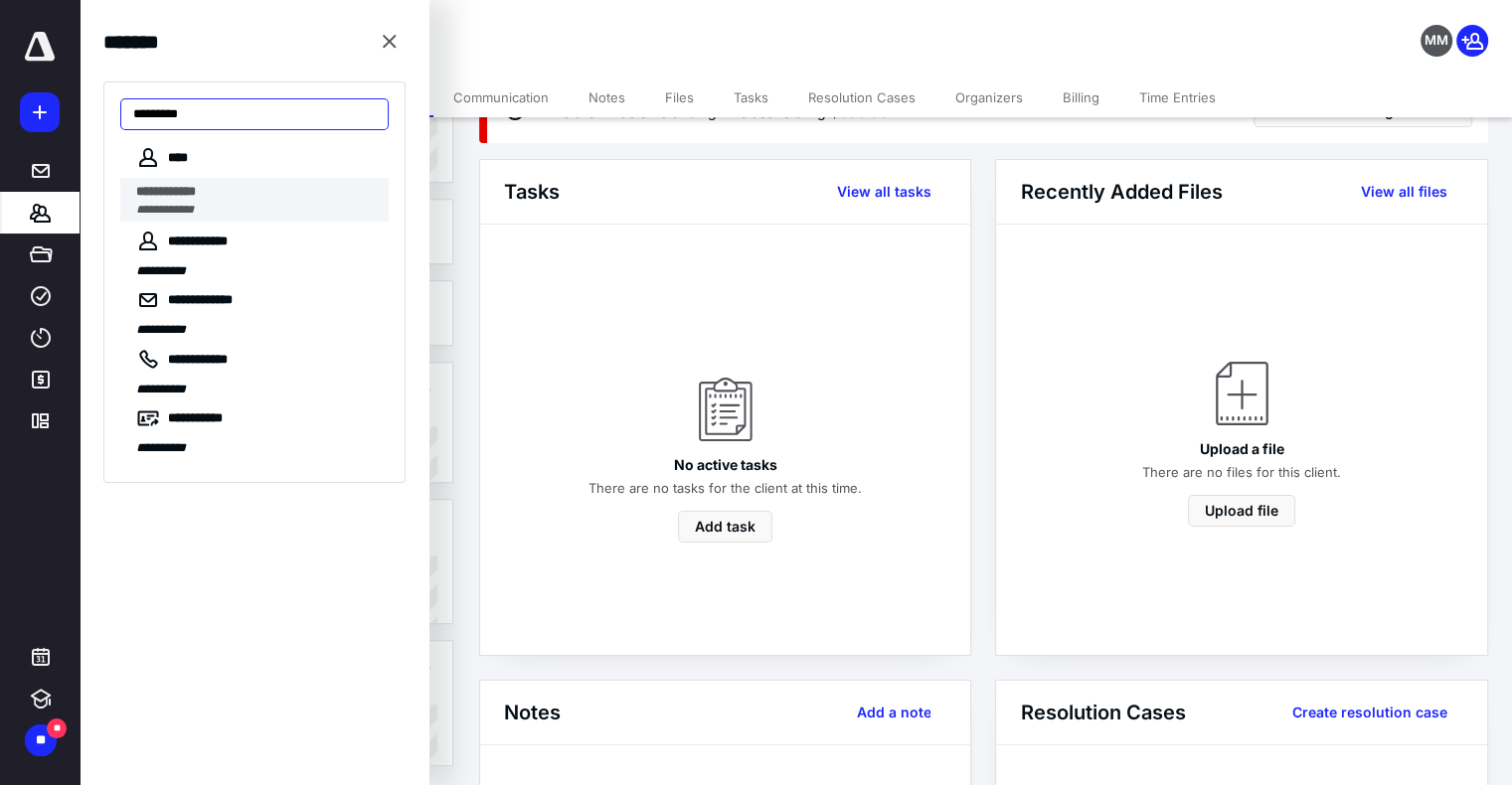 type on "*********" 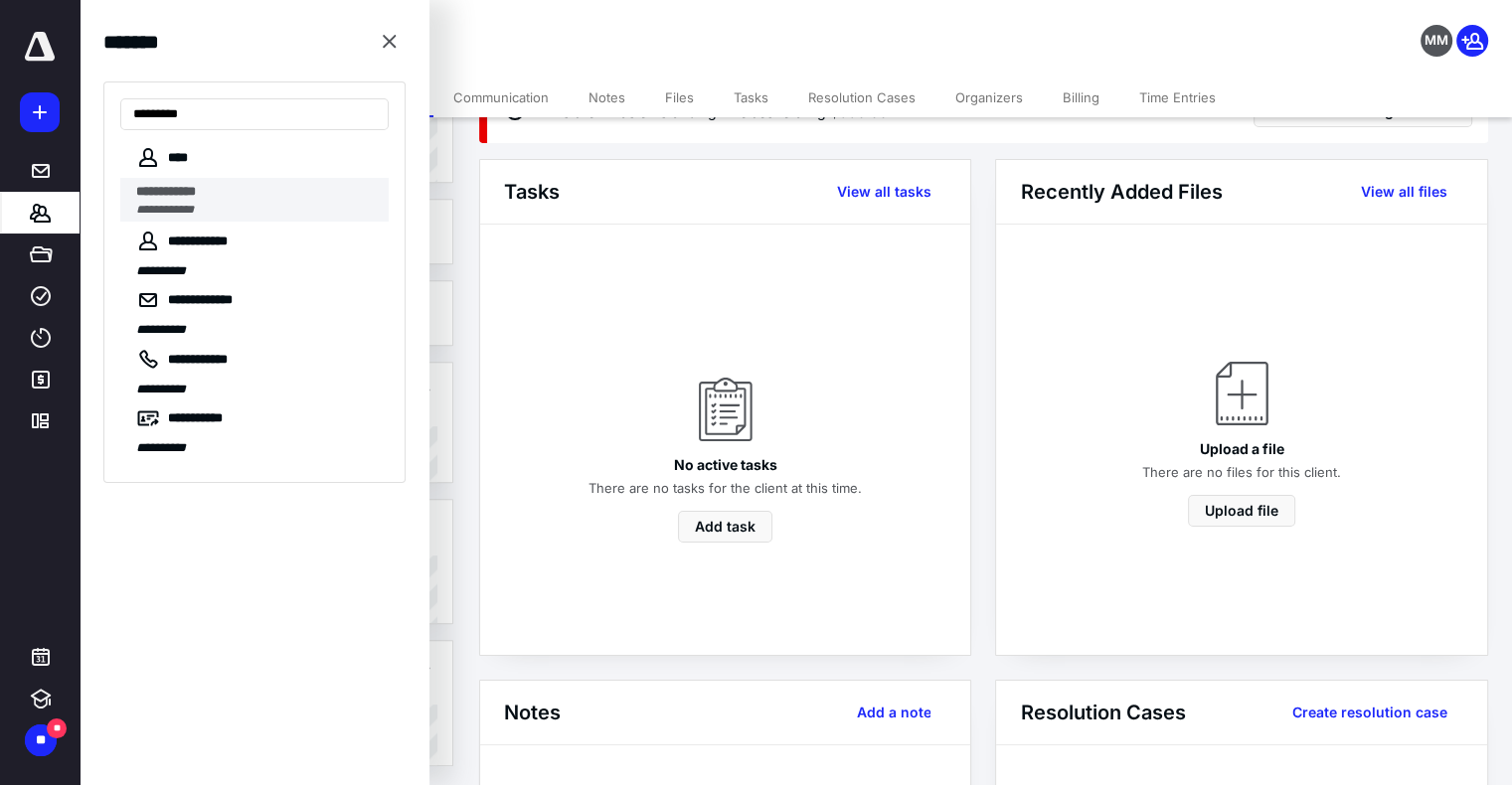 click on "**********" at bounding box center [256, 192] 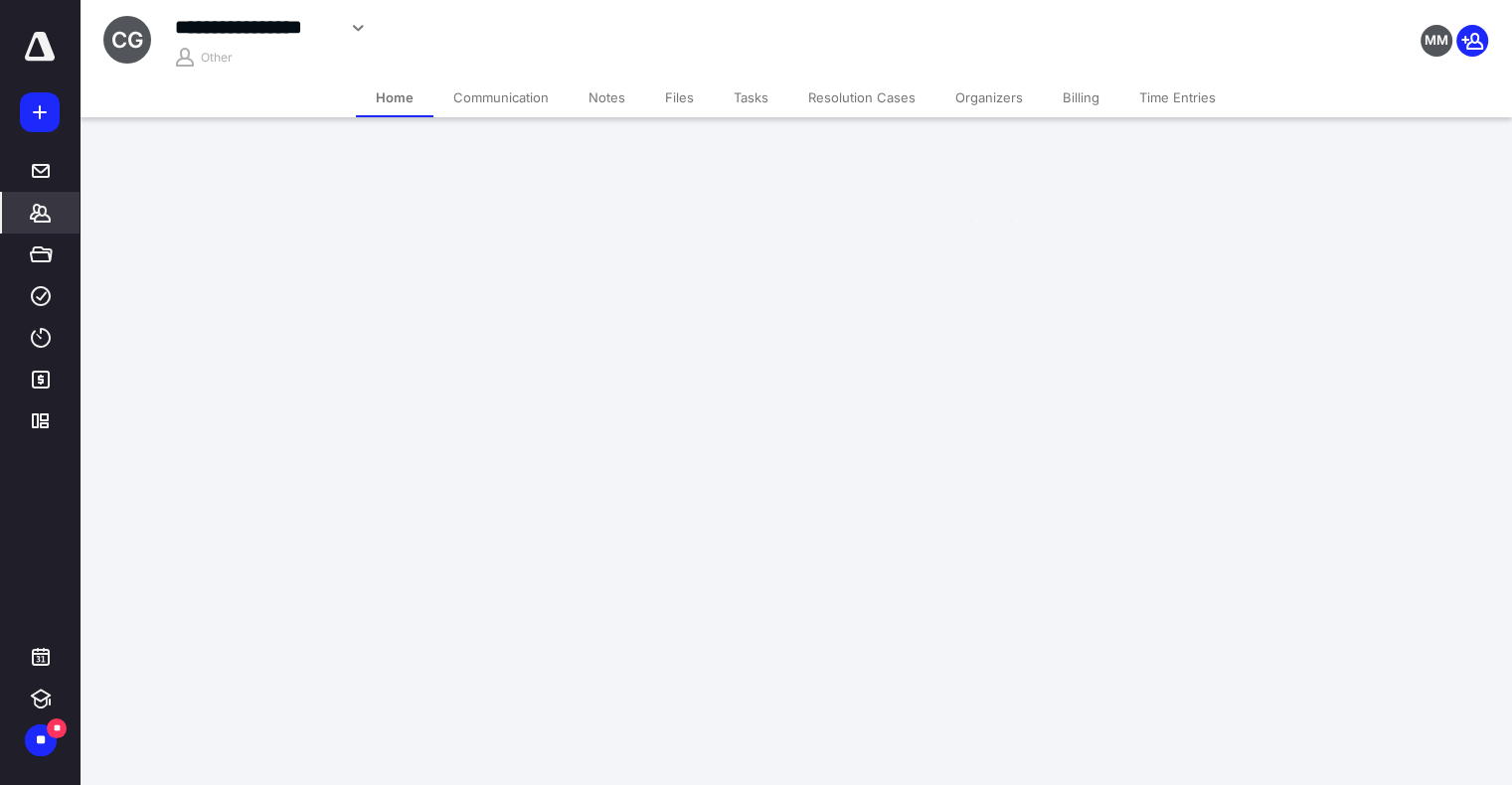 scroll, scrollTop: 0, scrollLeft: 0, axis: both 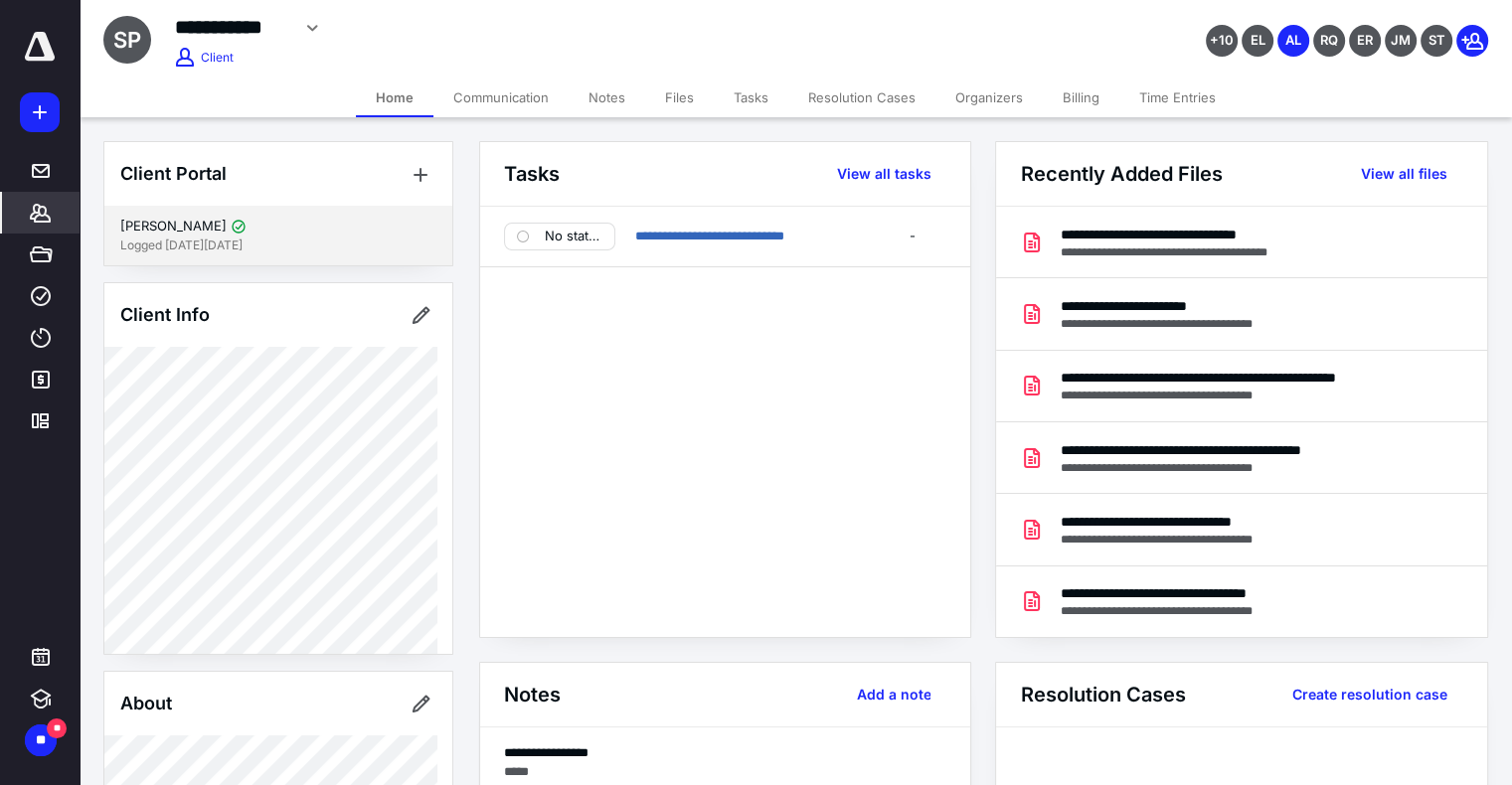 click on "[PERSON_NAME]" at bounding box center (278, 227) 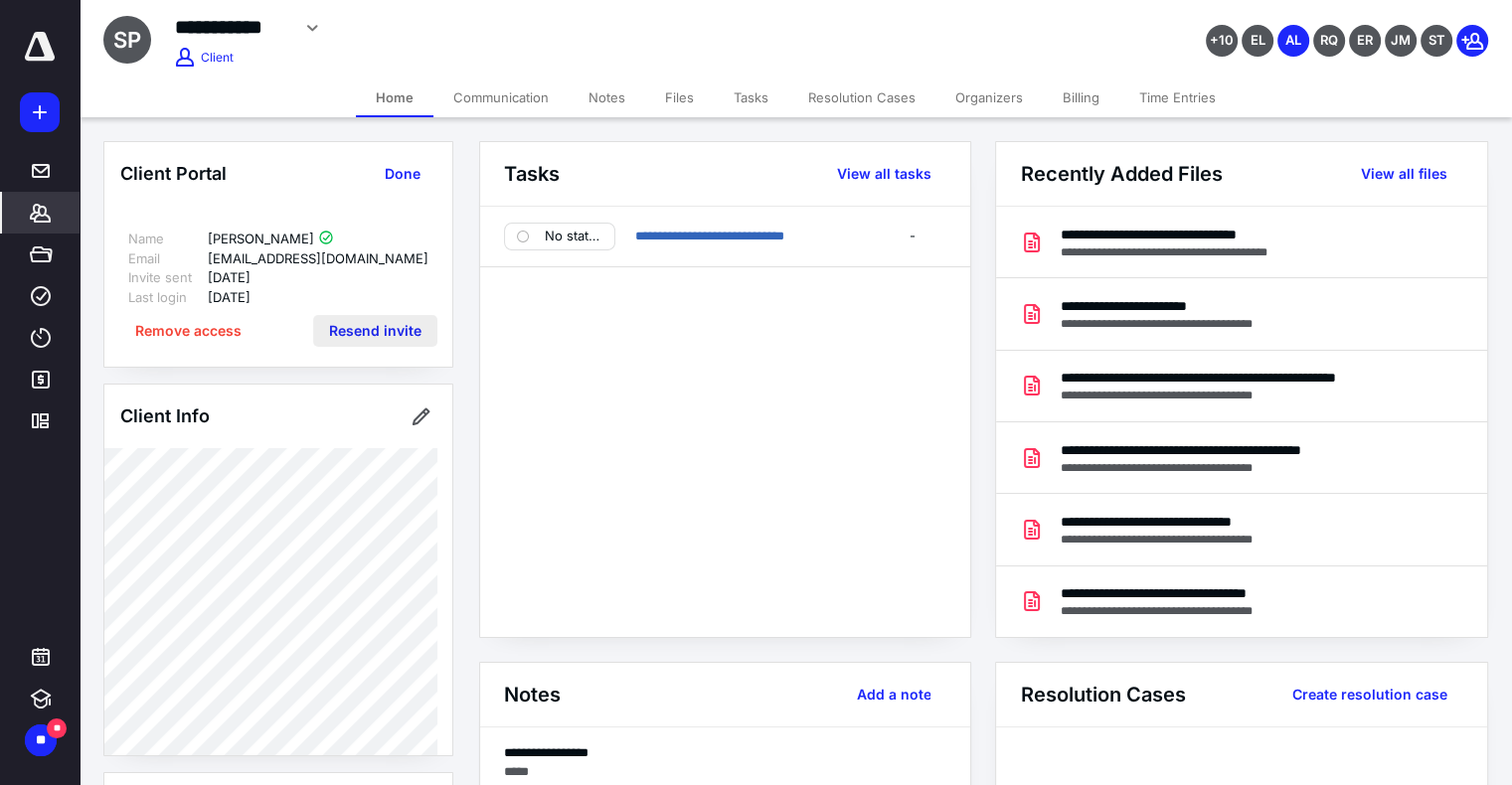 click on "Resend invite" at bounding box center (375, 331) 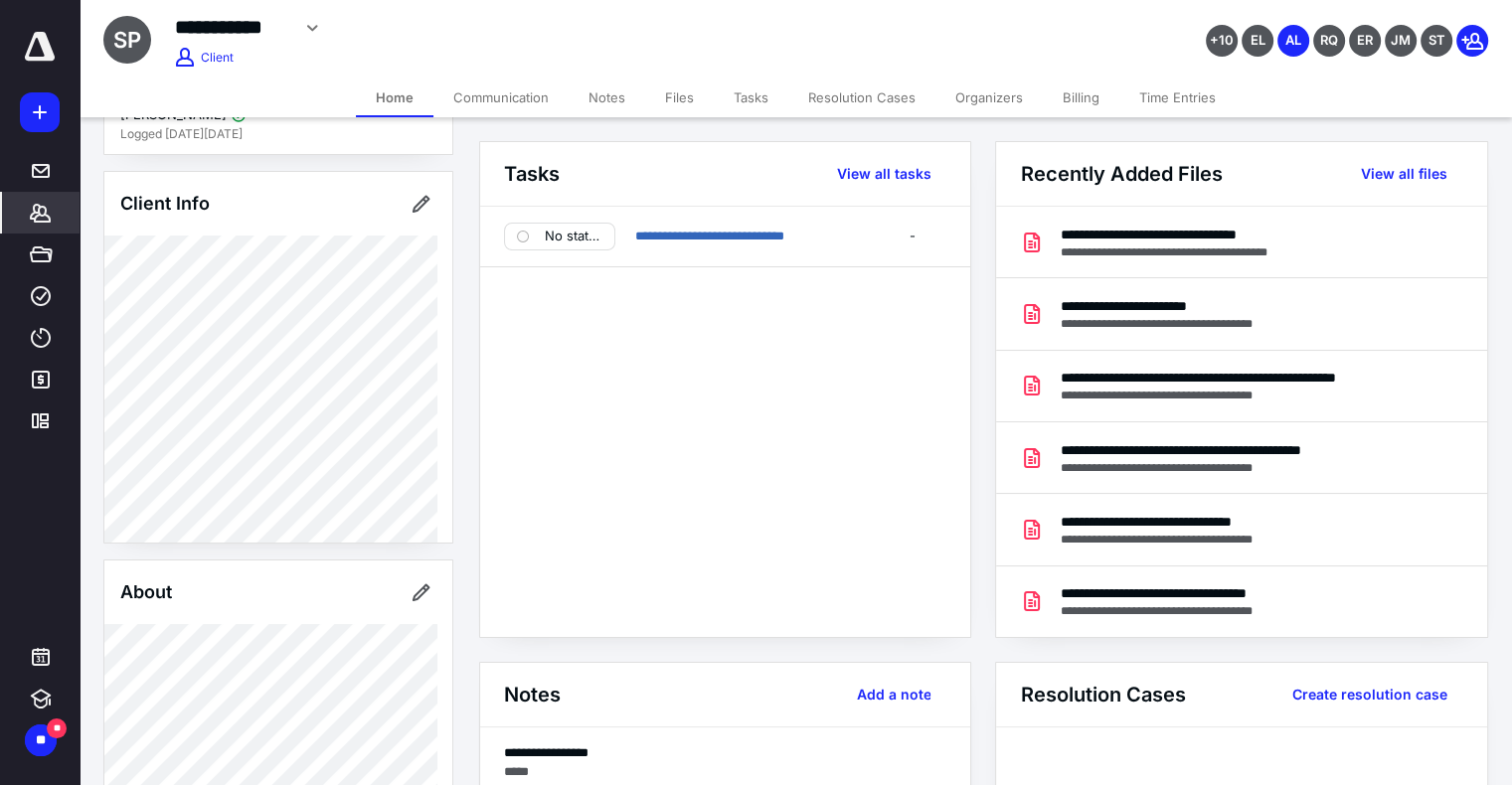 scroll, scrollTop: 0, scrollLeft: 0, axis: both 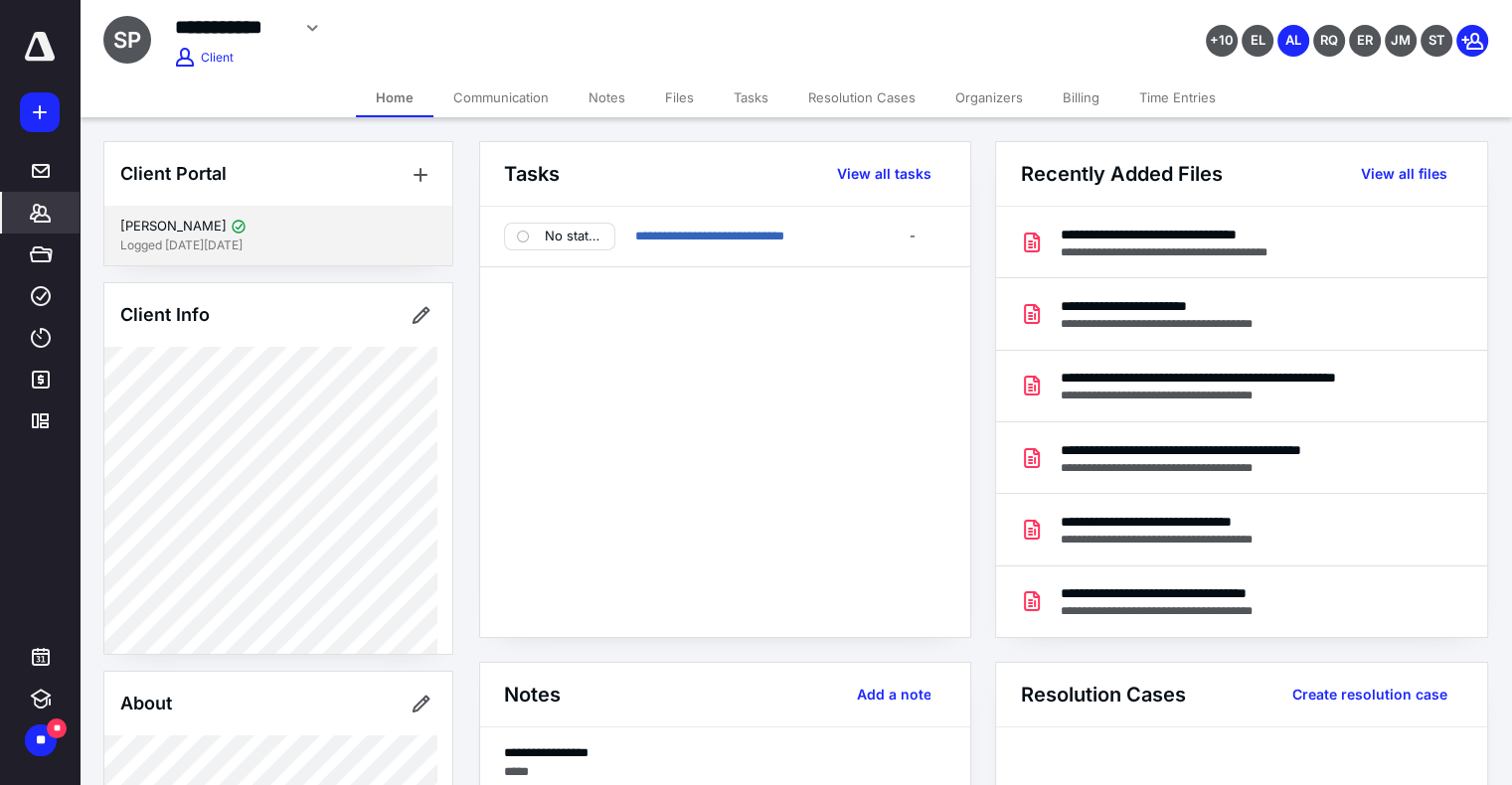 click on "[PERSON_NAME] Logged [DATE][DATE]" at bounding box center [278, 236] 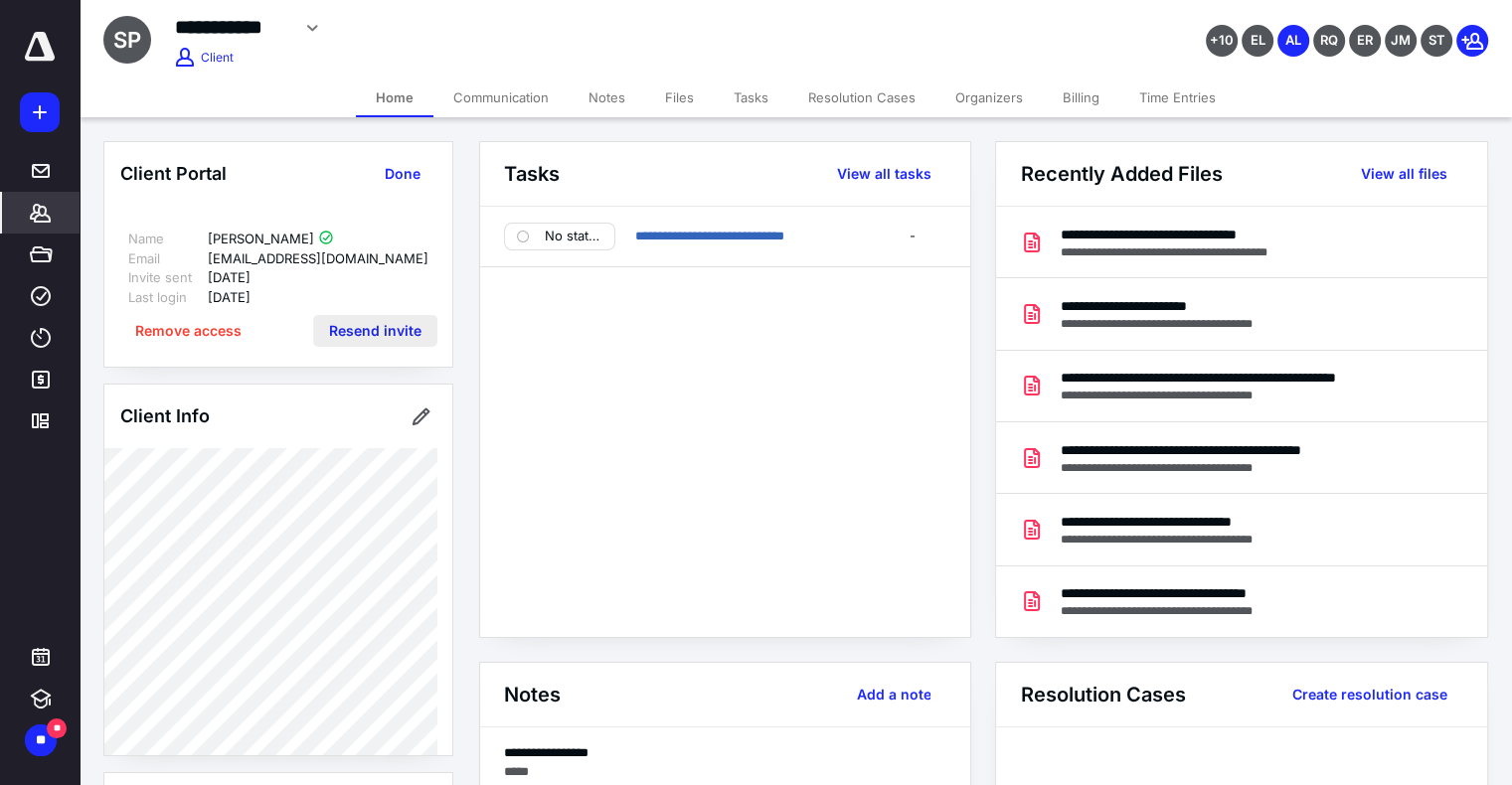 click on "Resend invite" at bounding box center (375, 331) 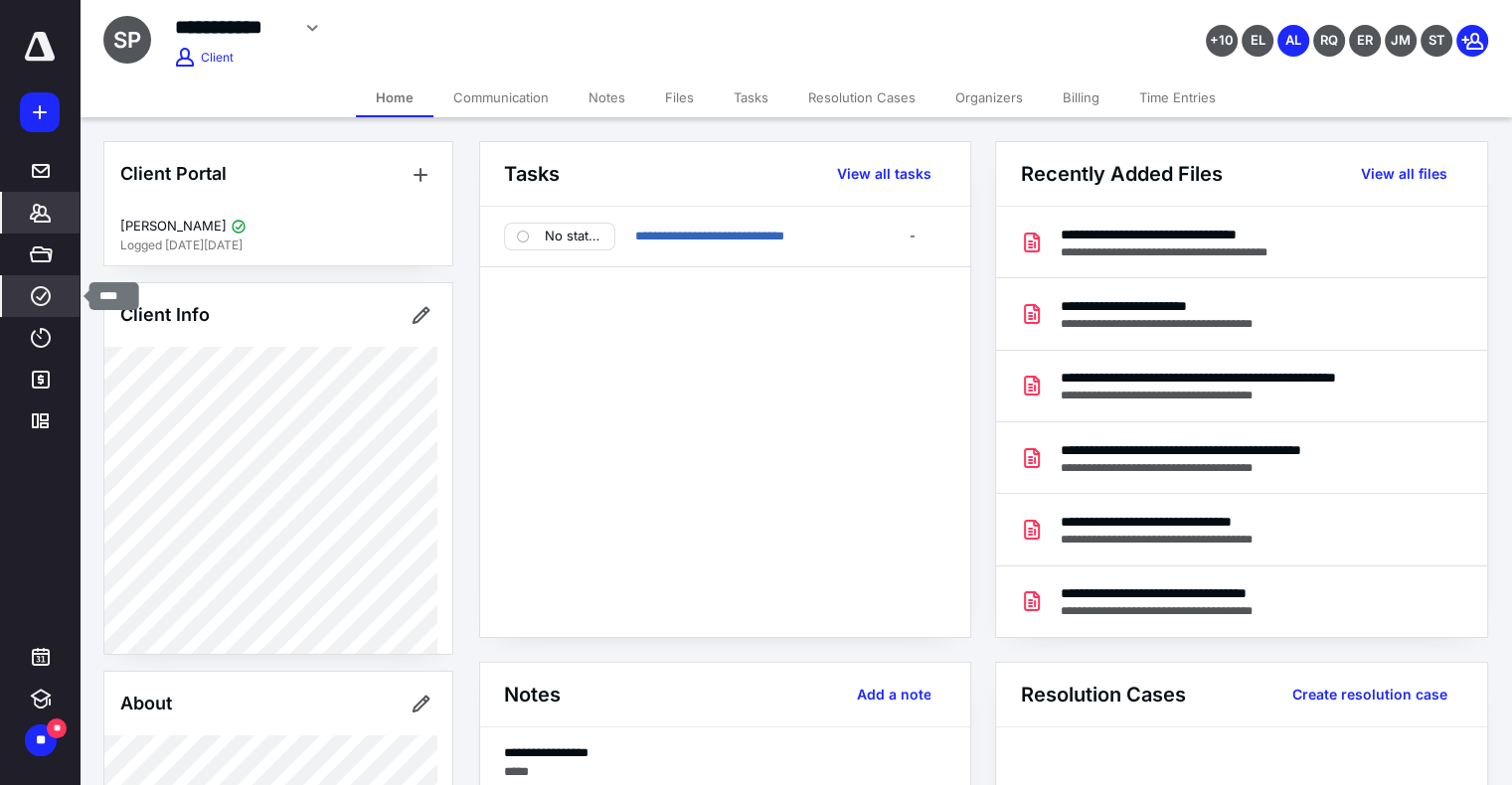 click on "****" at bounding box center [41, 296] 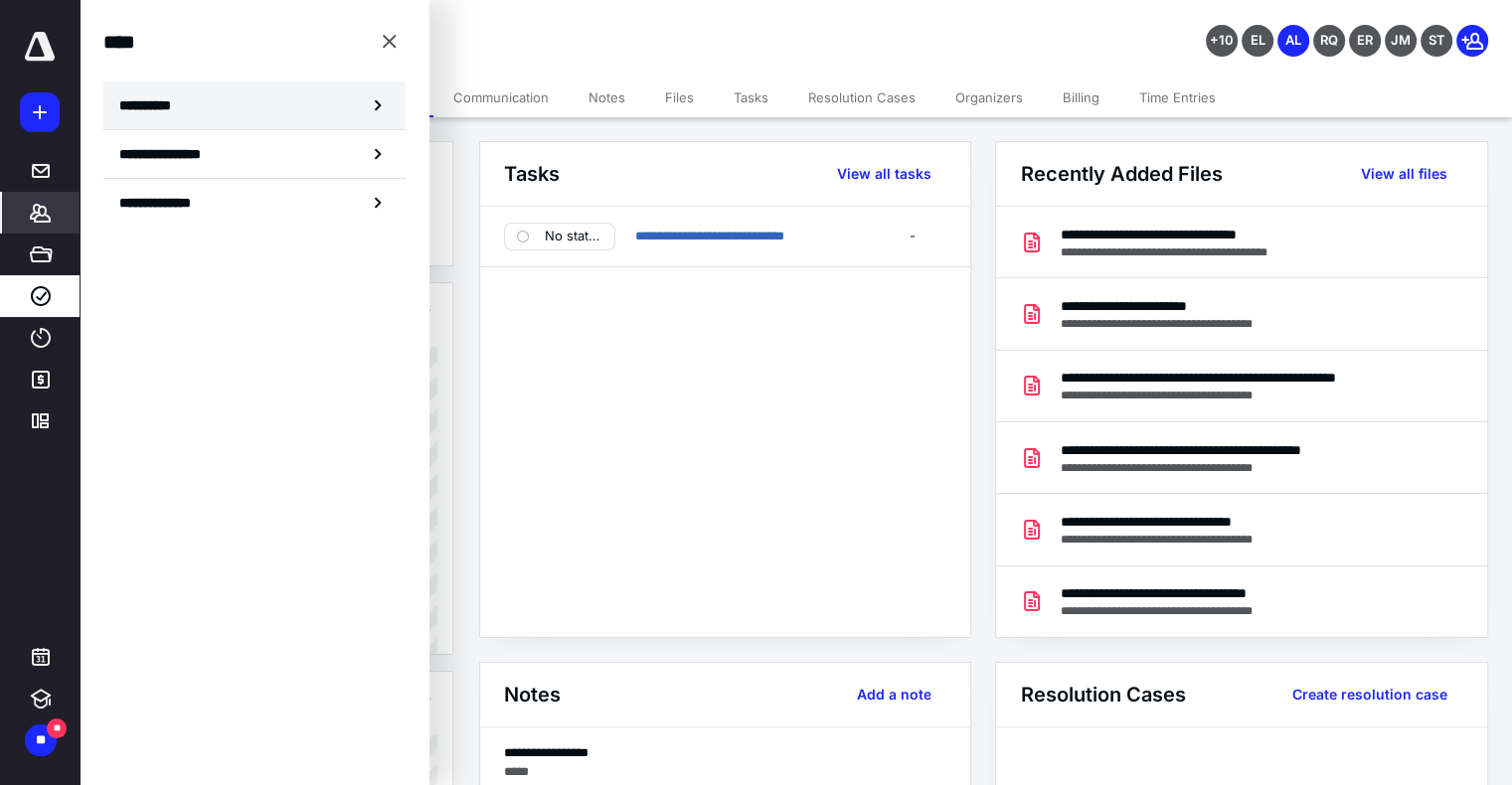 click on "**********" at bounding box center (254, 105) 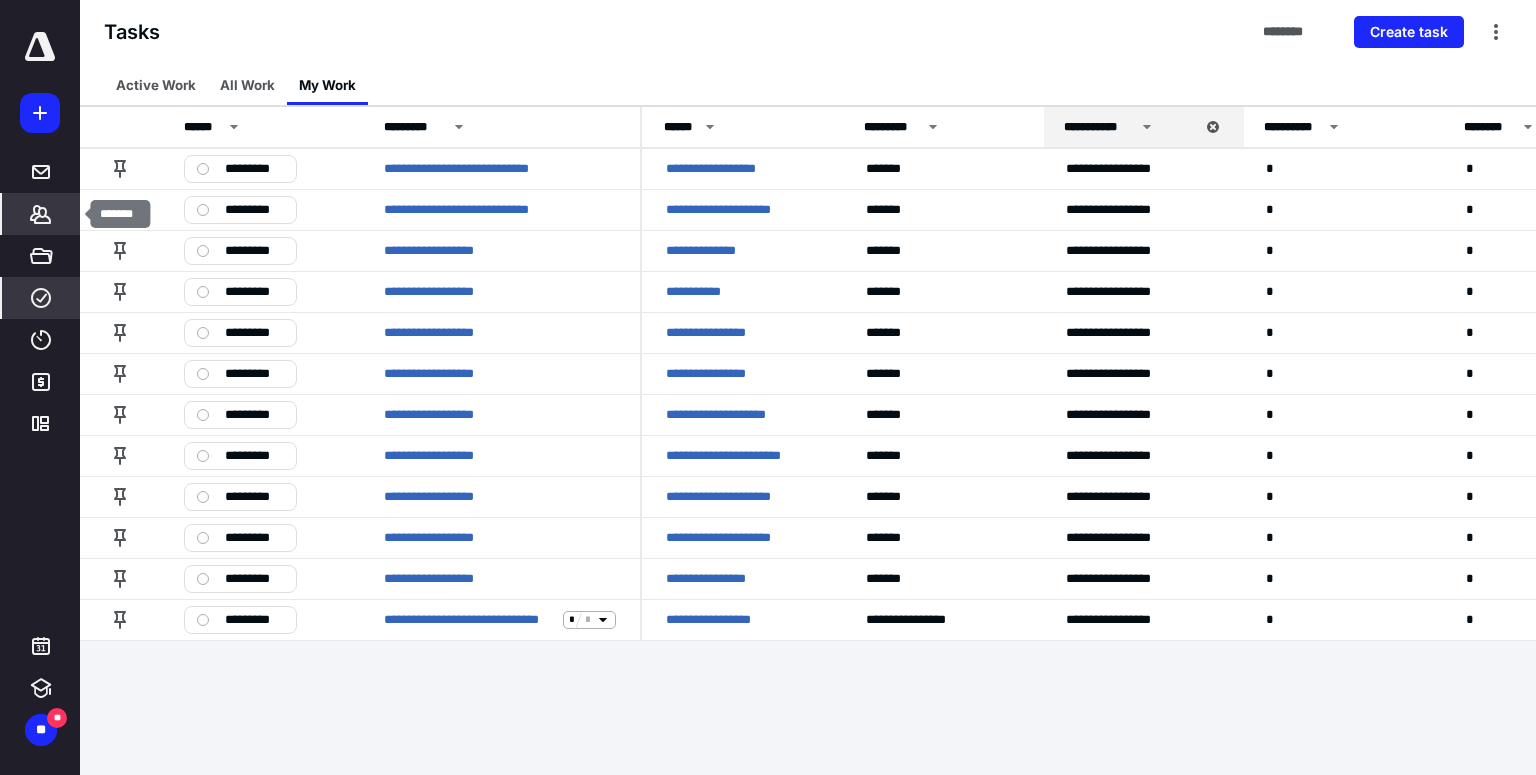 click 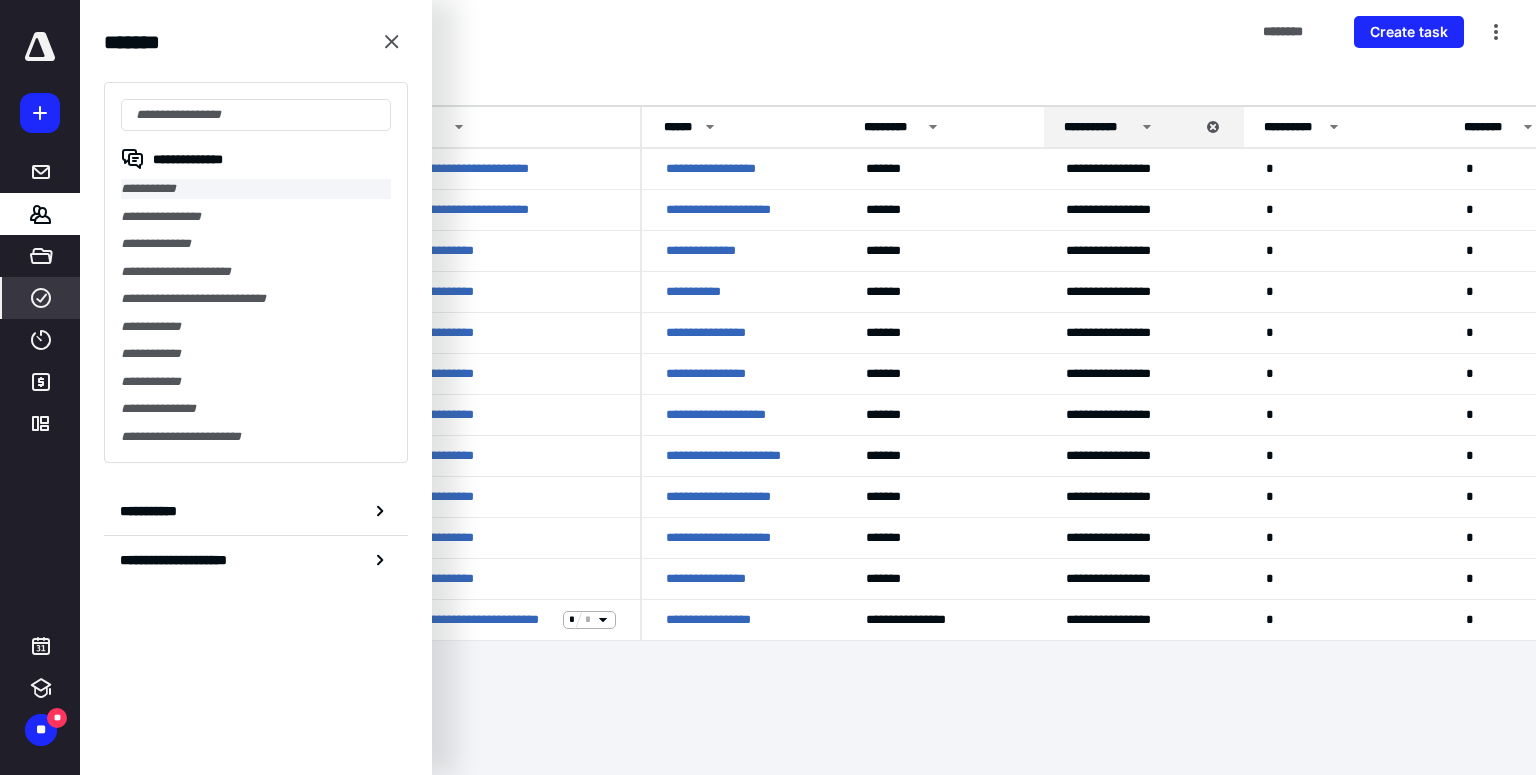 click on "**********" at bounding box center [256, 189] 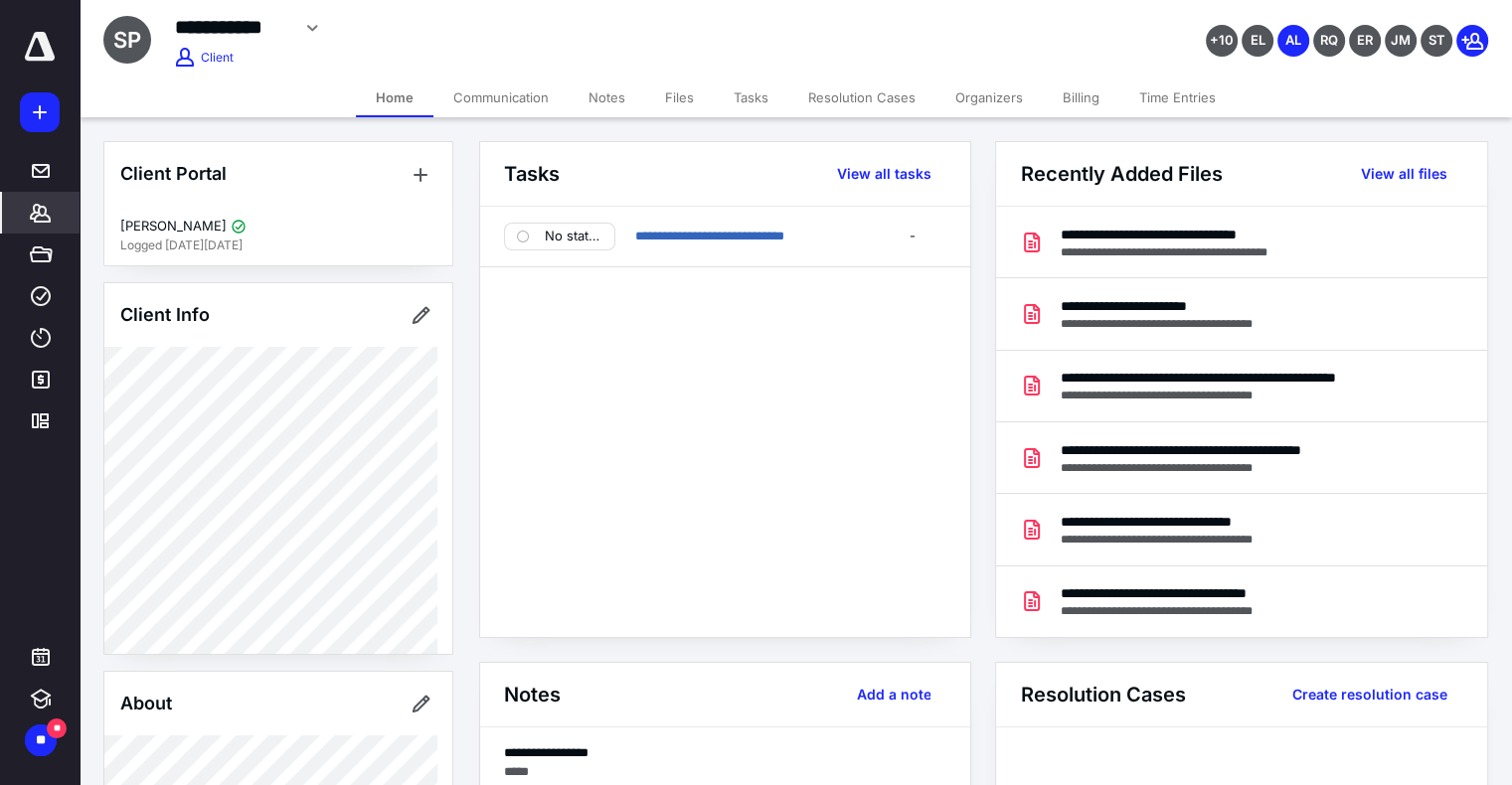 click on "**********" at bounding box center [725, 421] 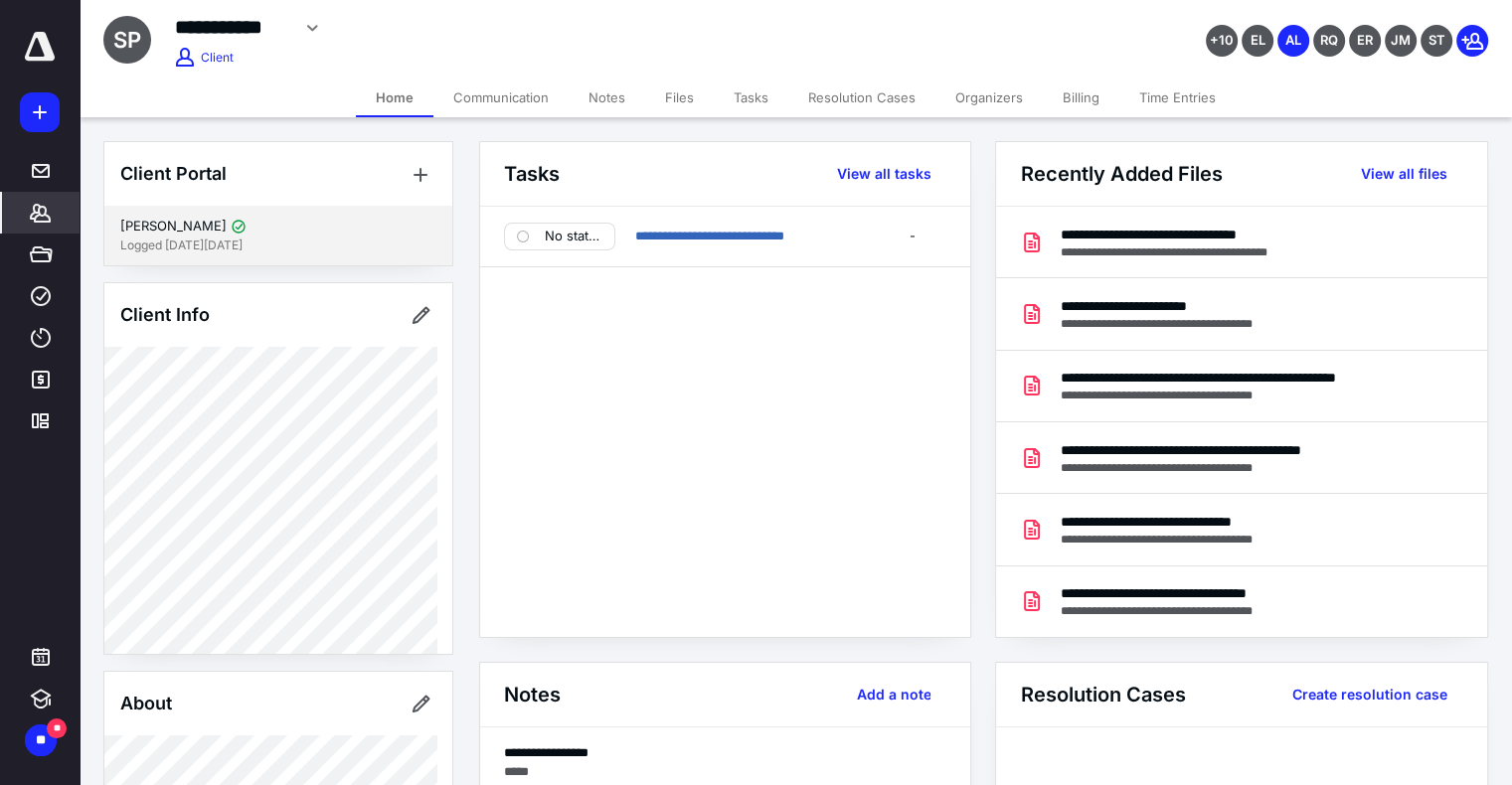 click on "[PERSON_NAME] Logged [DATE][DATE]" at bounding box center (278, 236) 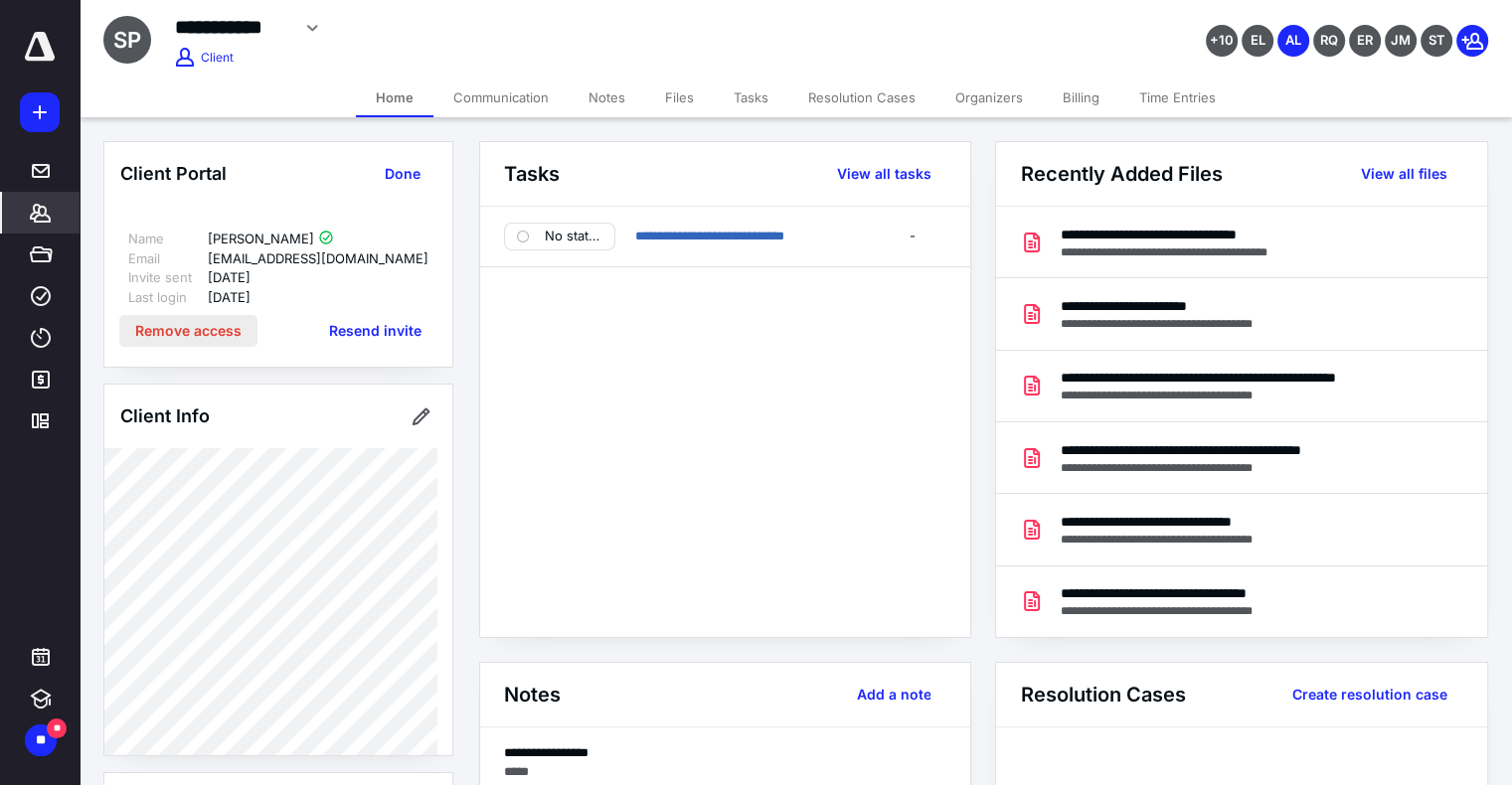 click on "Remove access" at bounding box center [188, 331] 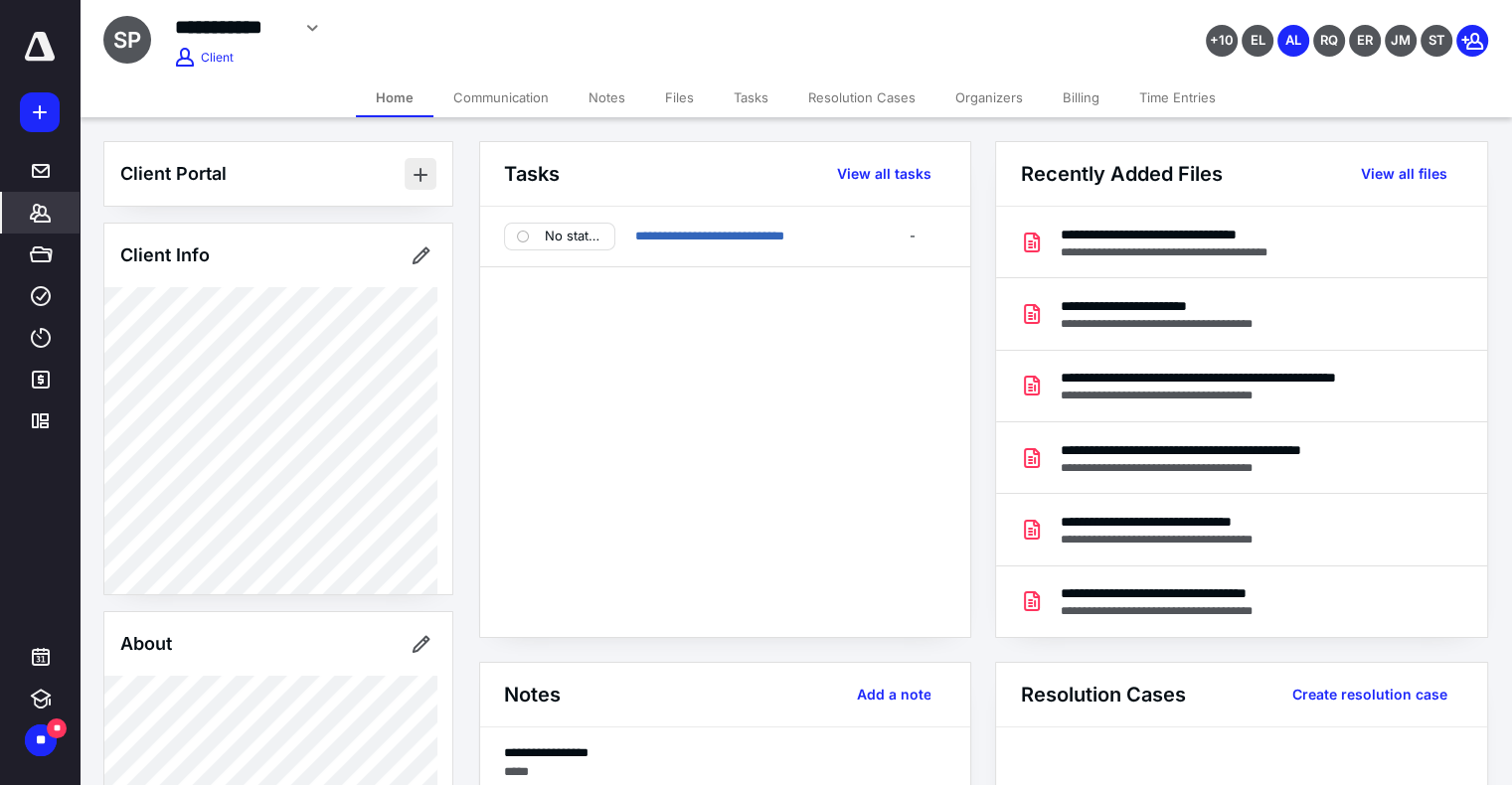 click at bounding box center [420, 174] 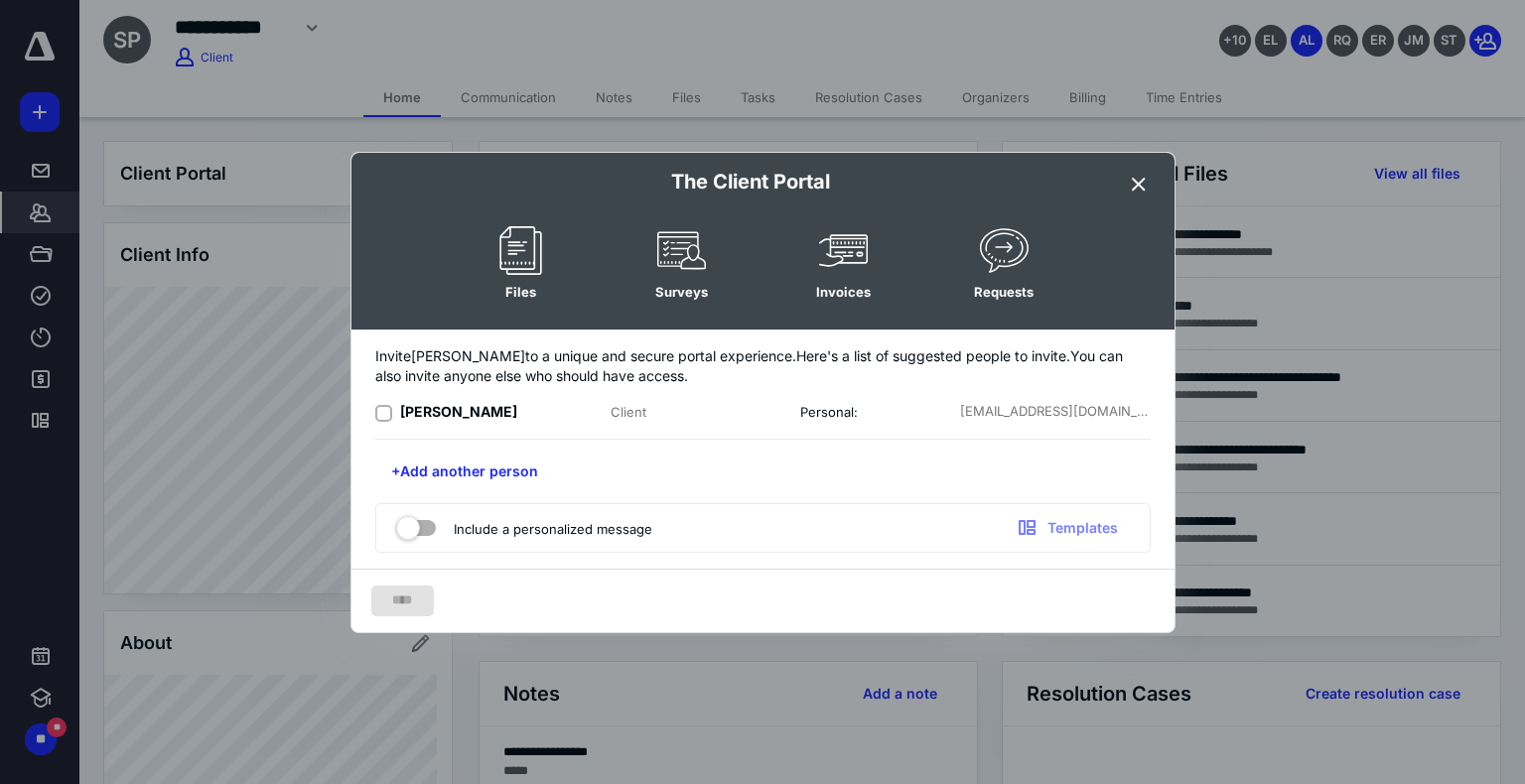 click 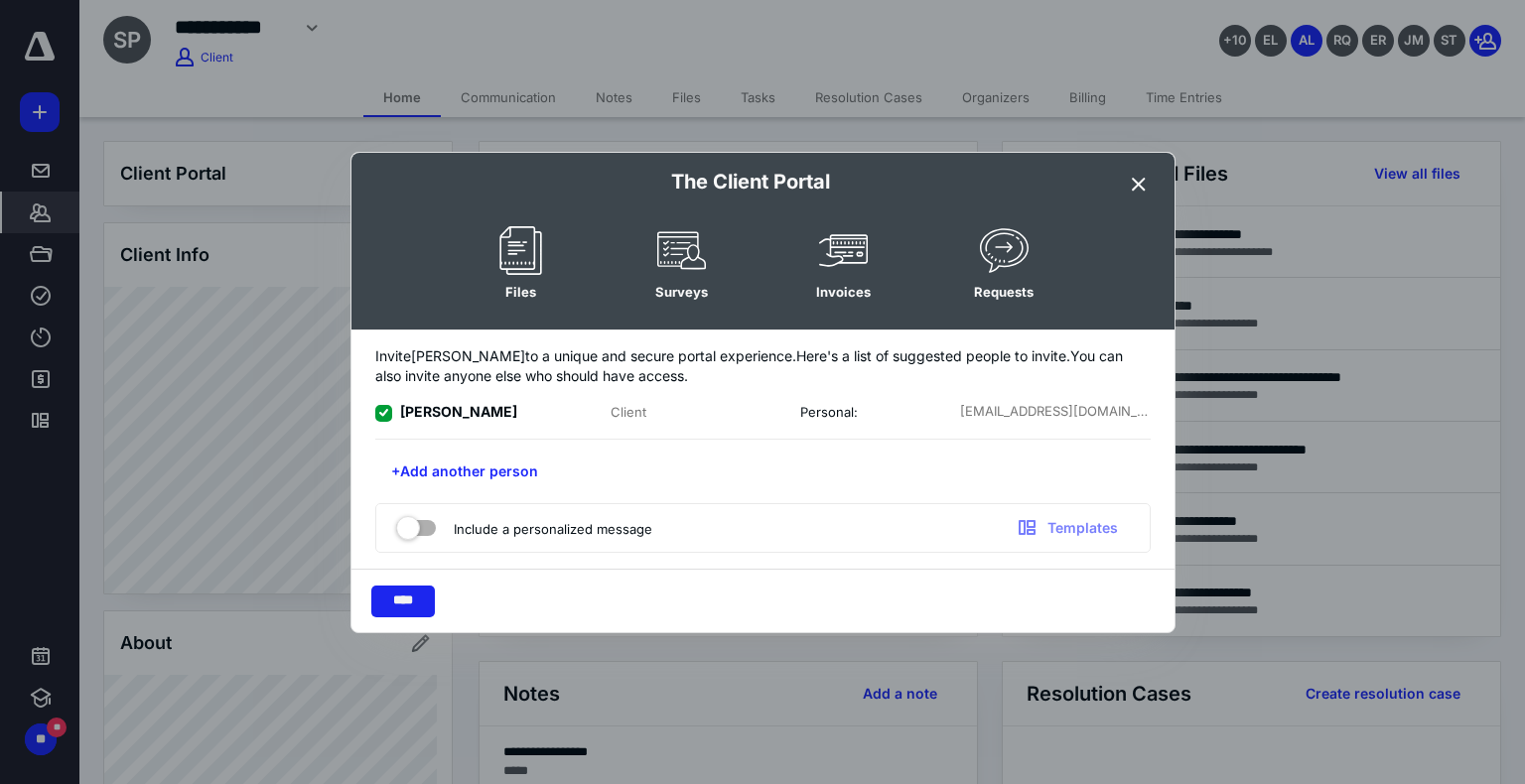 click on "****" at bounding box center (403, 601) 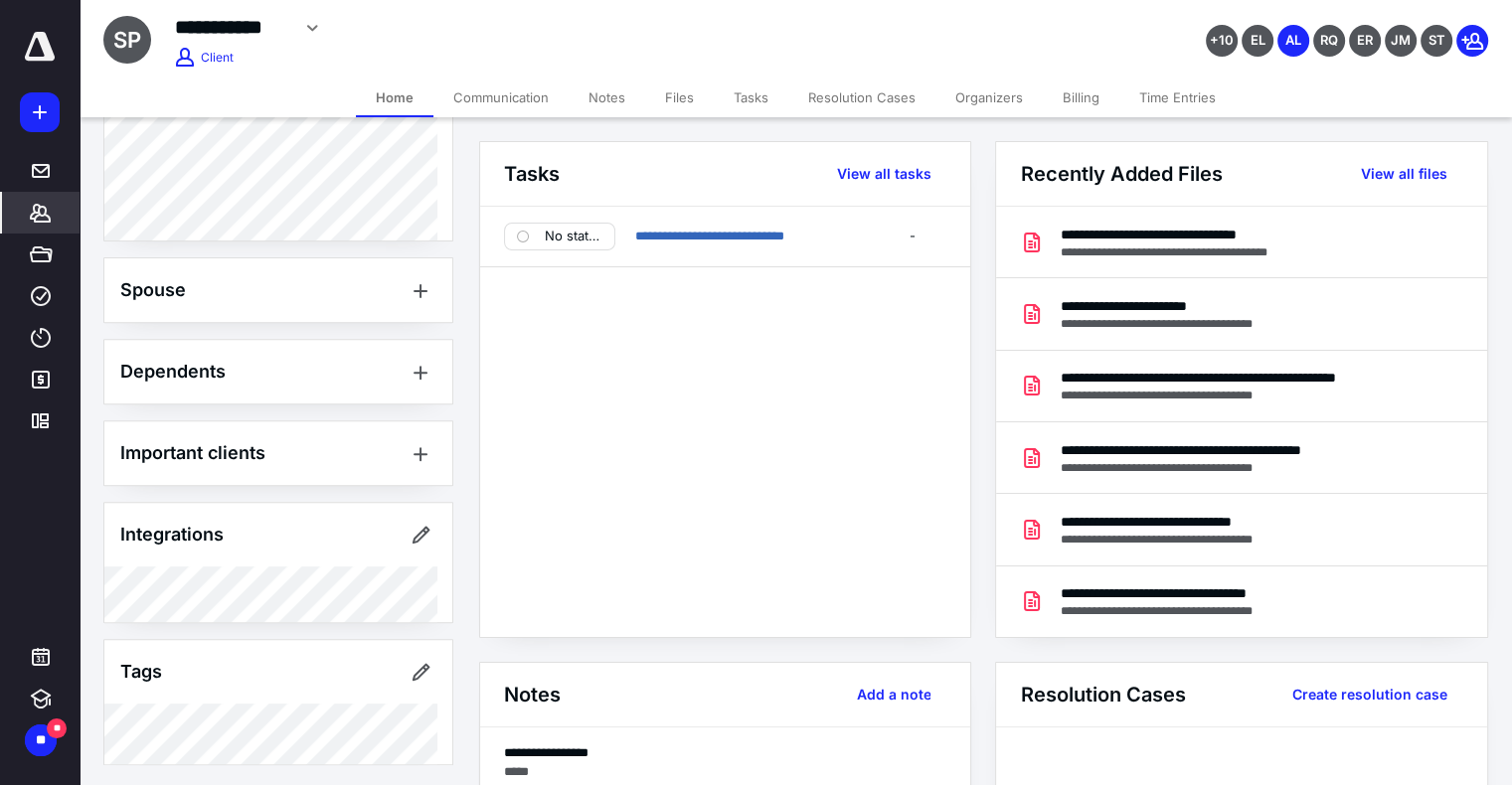 scroll, scrollTop: 0, scrollLeft: 0, axis: both 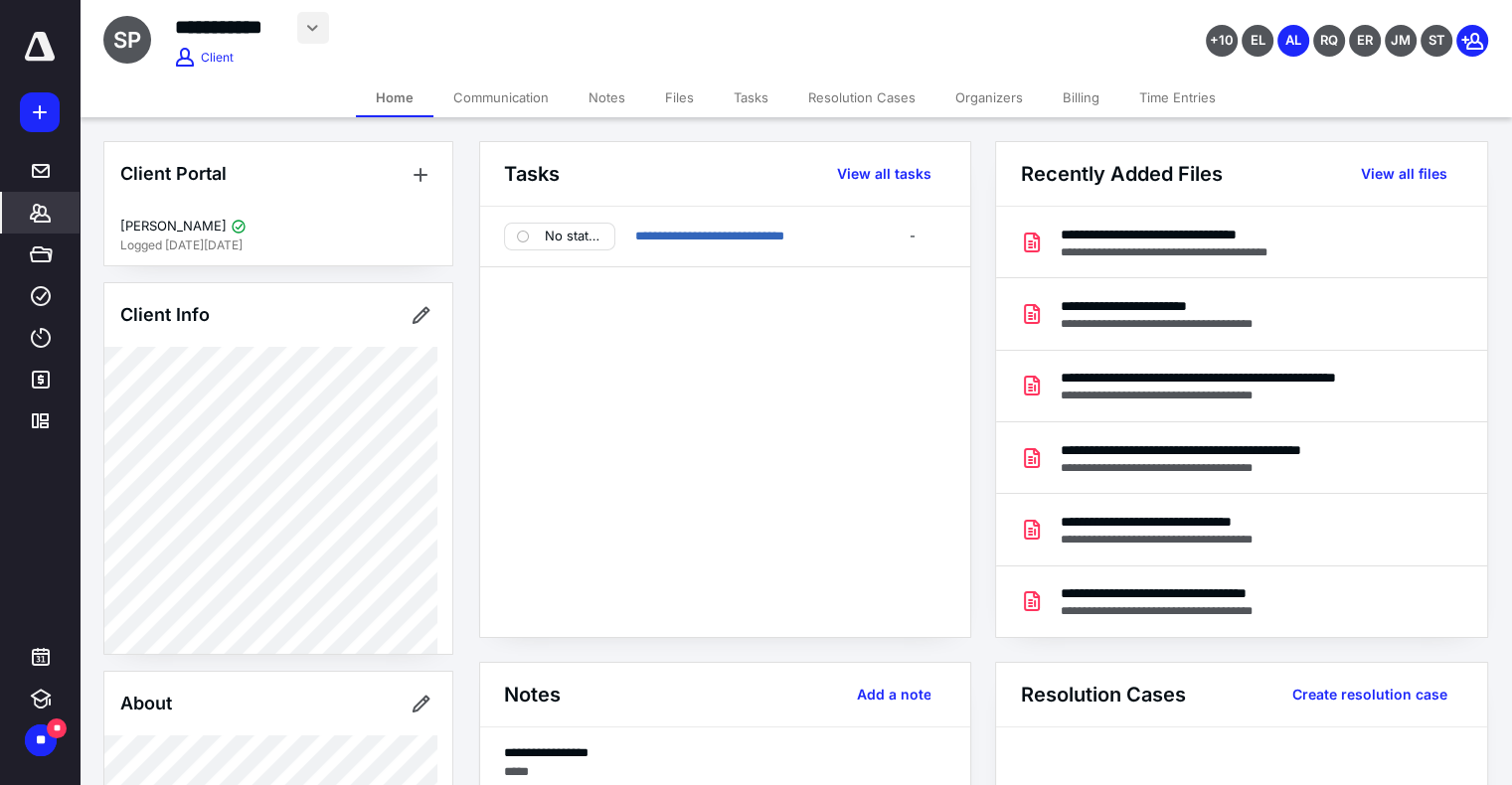 click at bounding box center (313, 28) 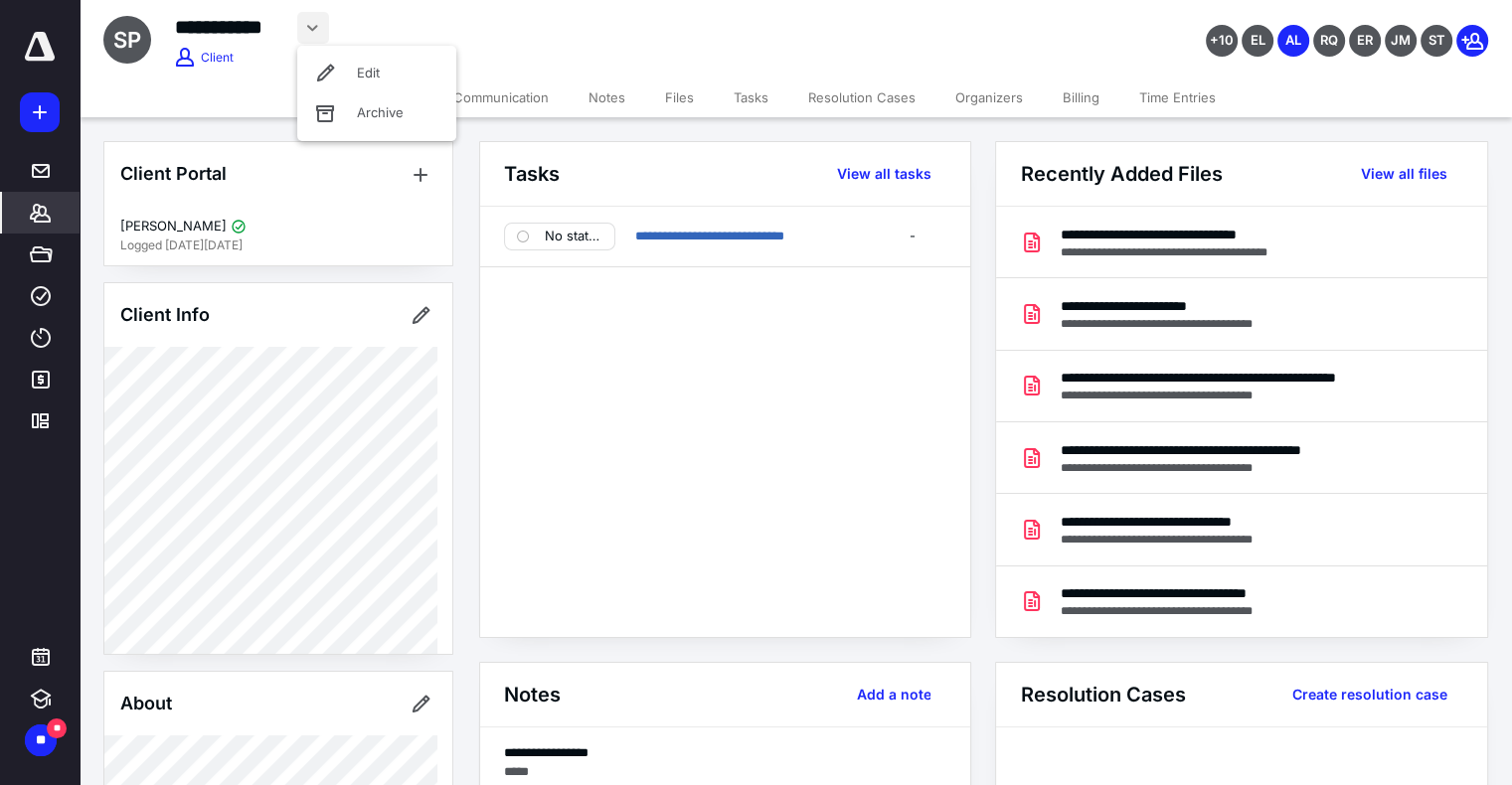 click at bounding box center (313, 28) 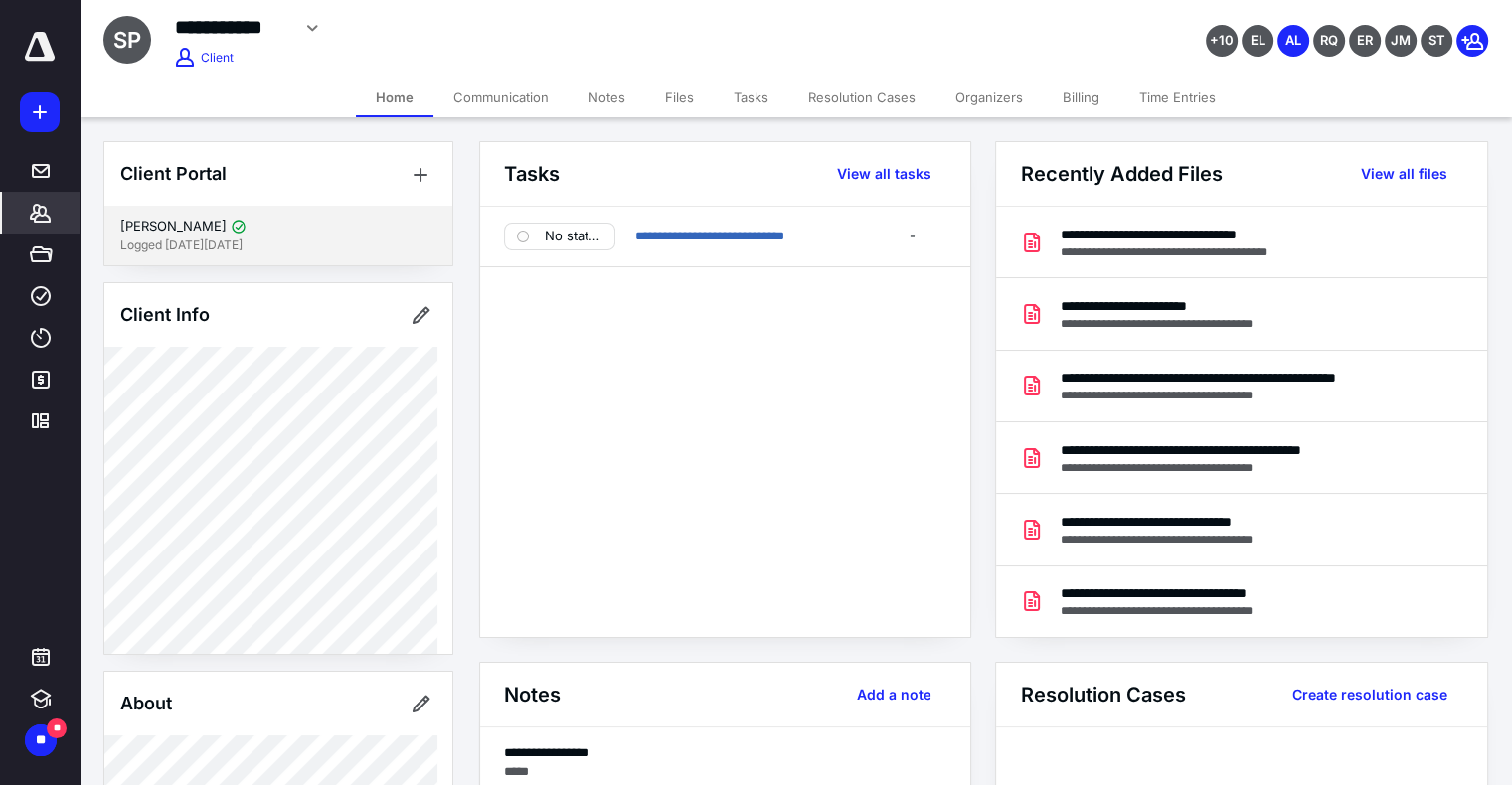 click on "[PERSON_NAME]" at bounding box center (278, 227) 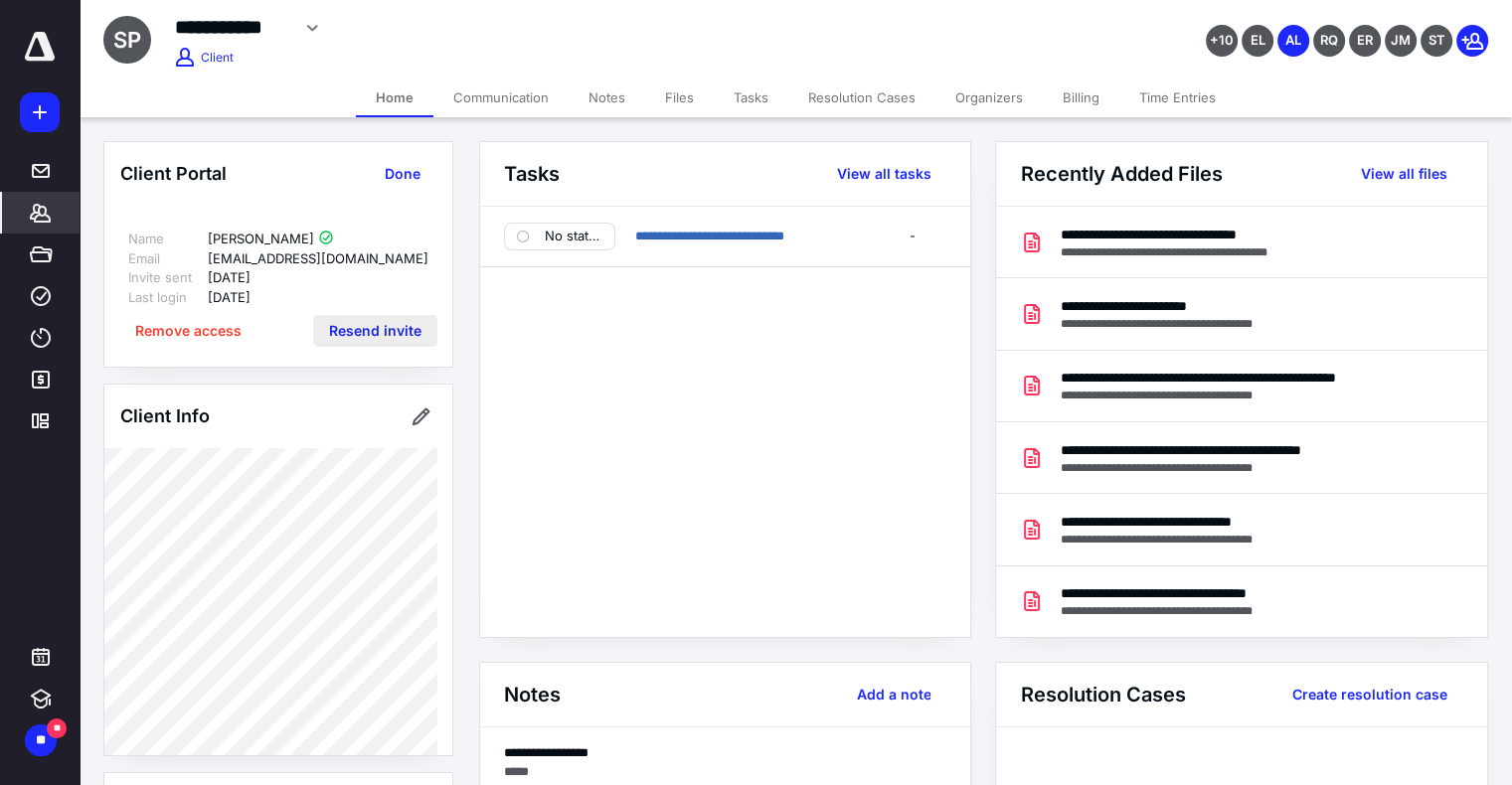 click on "Resend invite" at bounding box center (375, 331) 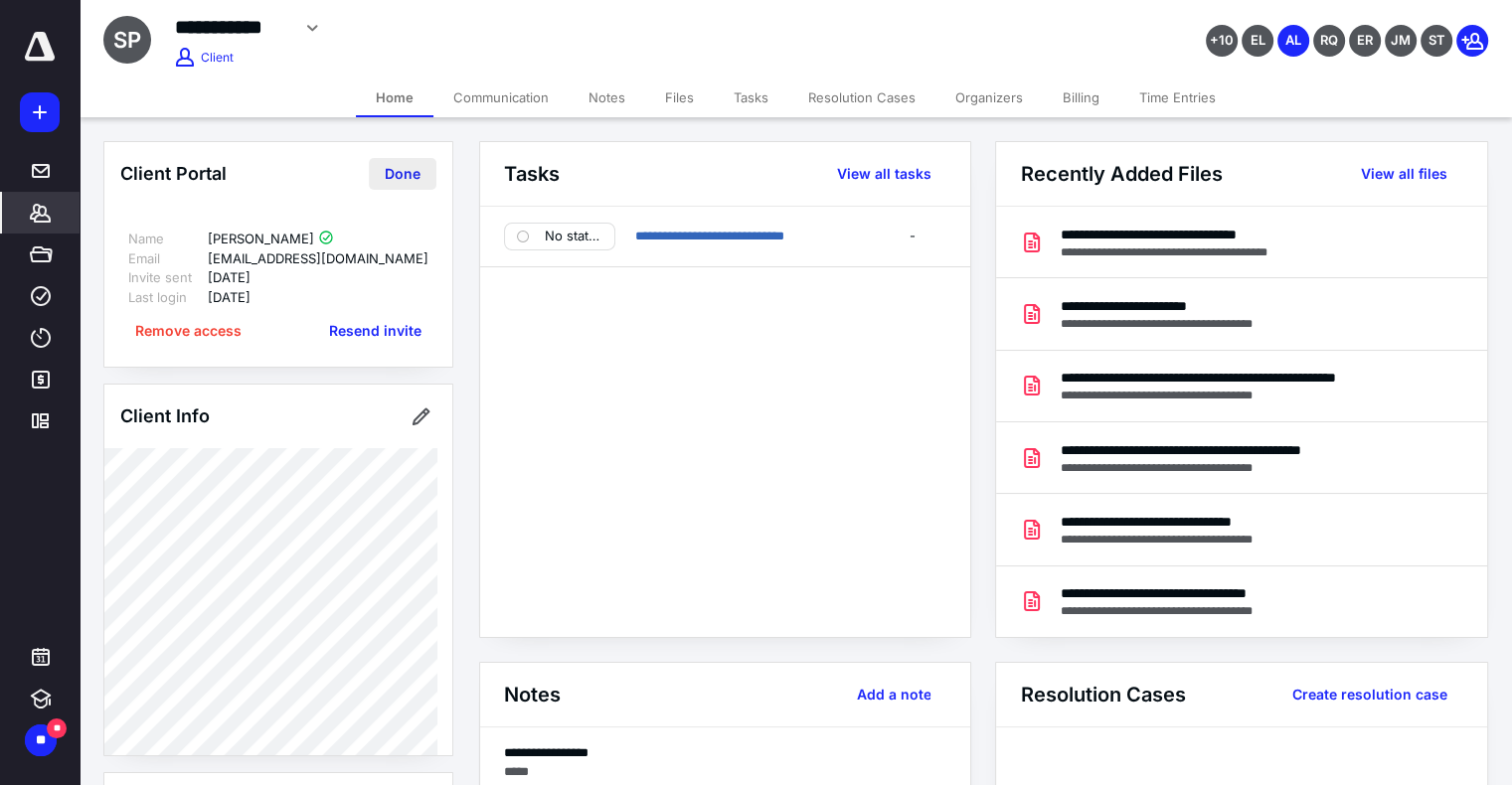 click on "Done" at bounding box center [403, 174] 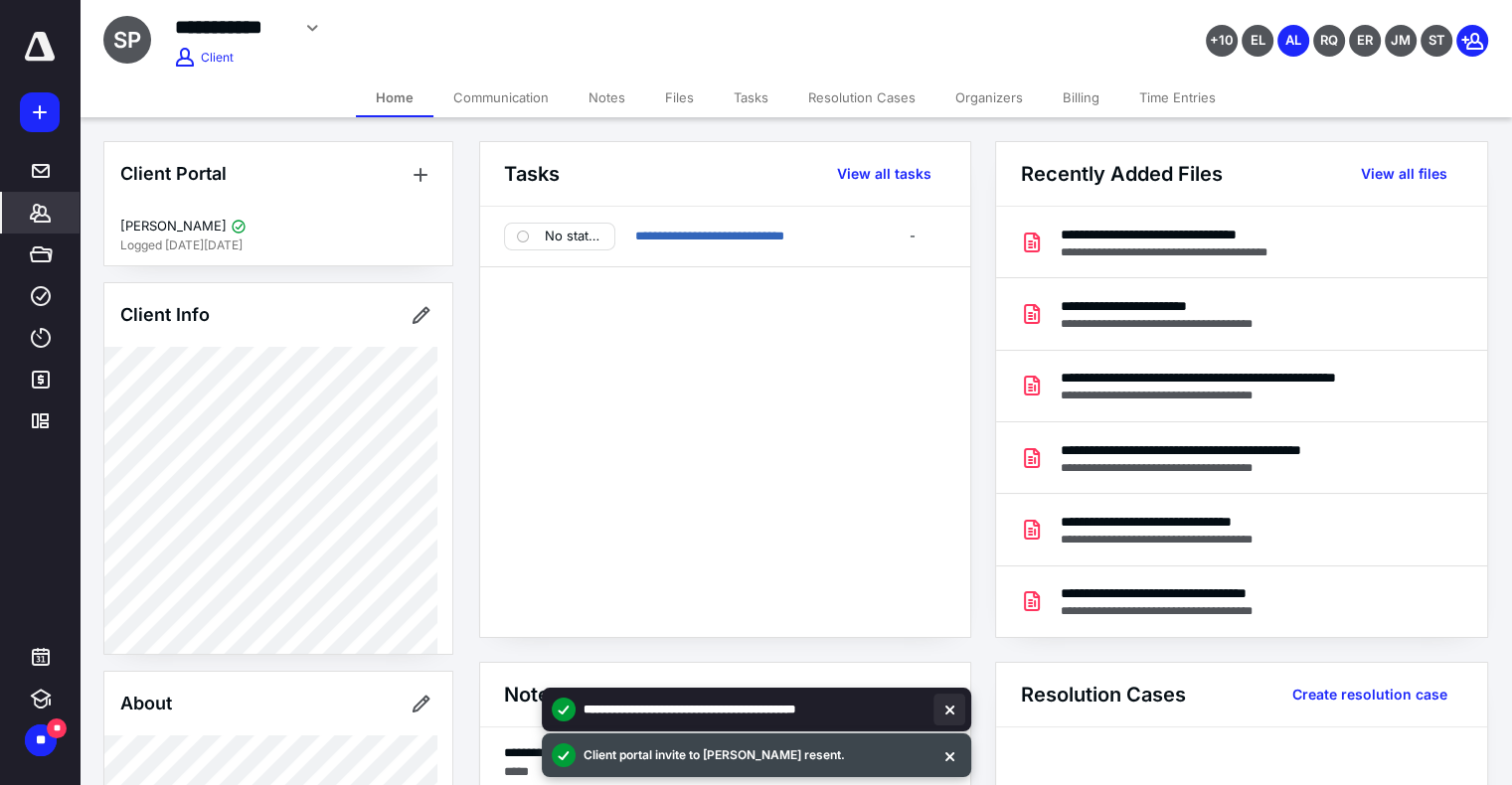 click at bounding box center [949, 709] 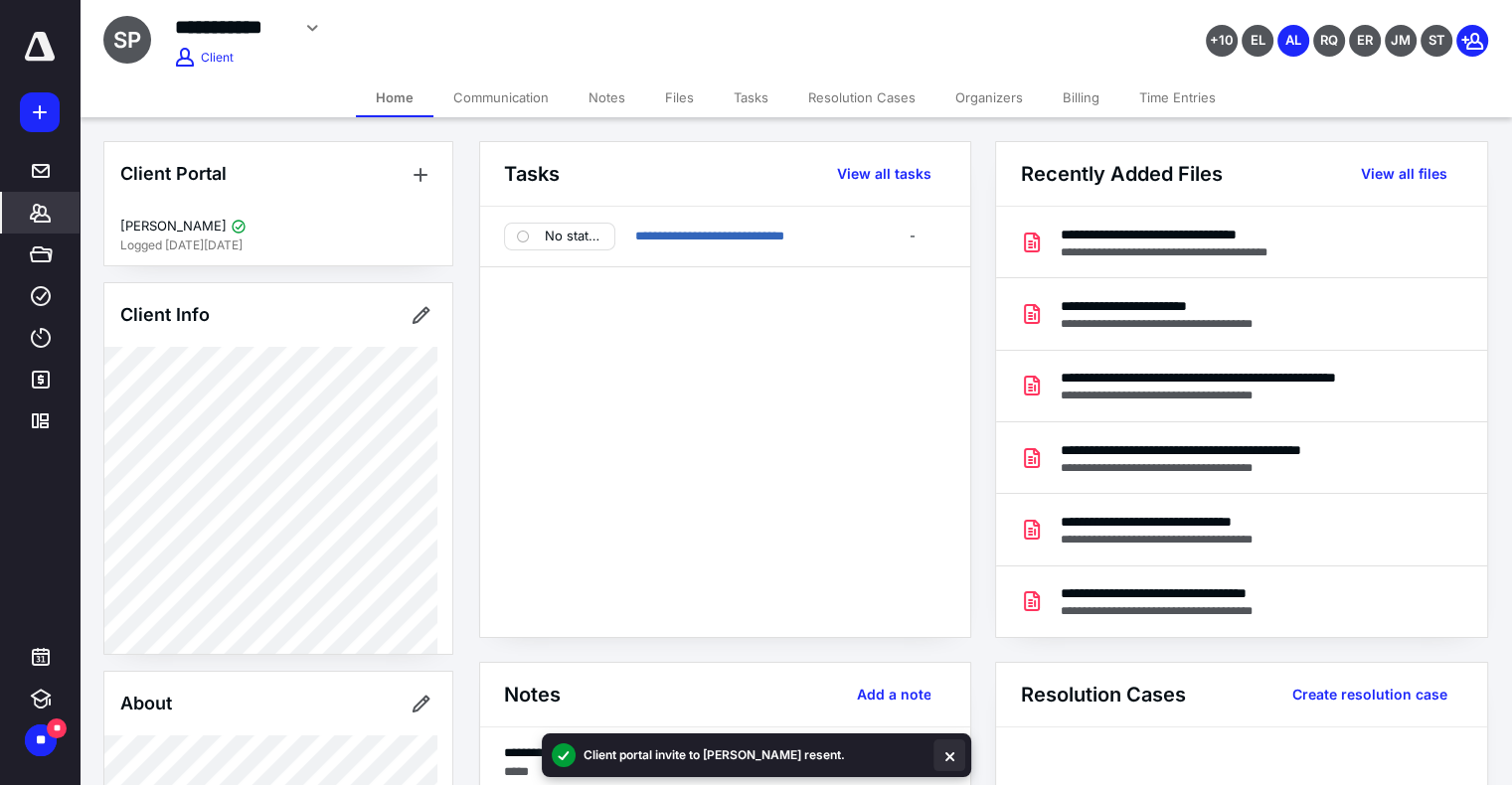 click at bounding box center (949, 755) 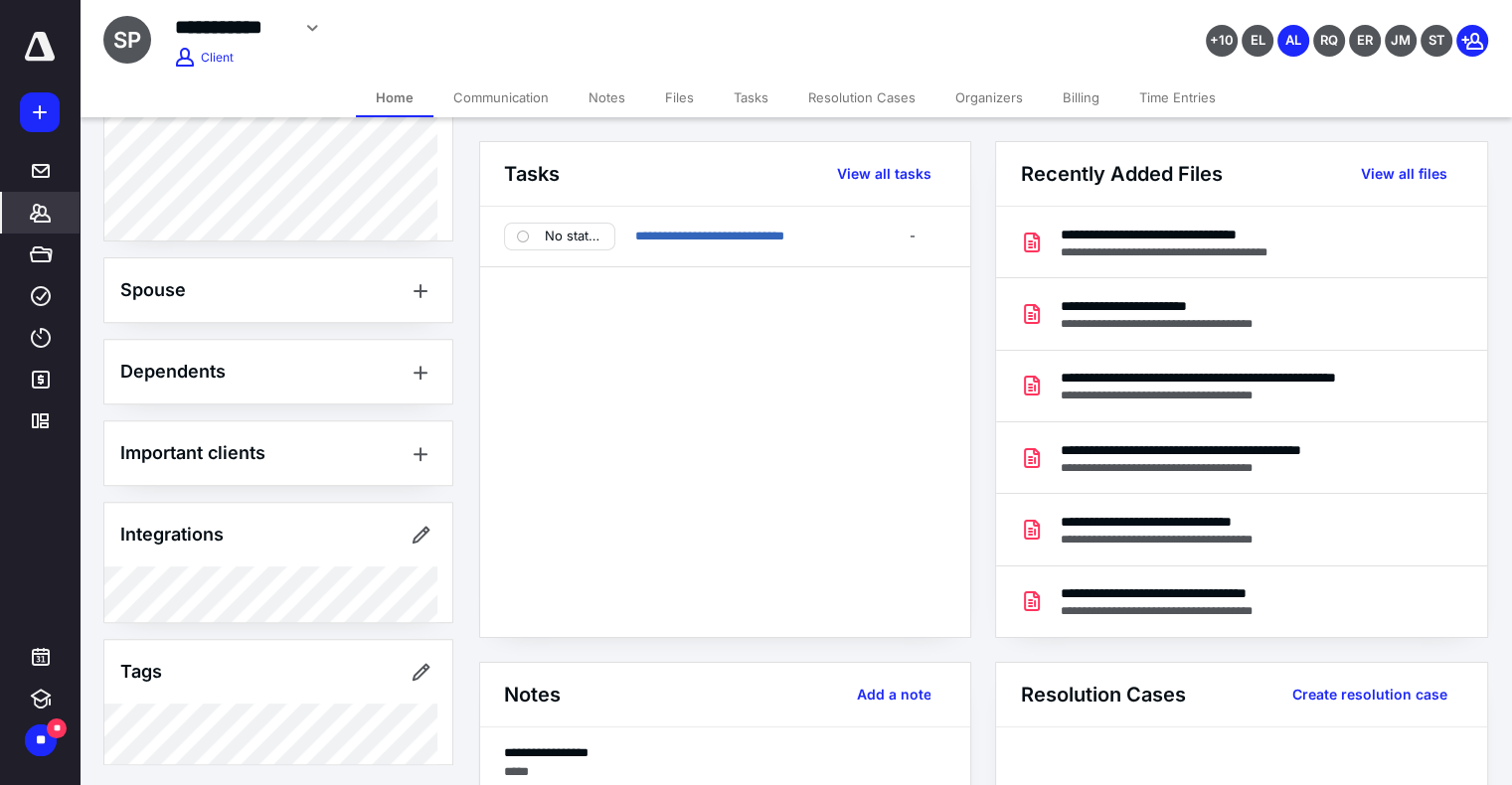 scroll, scrollTop: 0, scrollLeft: 0, axis: both 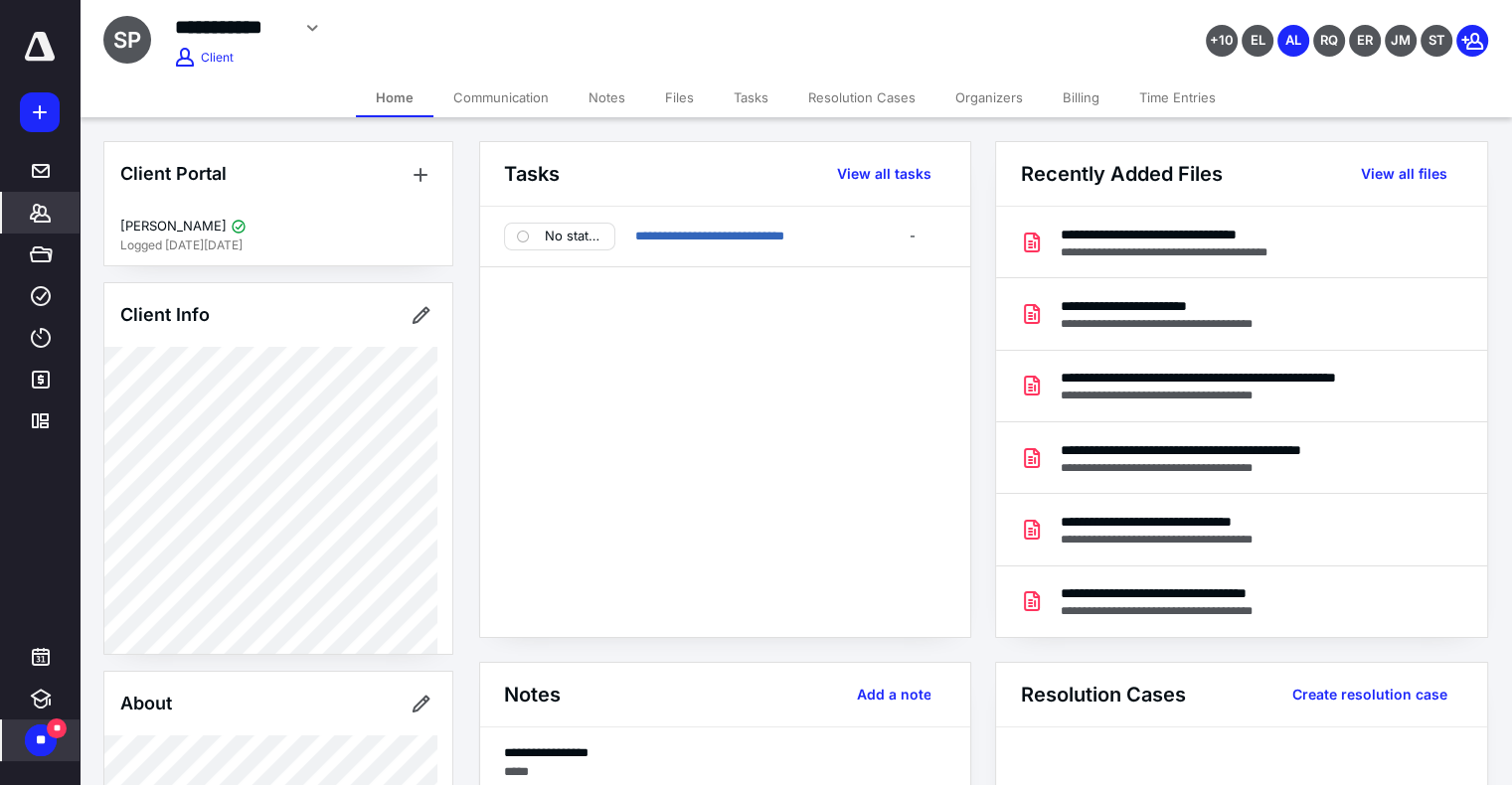 click on "**" at bounding box center (41, 740) 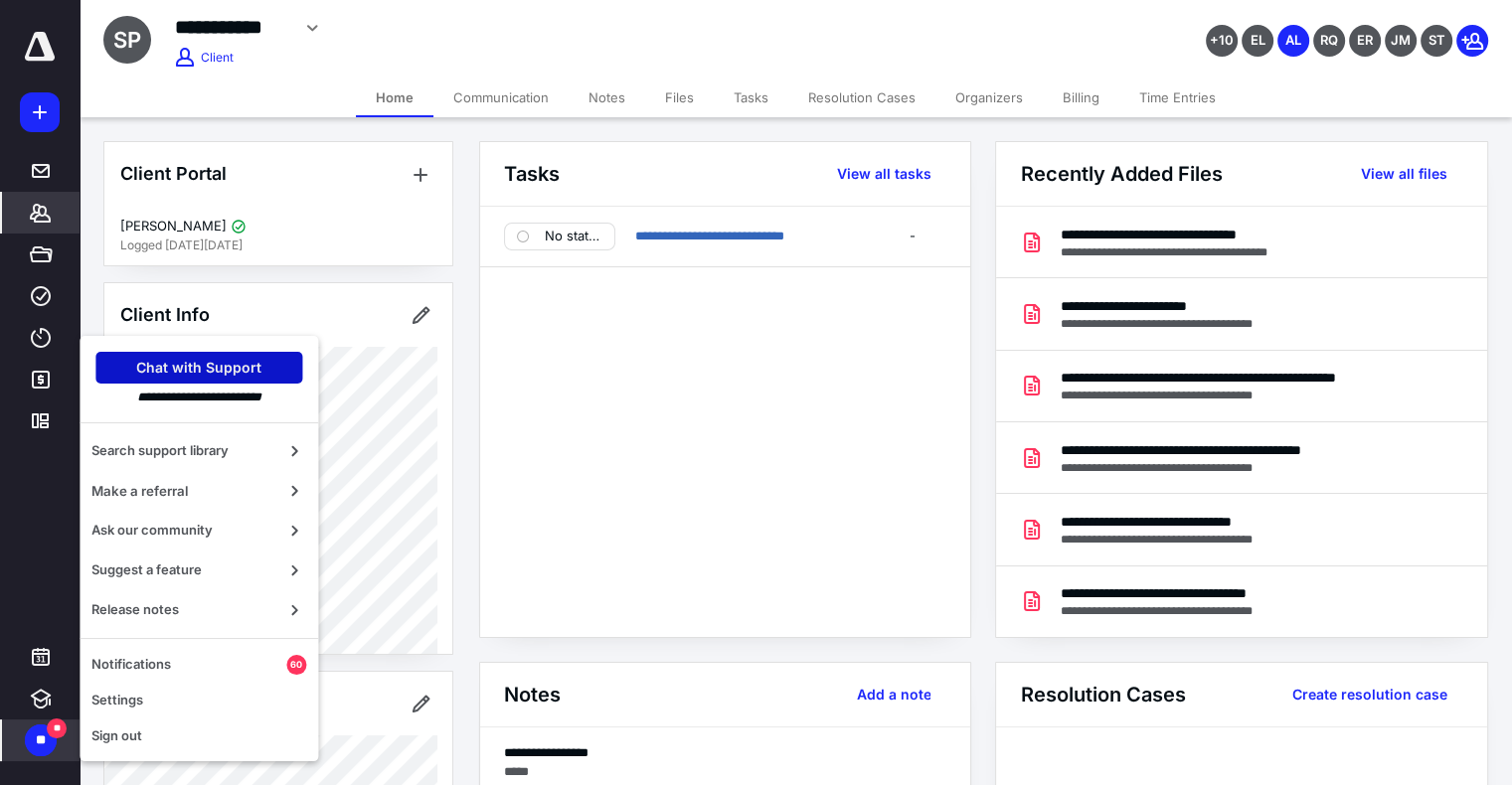 click on "Chat with Support" at bounding box center (199, 368) 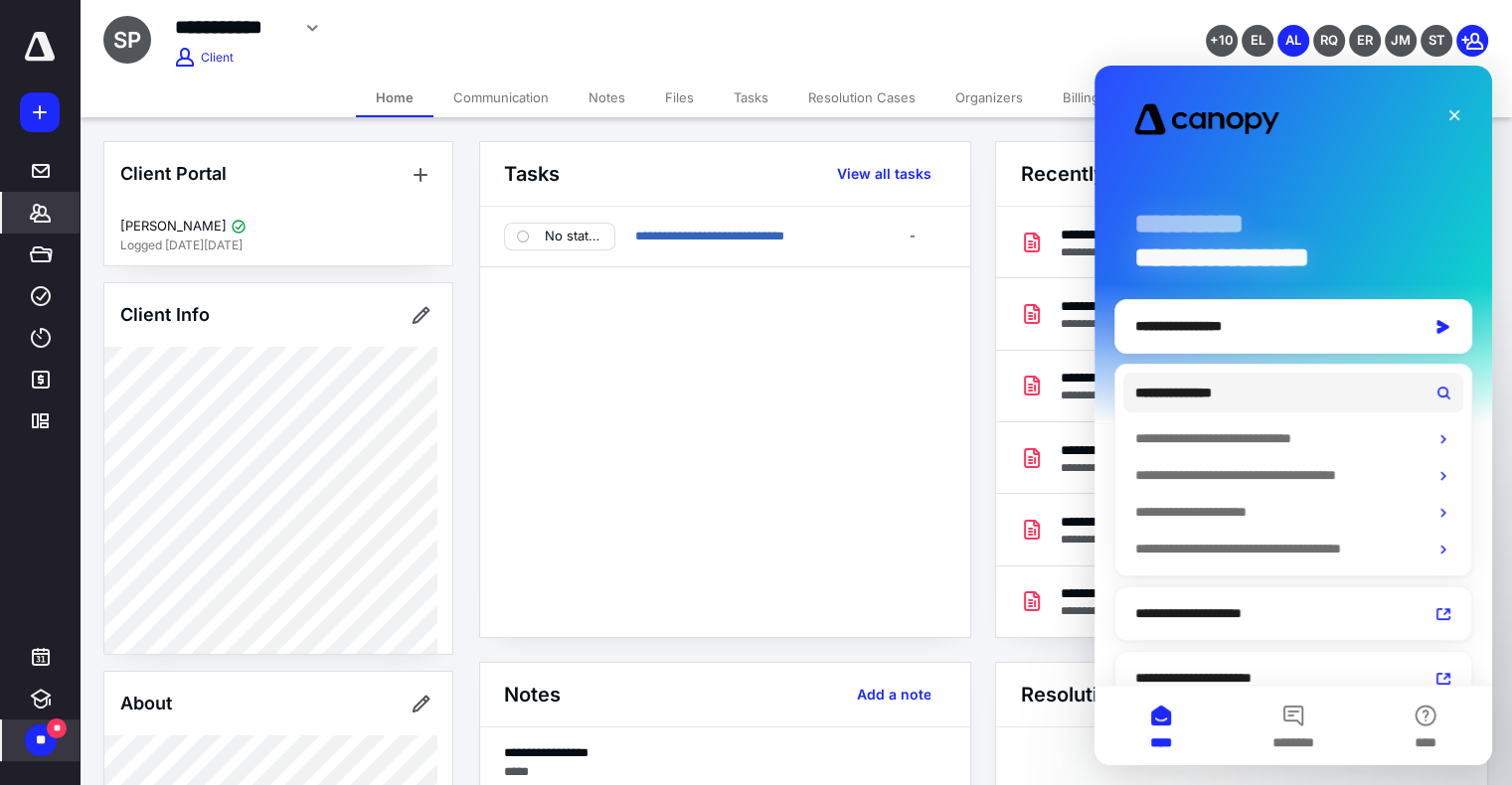 scroll, scrollTop: 0, scrollLeft: 0, axis: both 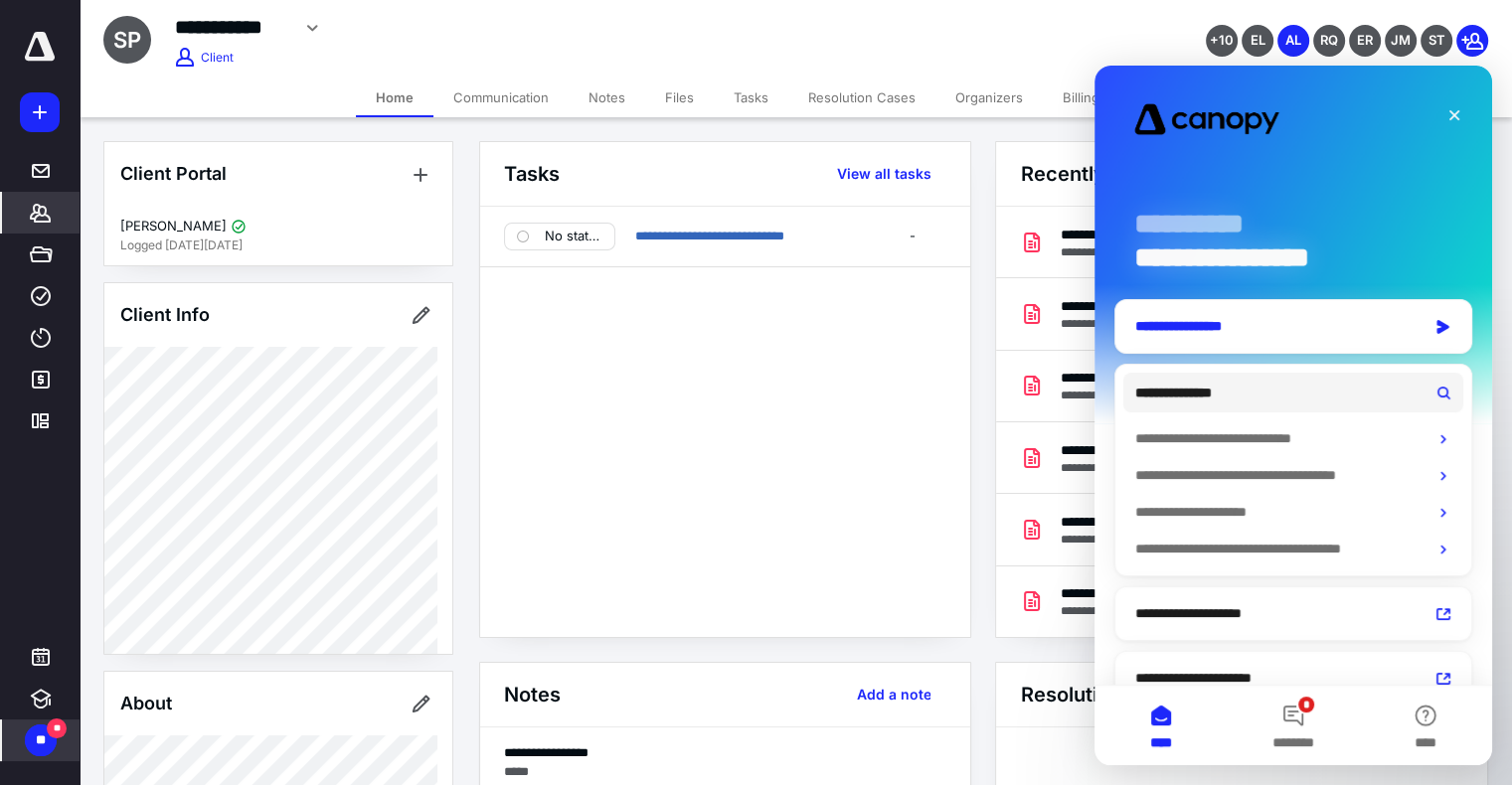 click on "**********" at bounding box center (1275, 326) 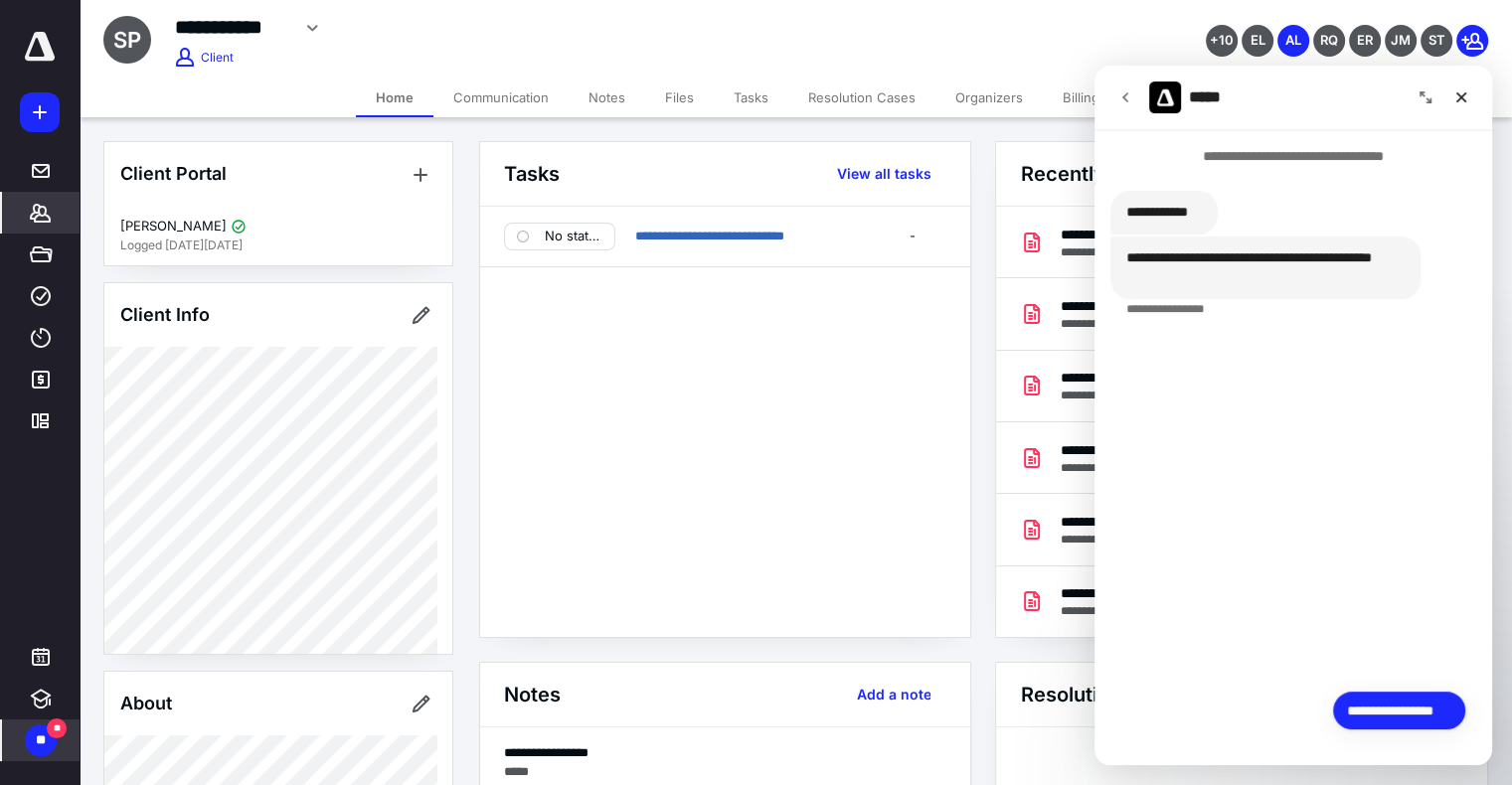 click on "**********" at bounding box center (1399, 710) 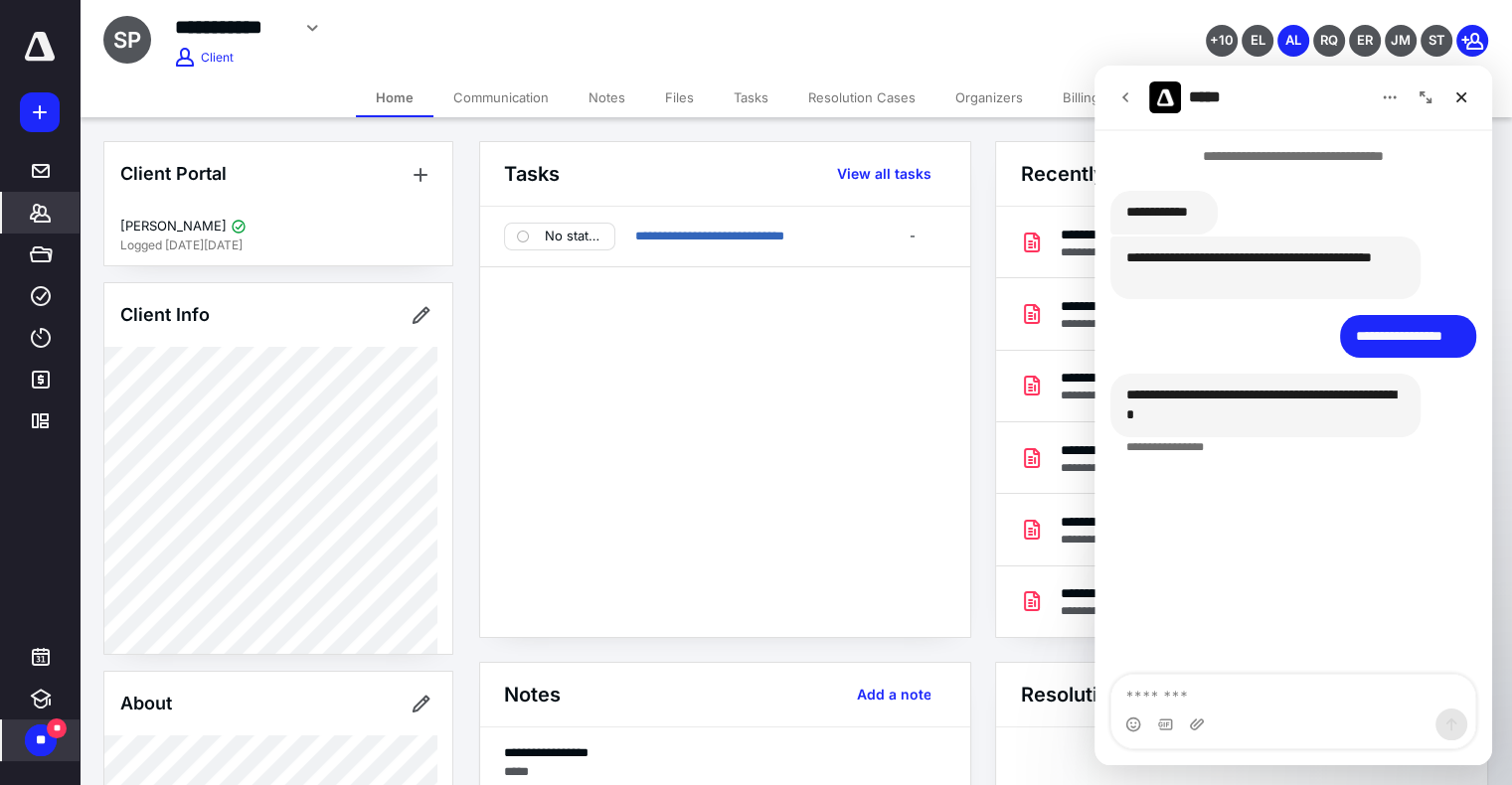 click at bounding box center (1293, 692) 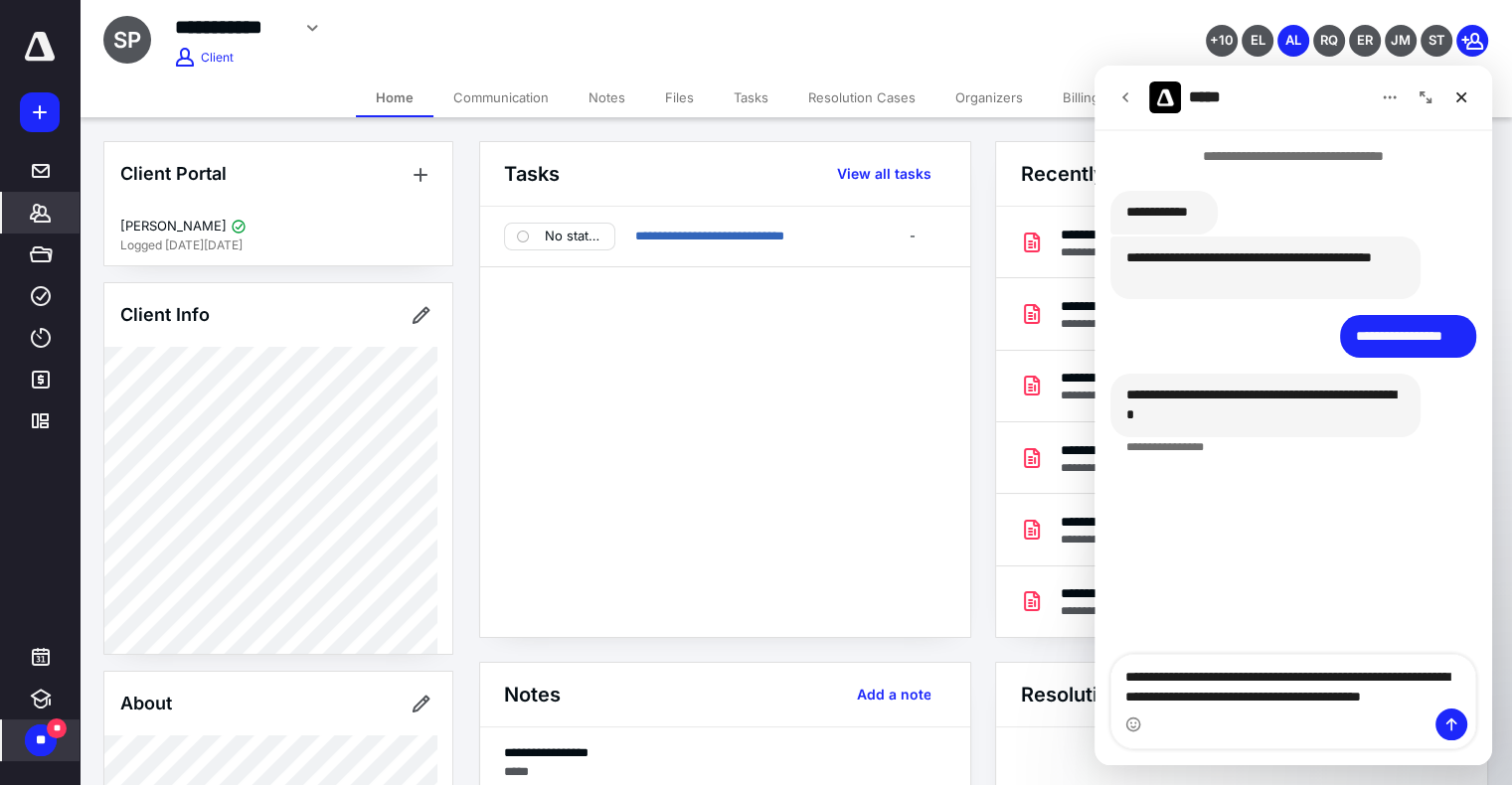 type on "**********" 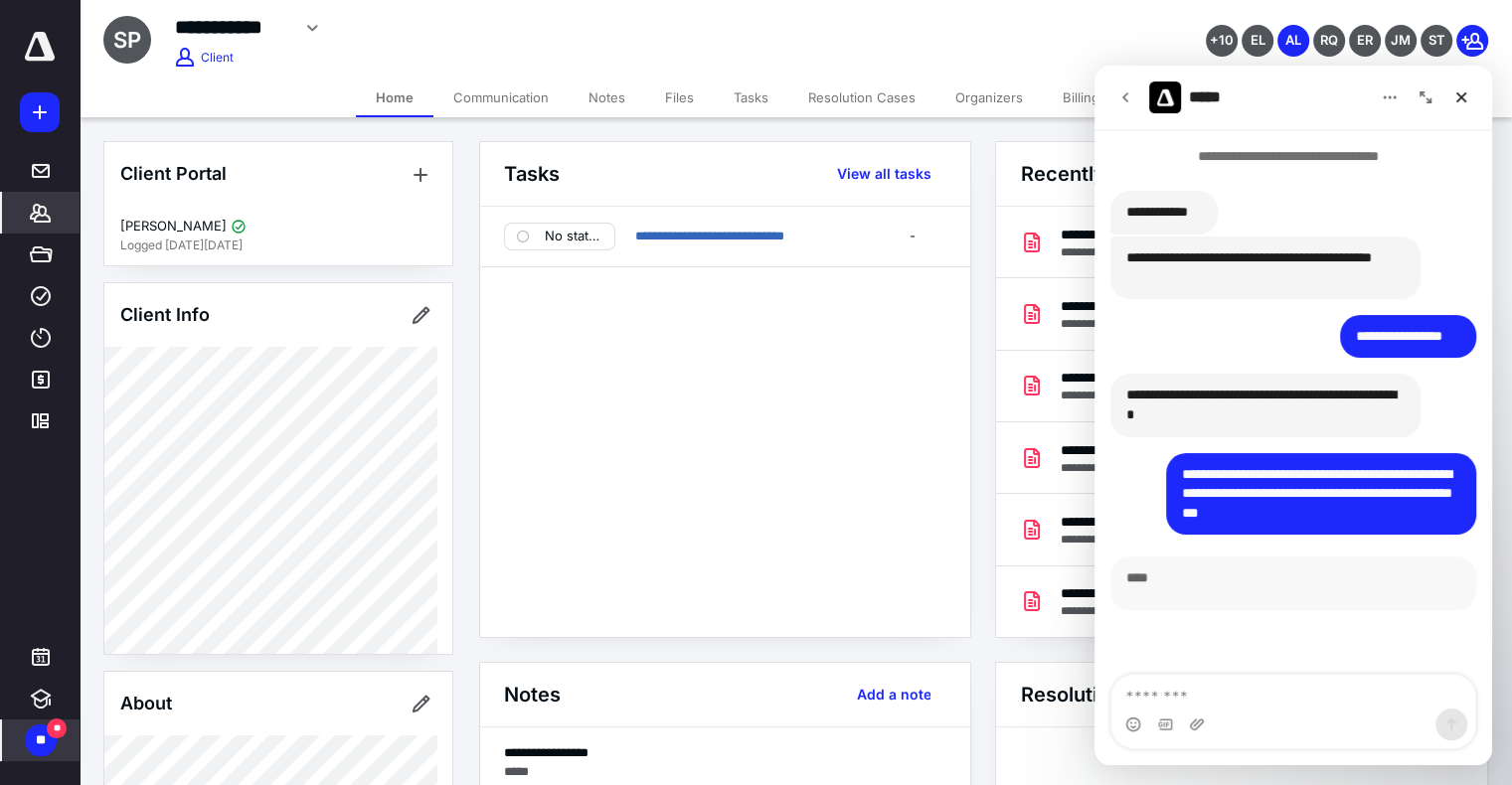 scroll, scrollTop: 3, scrollLeft: 0, axis: vertical 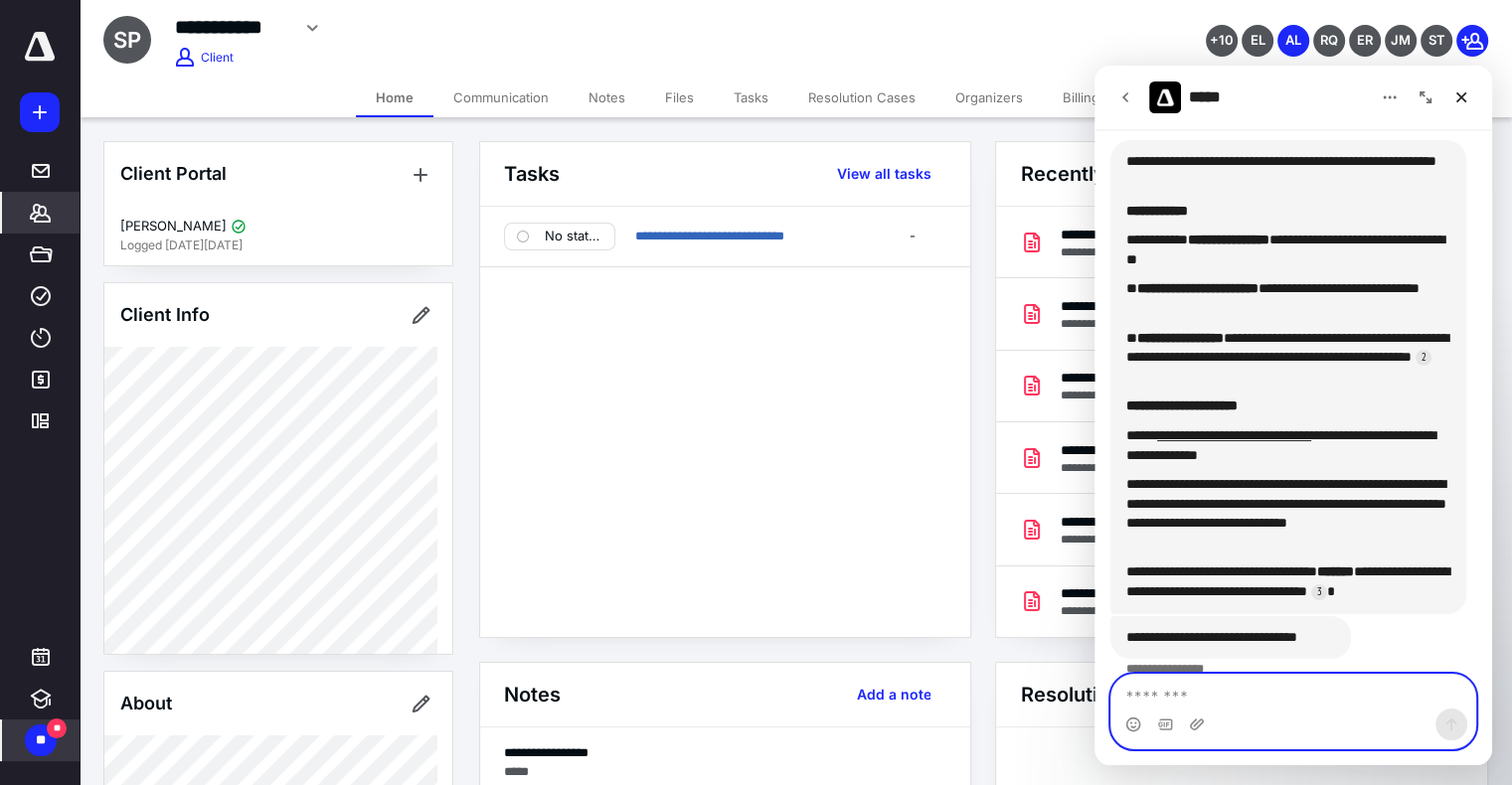 click at bounding box center [1293, 692] 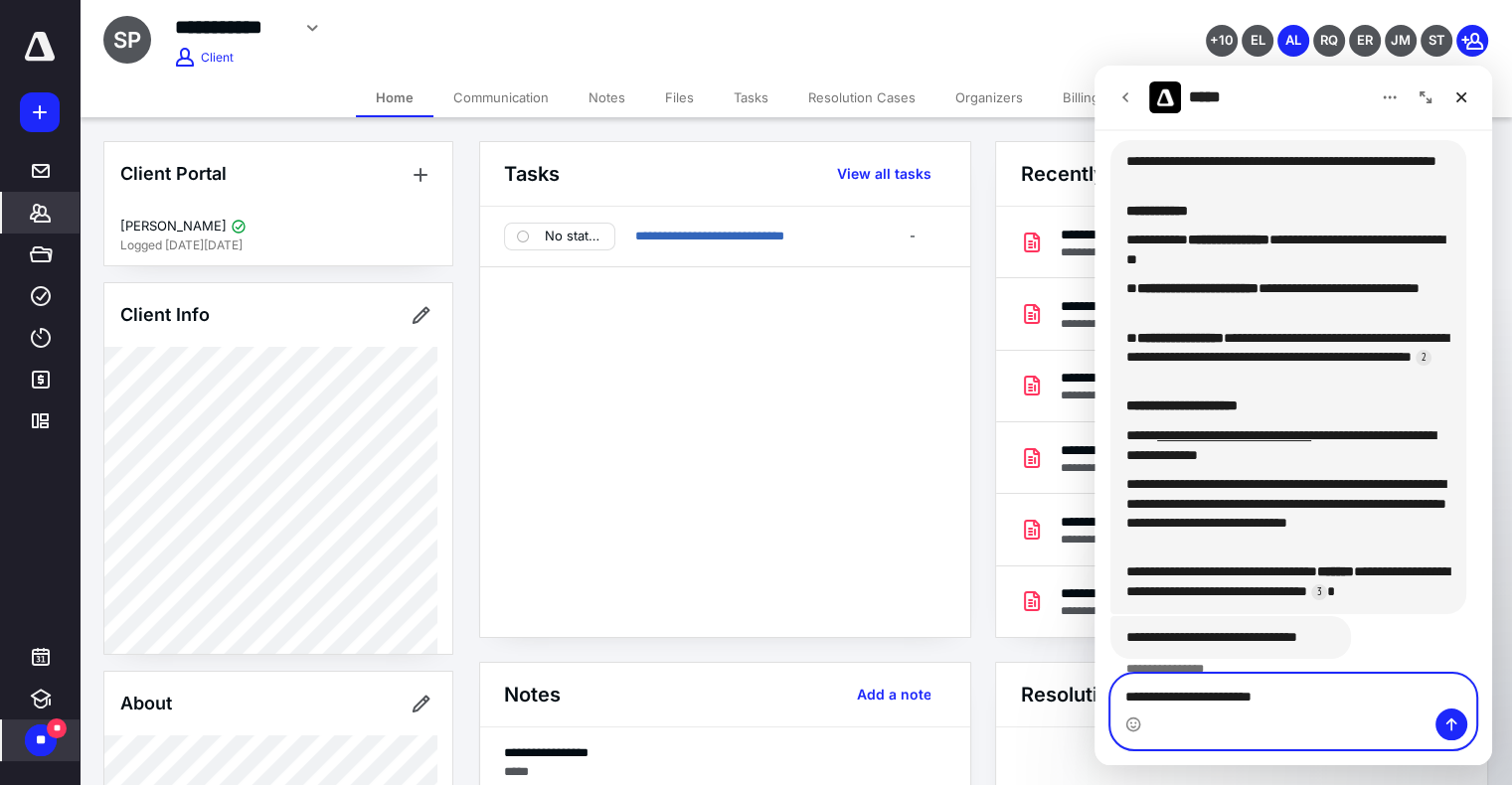 type on "**********" 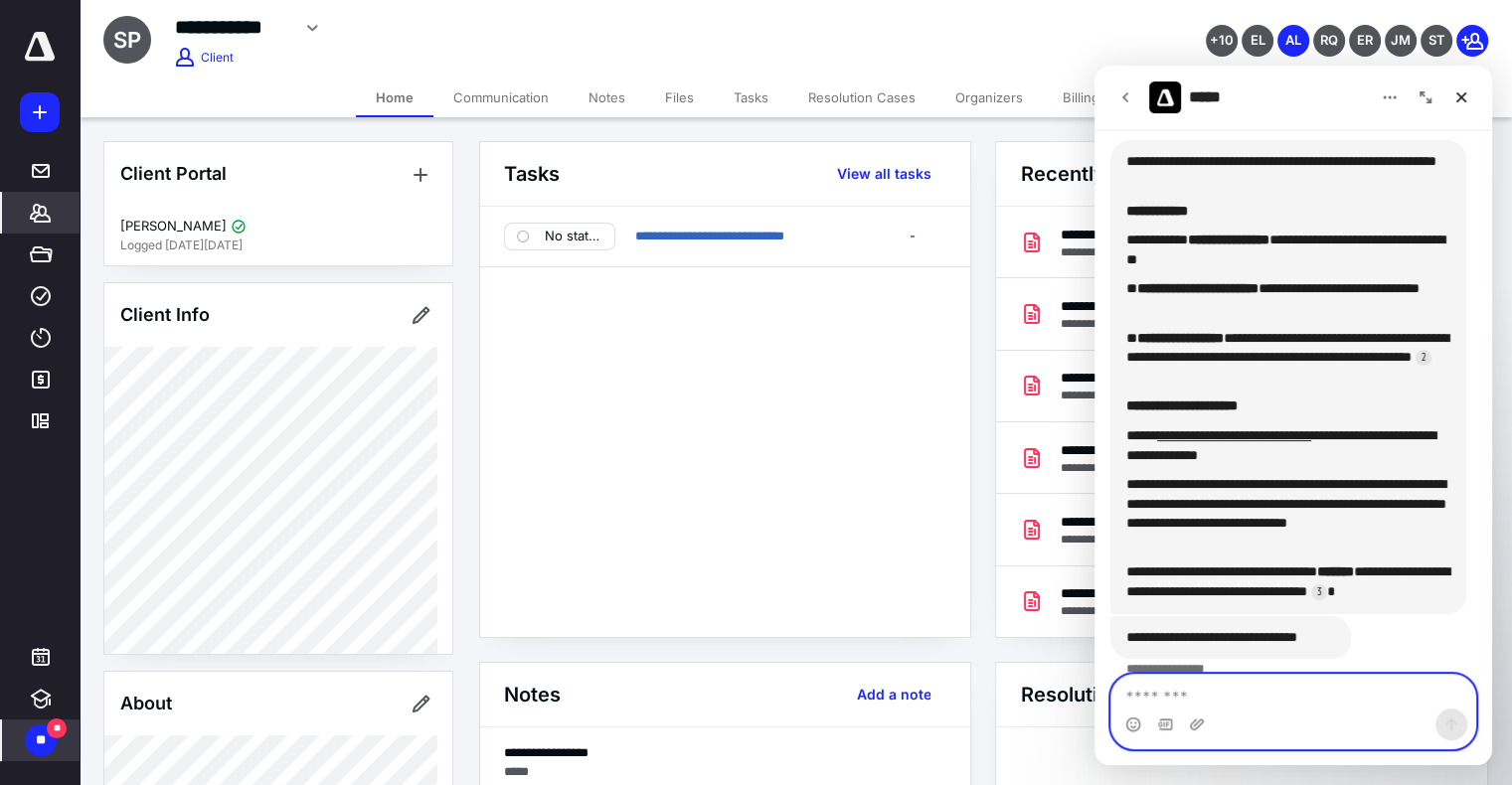 scroll, scrollTop: 495, scrollLeft: 0, axis: vertical 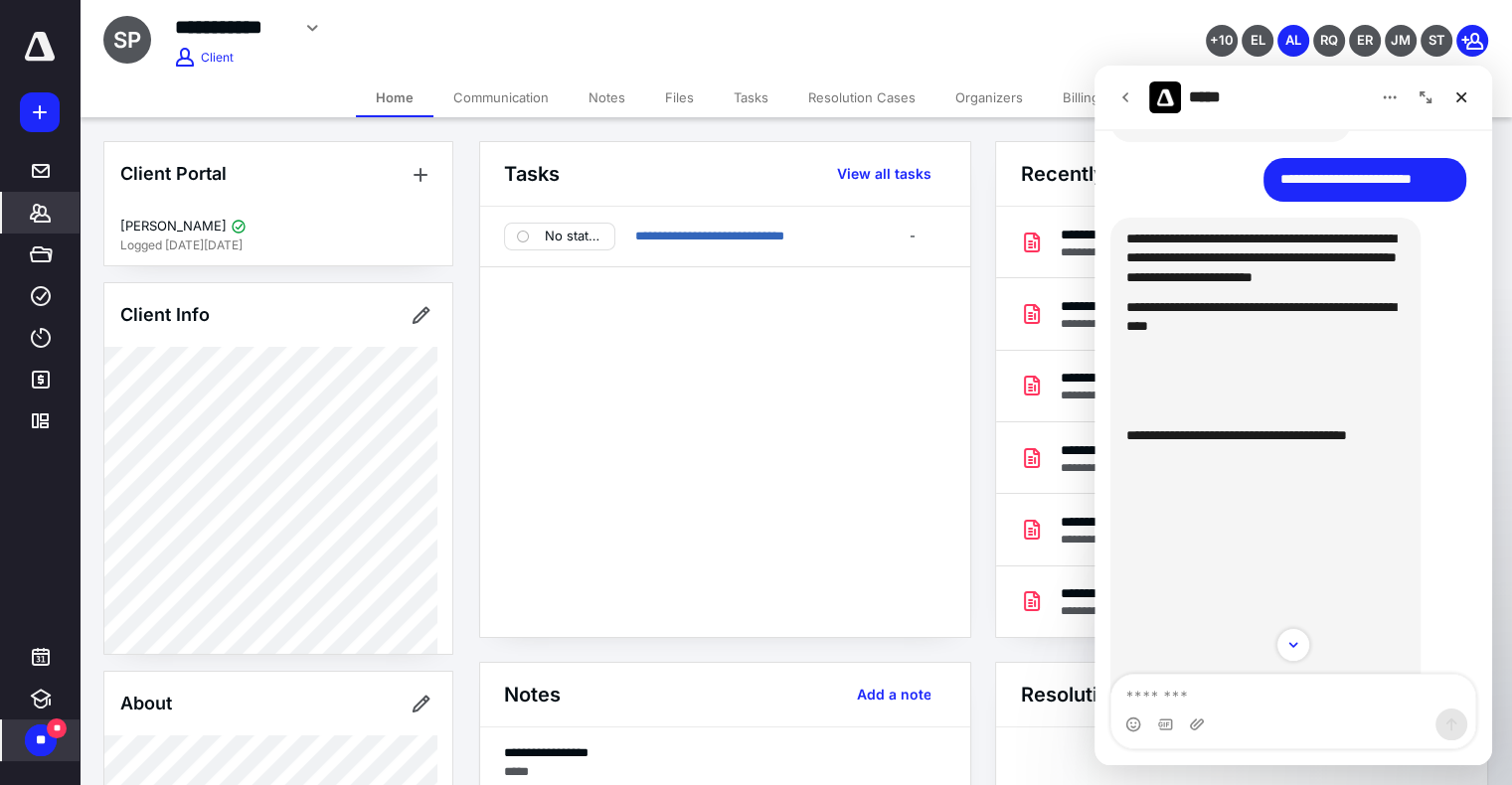 click on "**********" at bounding box center (1265, 317) 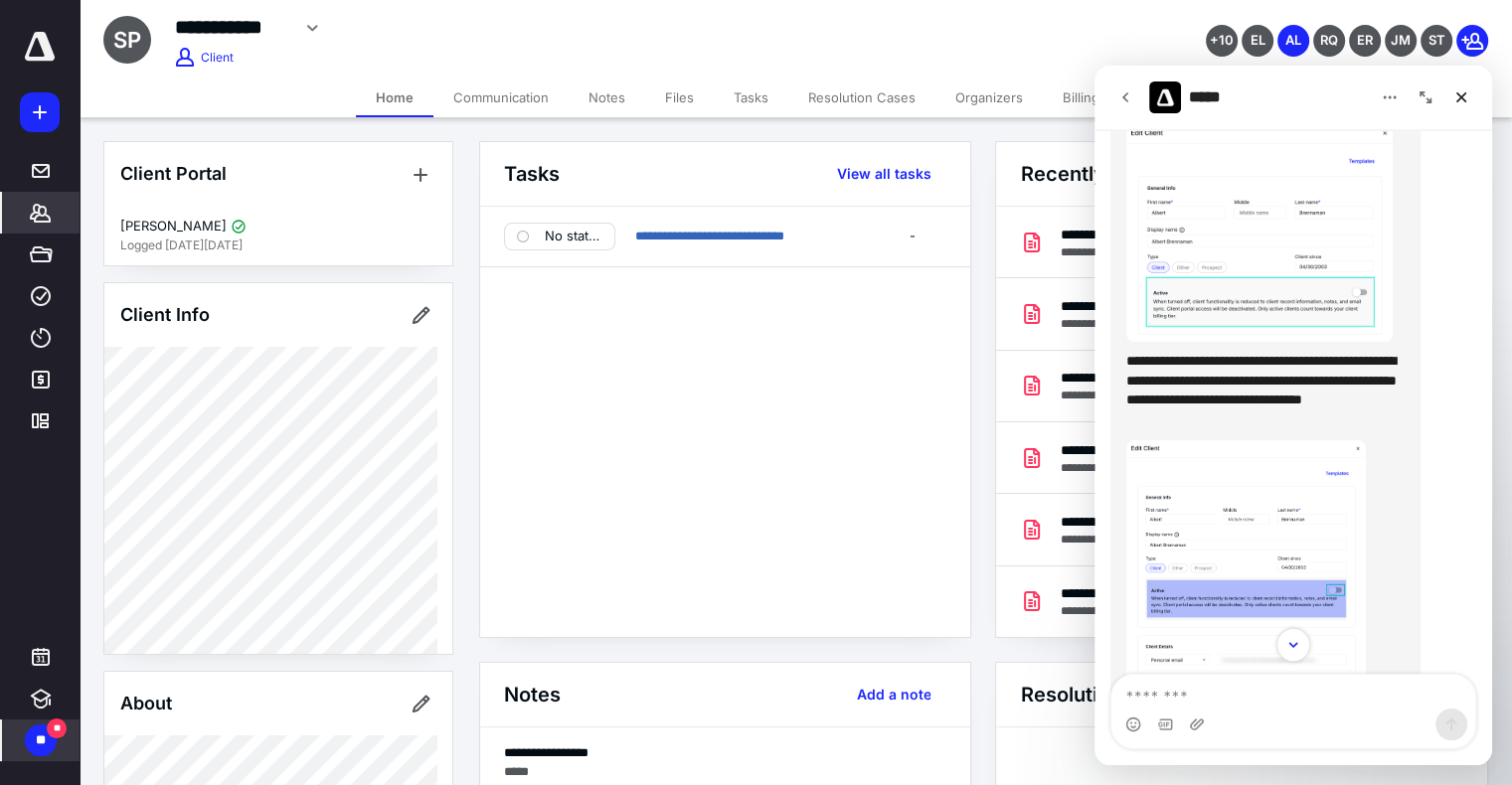 scroll, scrollTop: 1407, scrollLeft: 0, axis: vertical 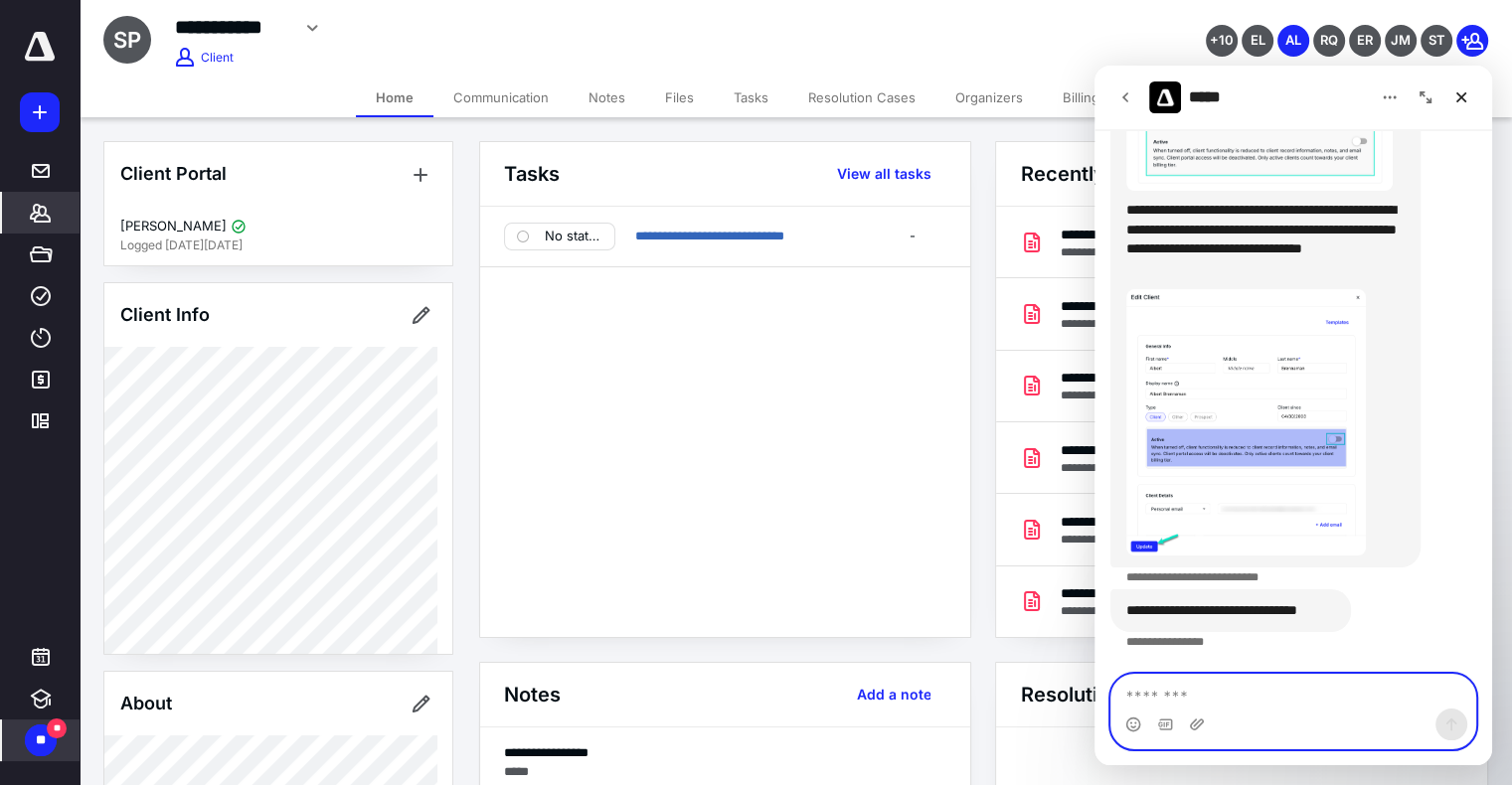 click at bounding box center (1293, 692) 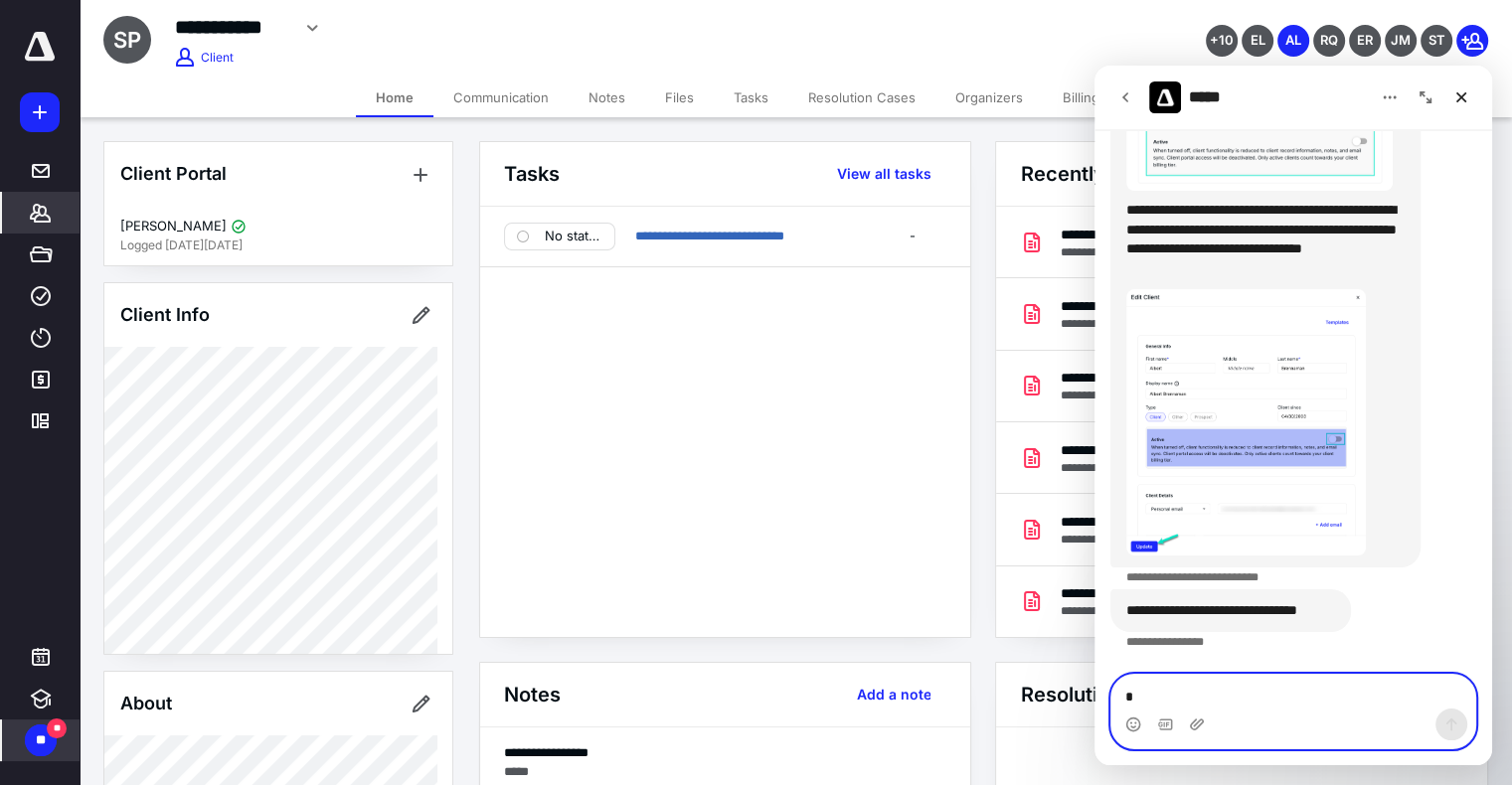 type on "**" 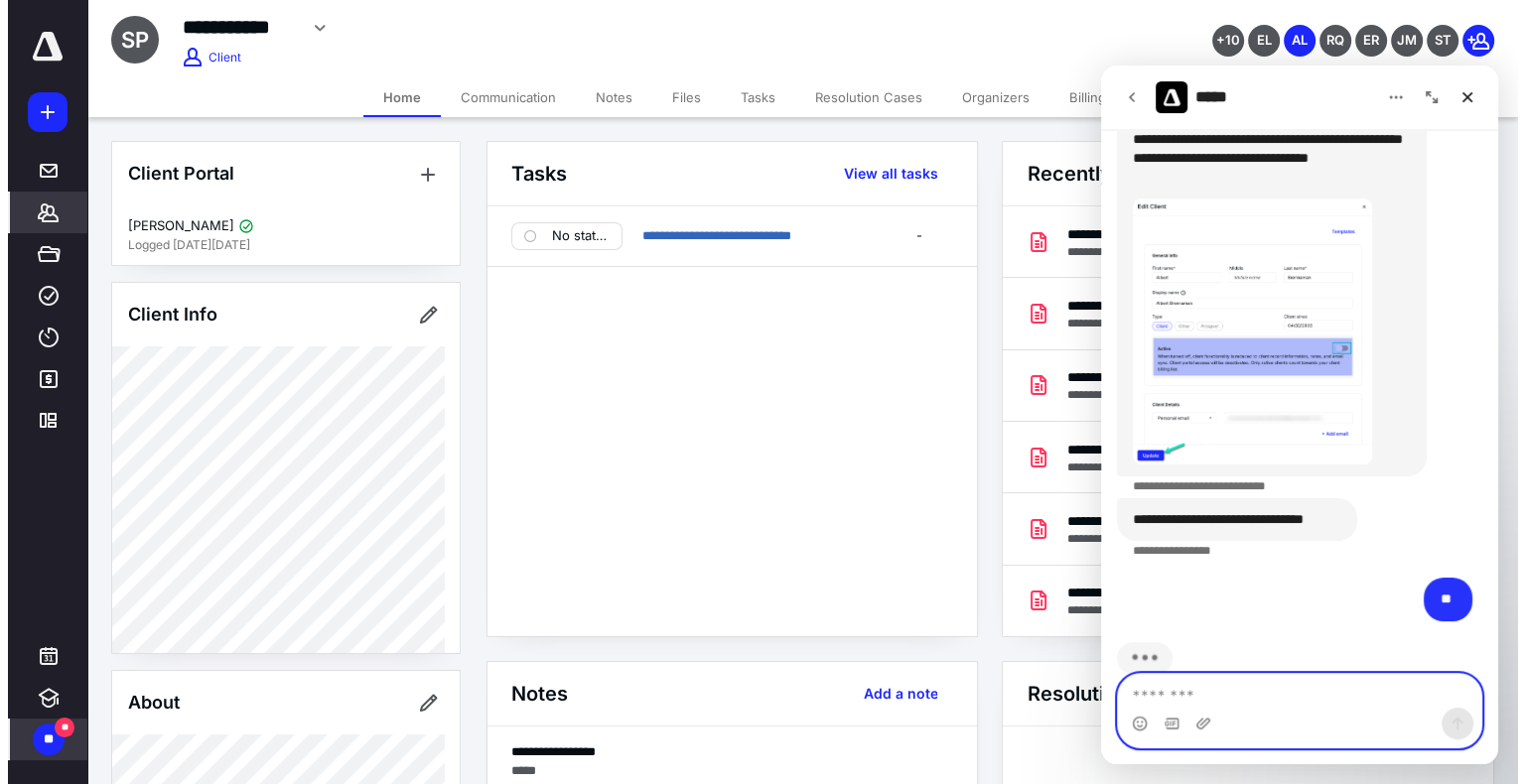 scroll, scrollTop: 1528, scrollLeft: 0, axis: vertical 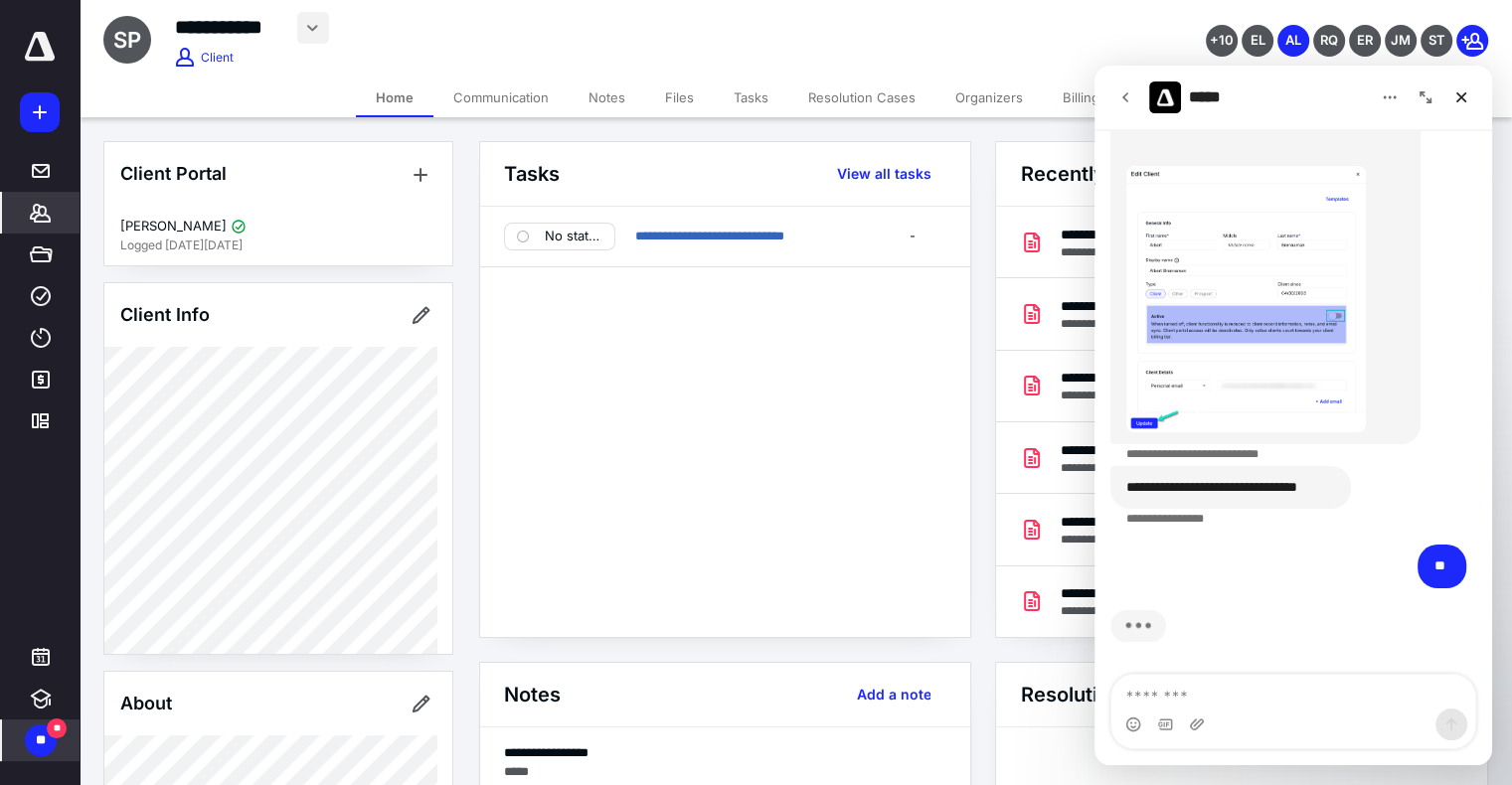 click at bounding box center (313, 28) 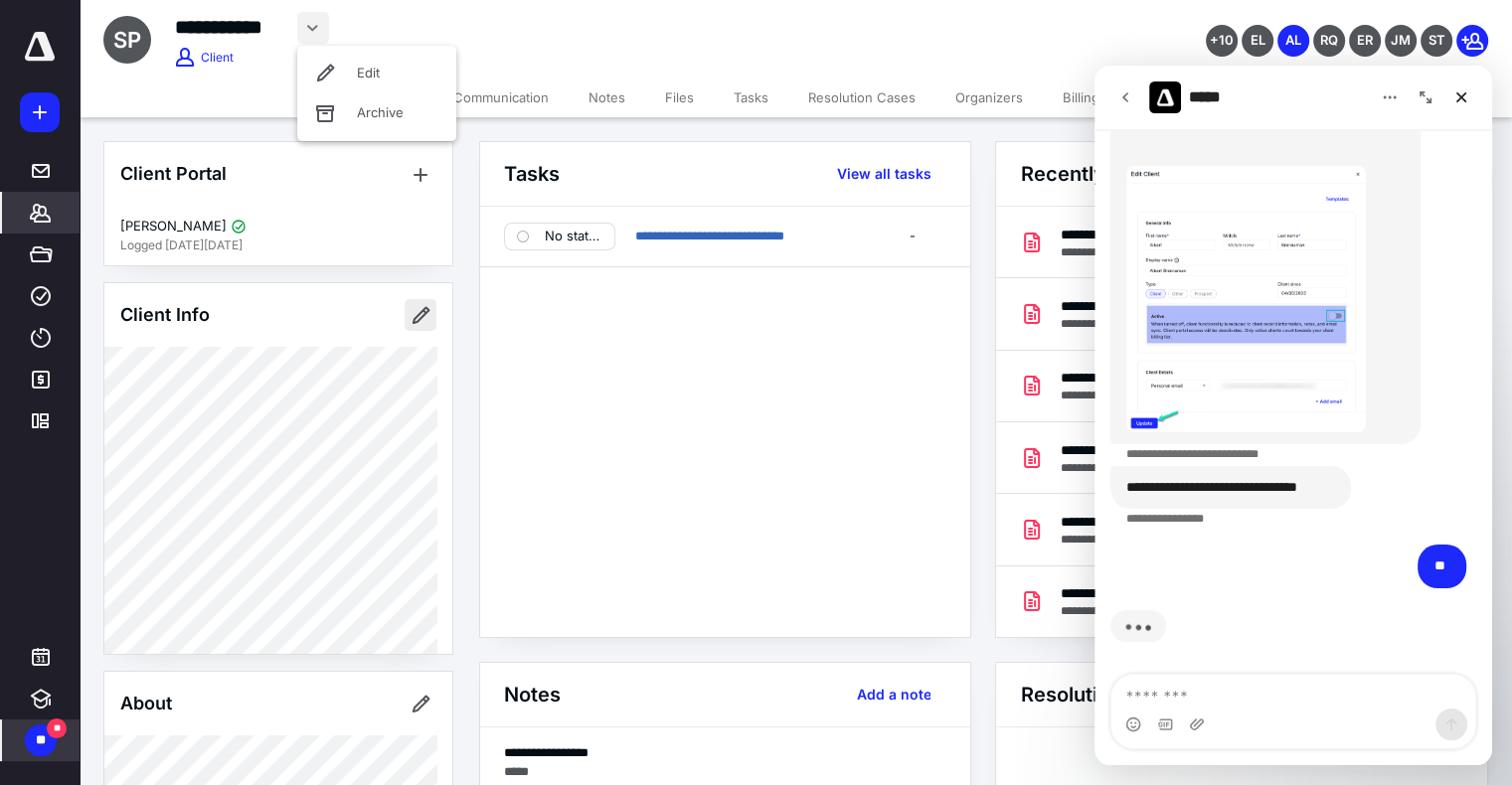 click at bounding box center [420, 315] 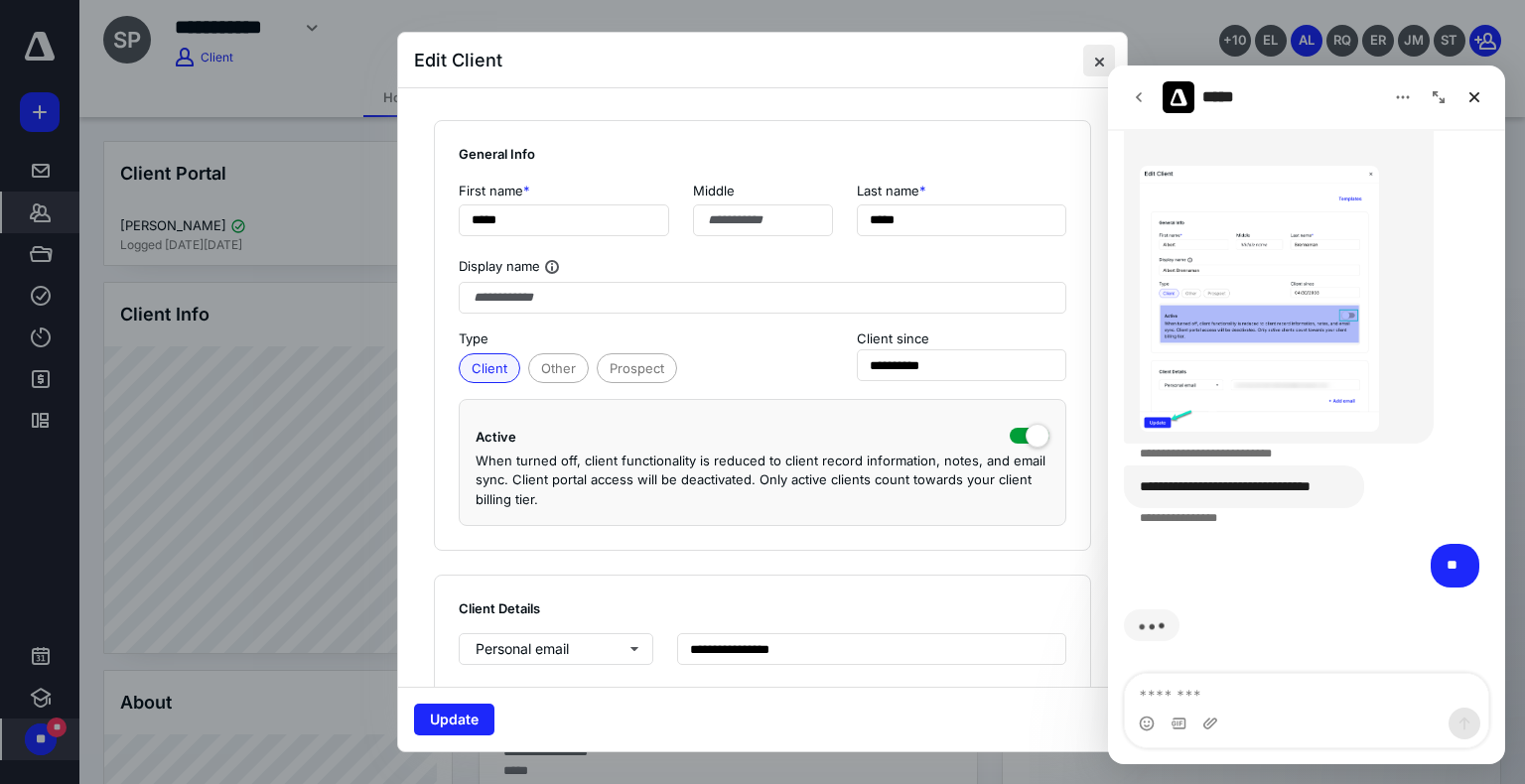 click at bounding box center (1099, 61) 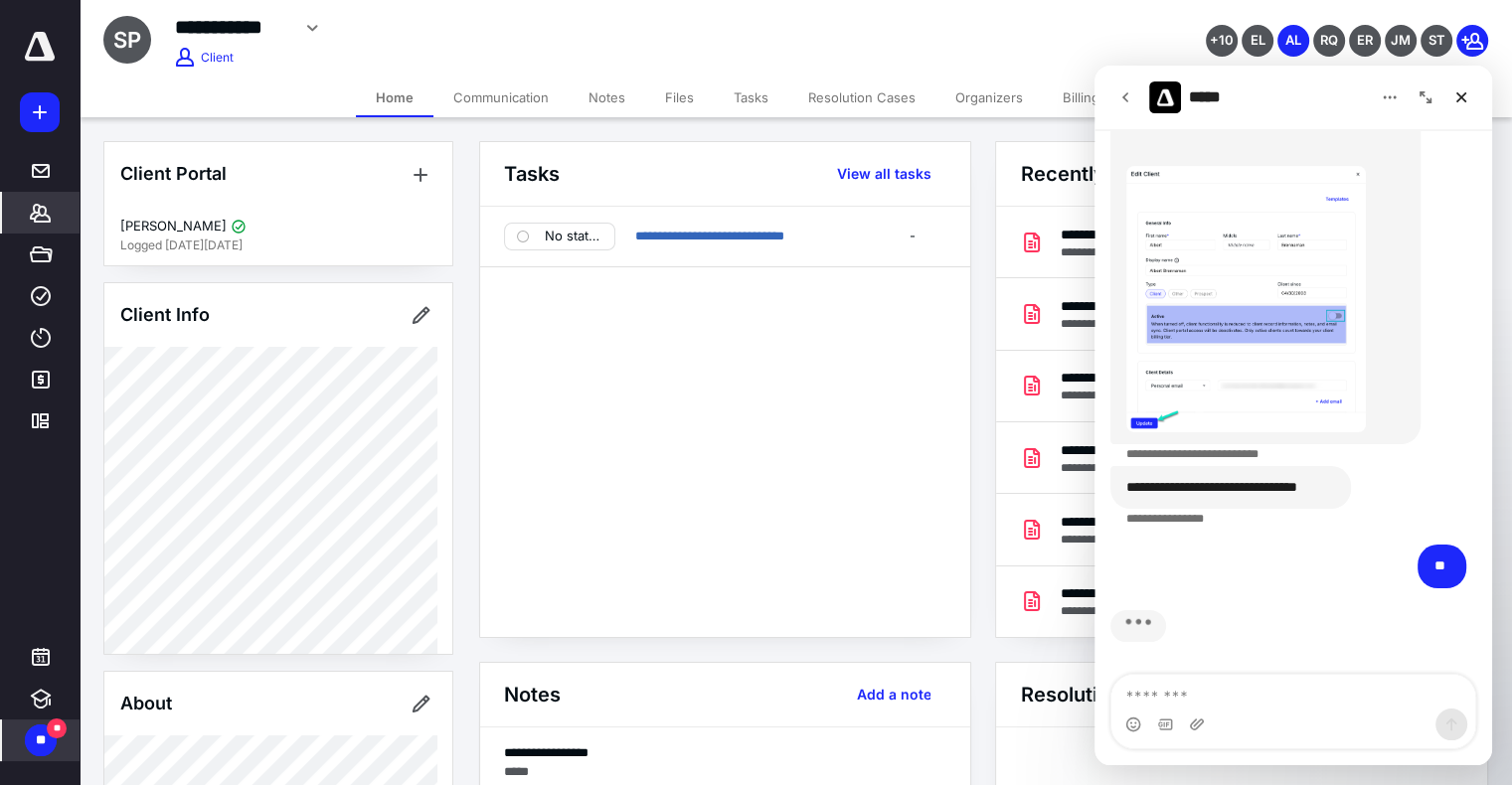click on "Client Portal" at bounding box center (278, 174) 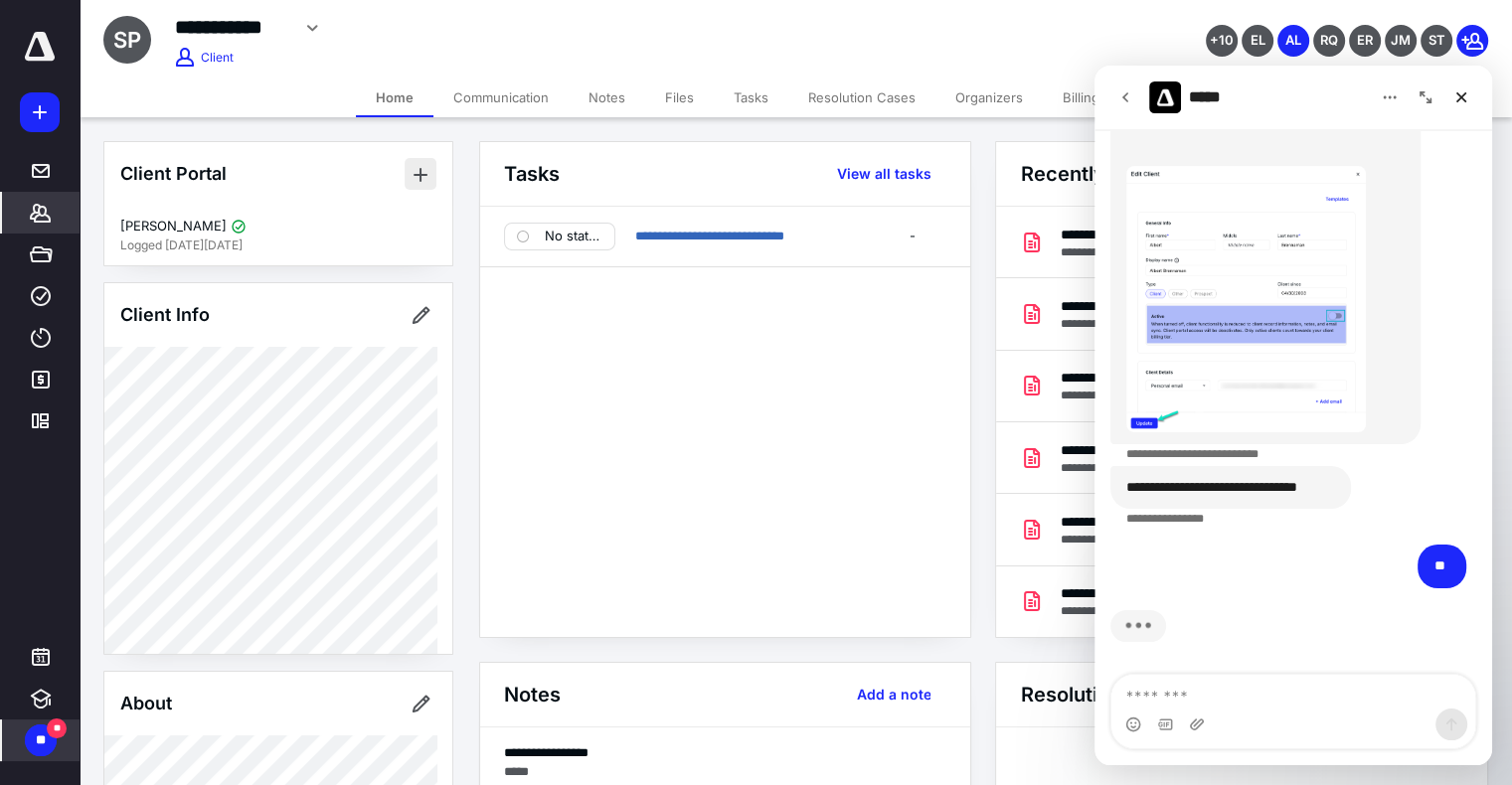 click at bounding box center [420, 174] 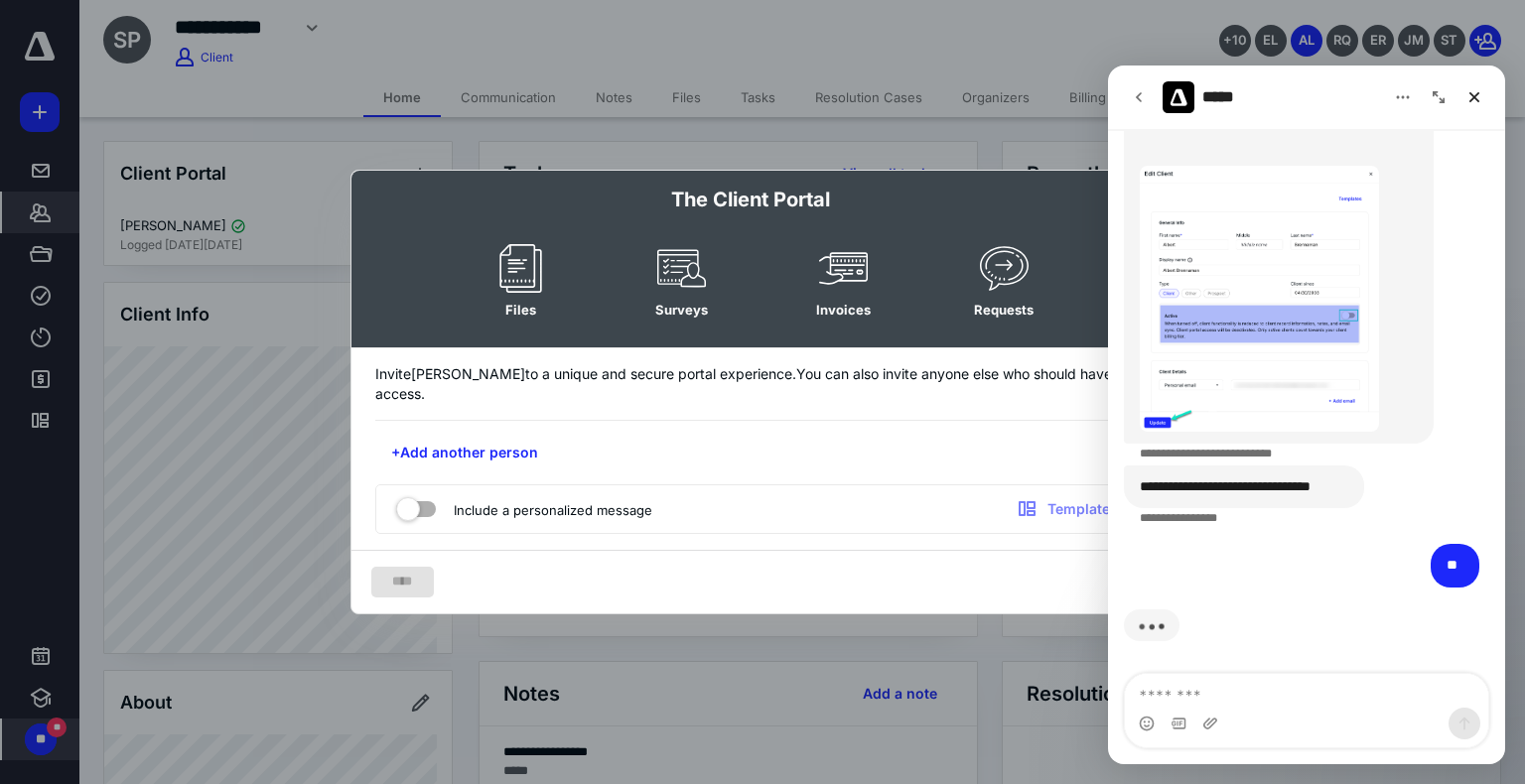 click at bounding box center (762, 392) 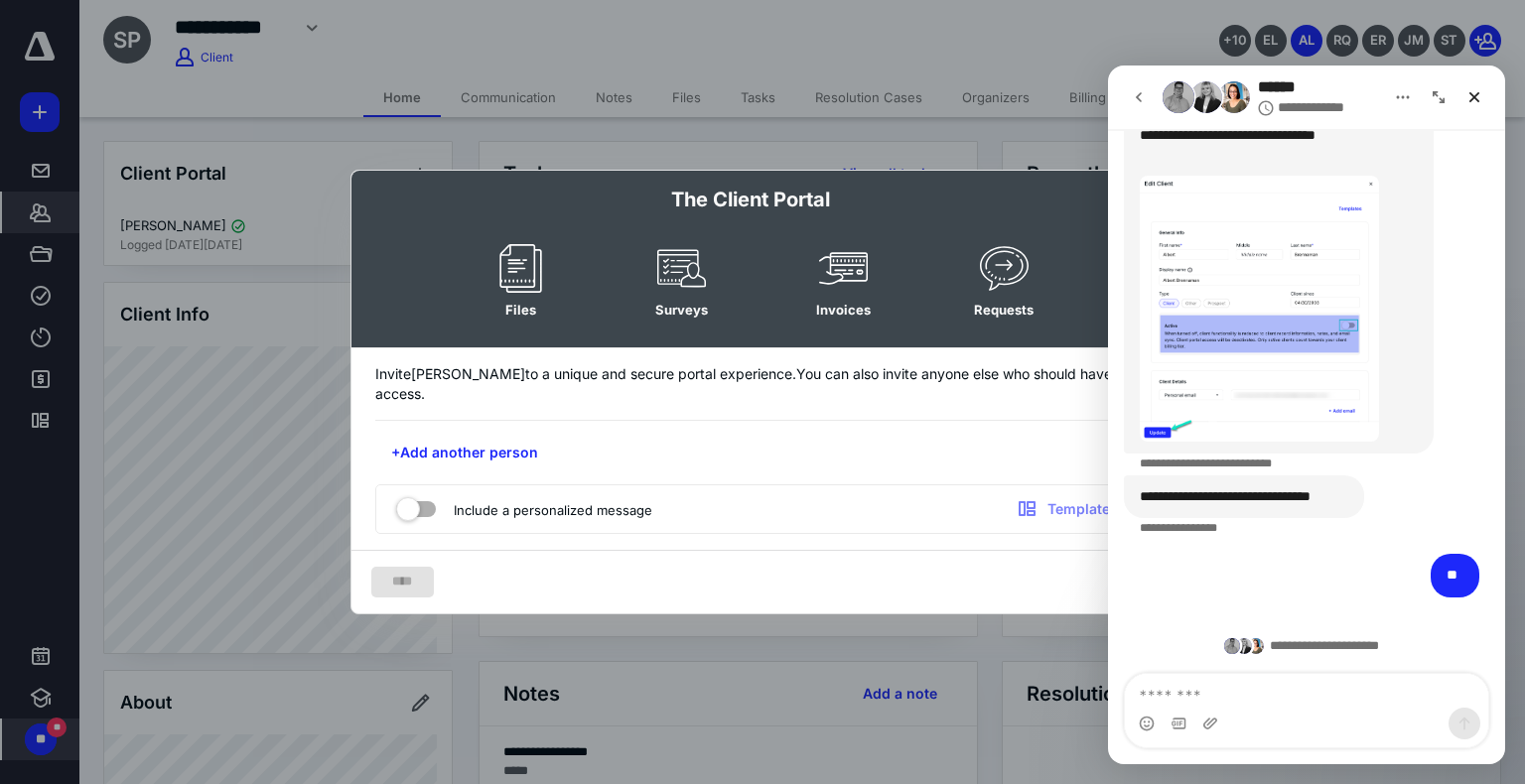 scroll, scrollTop: 0, scrollLeft: 0, axis: both 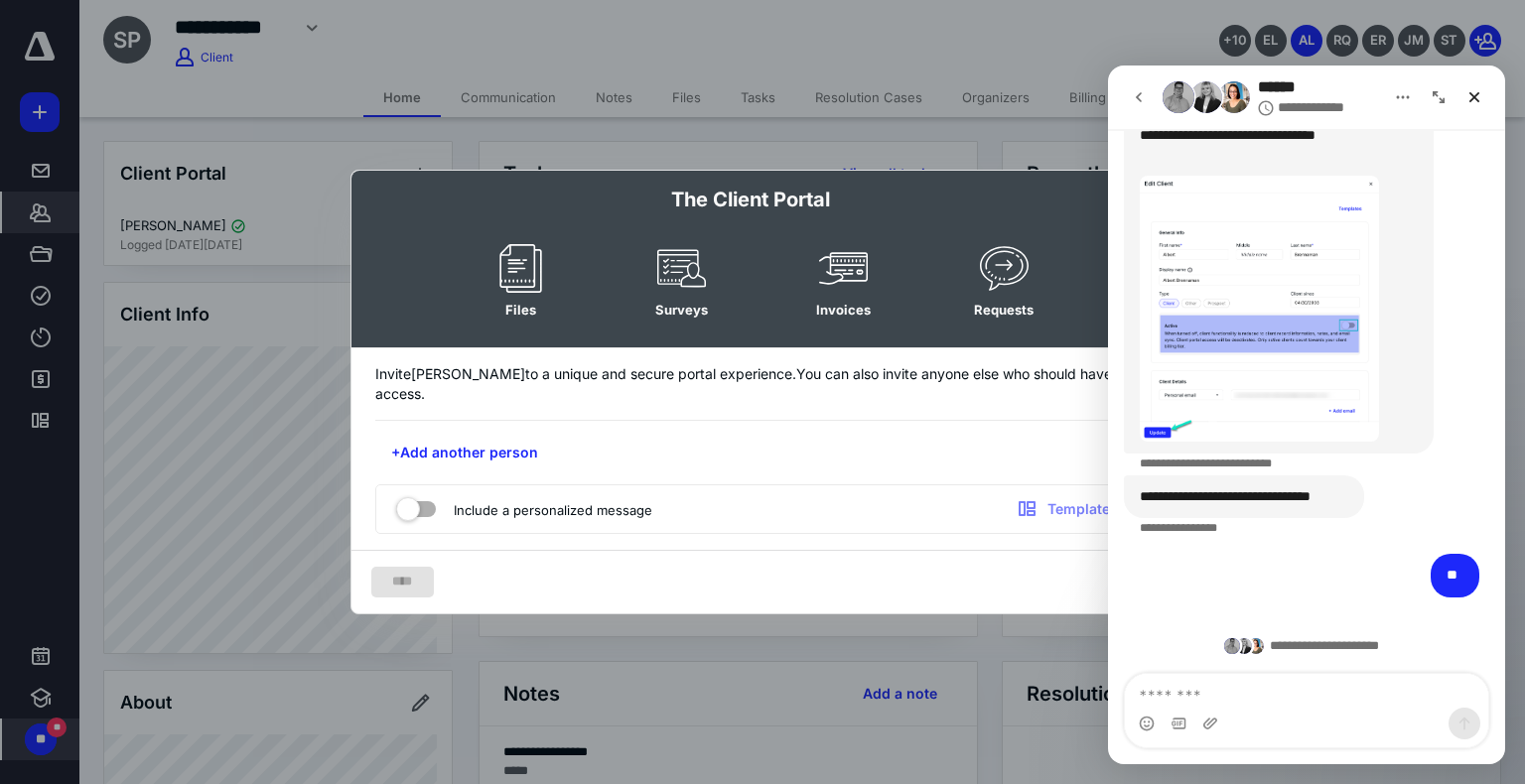 click 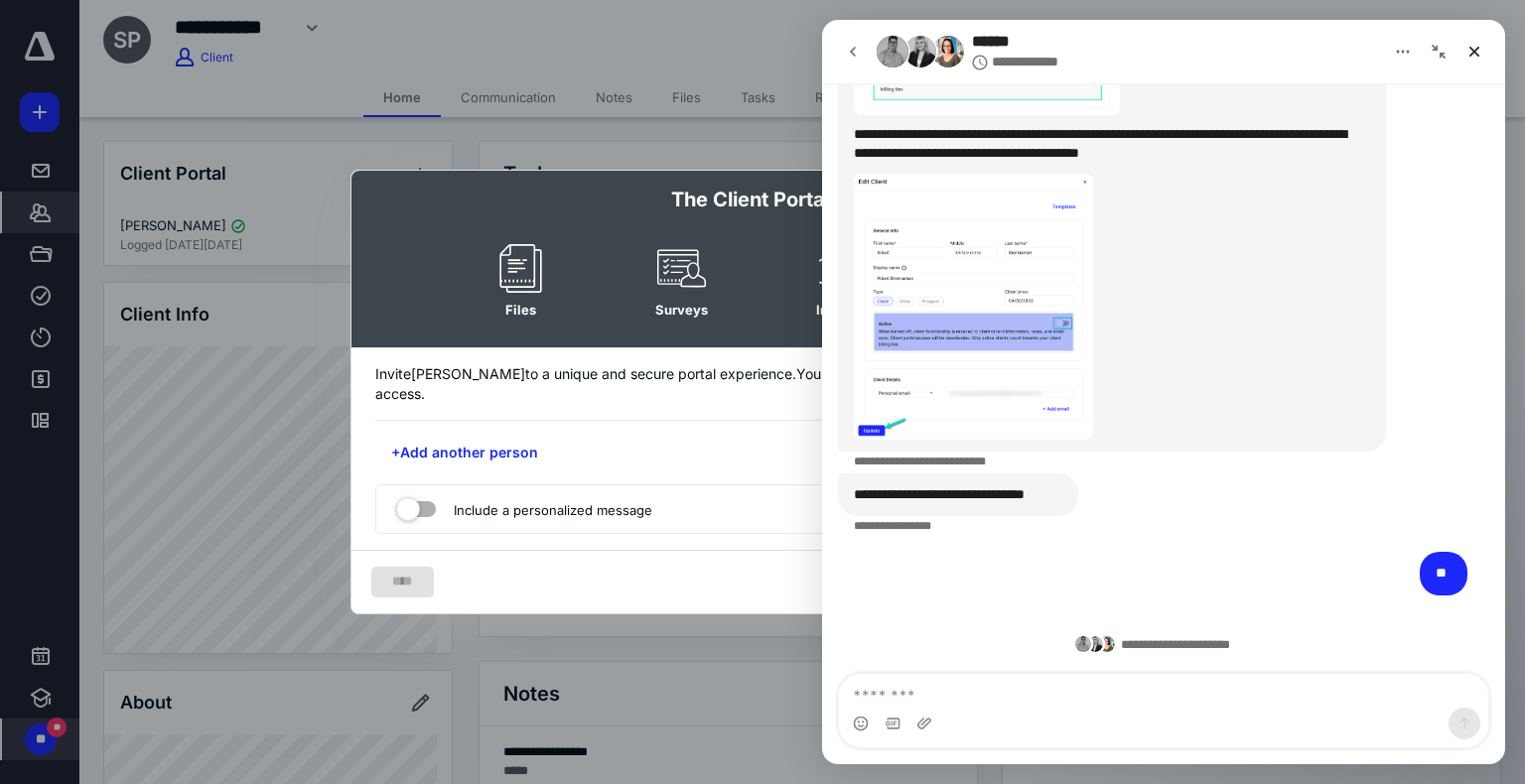 scroll, scrollTop: 1221, scrollLeft: 0, axis: vertical 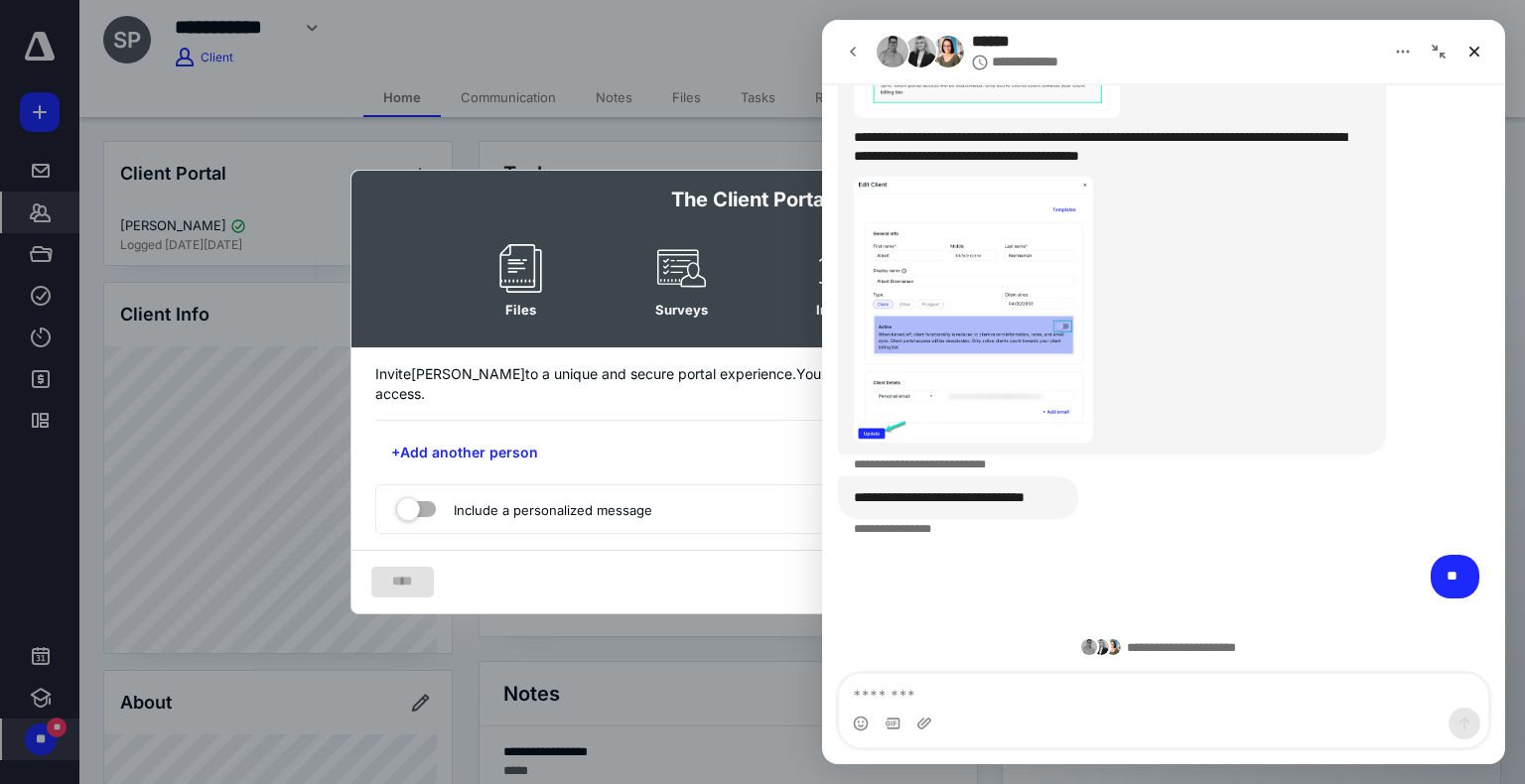 click at bounding box center [762, 392] 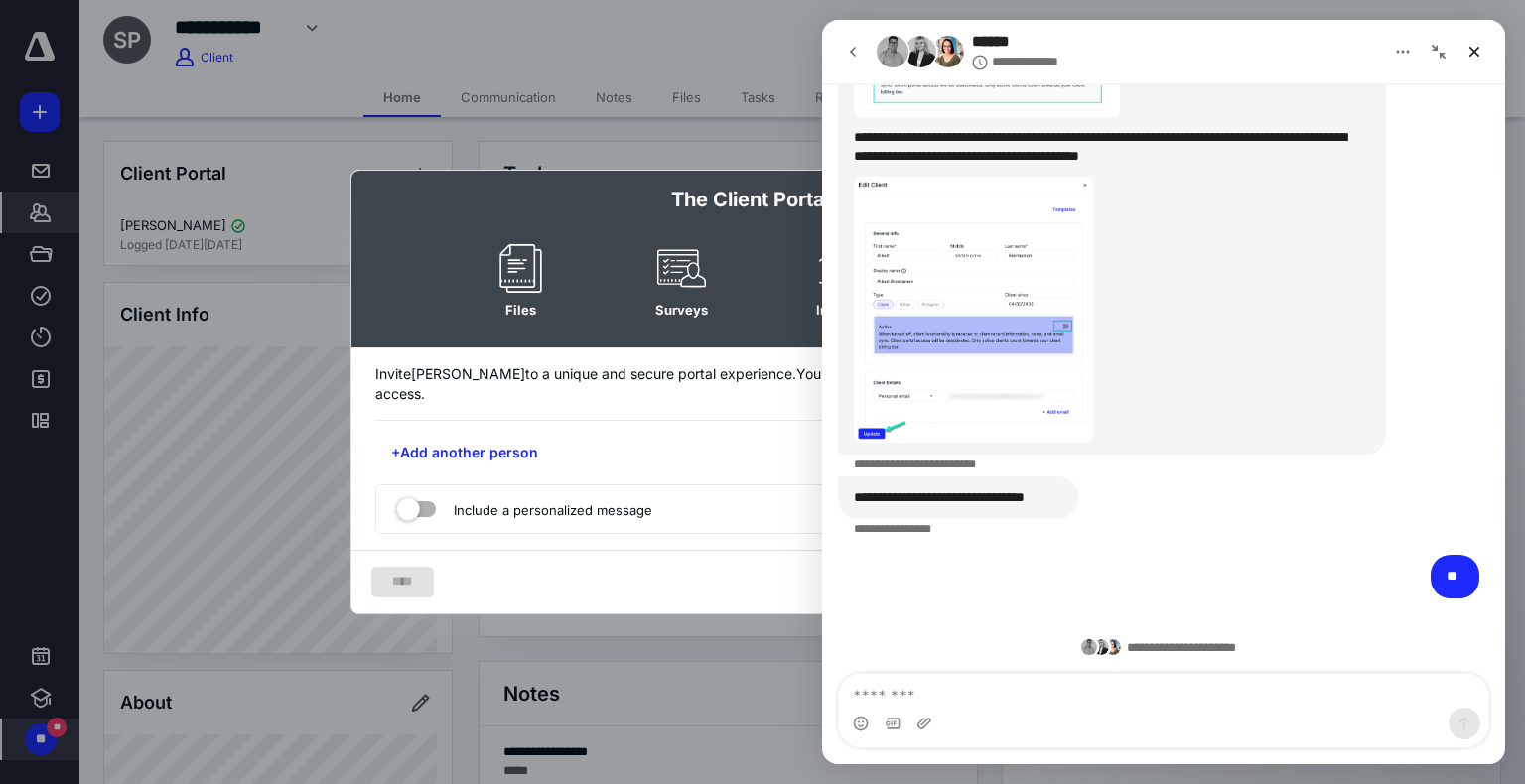 click 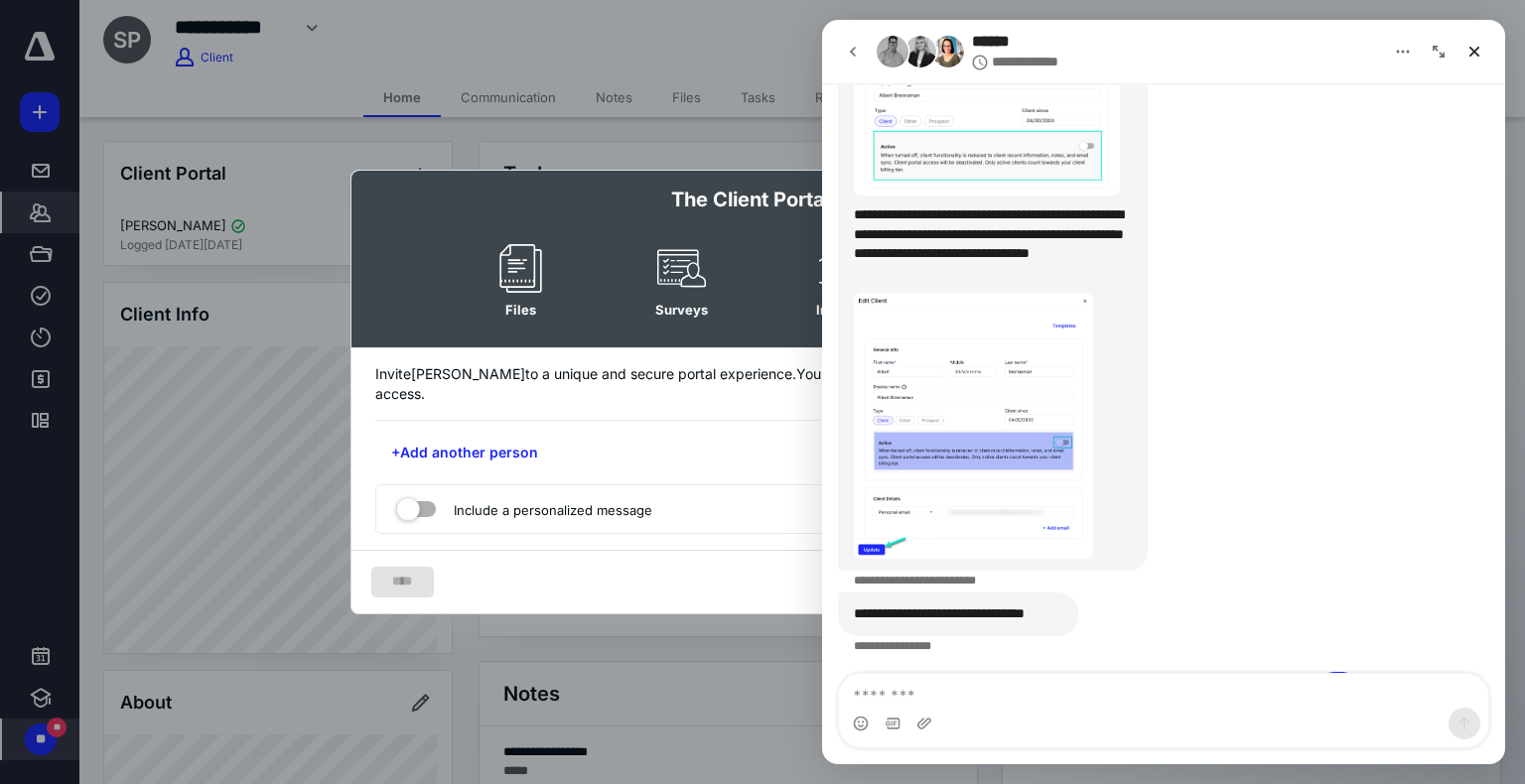 scroll, scrollTop: 1520, scrollLeft: 0, axis: vertical 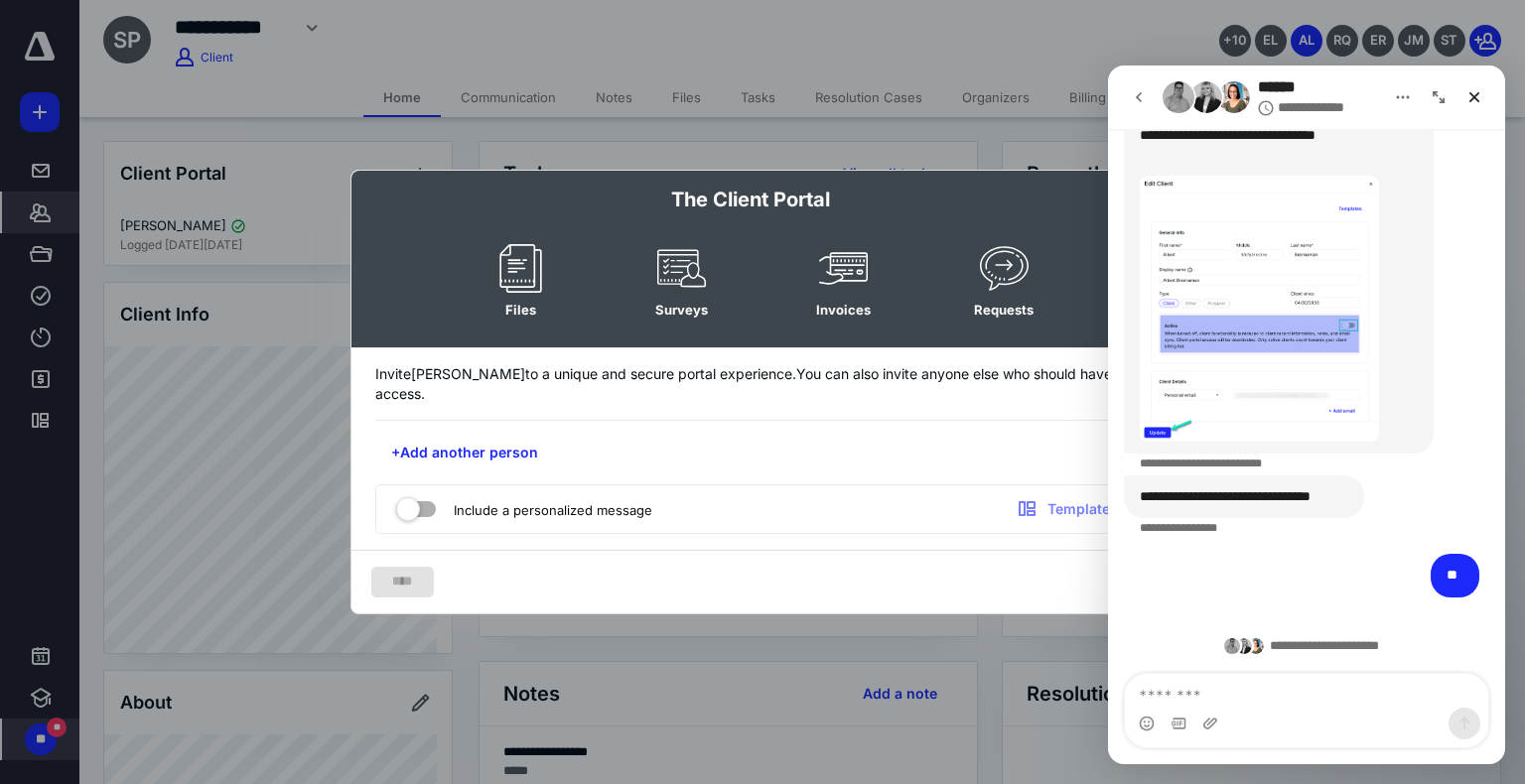 click at bounding box center (1004, 268) 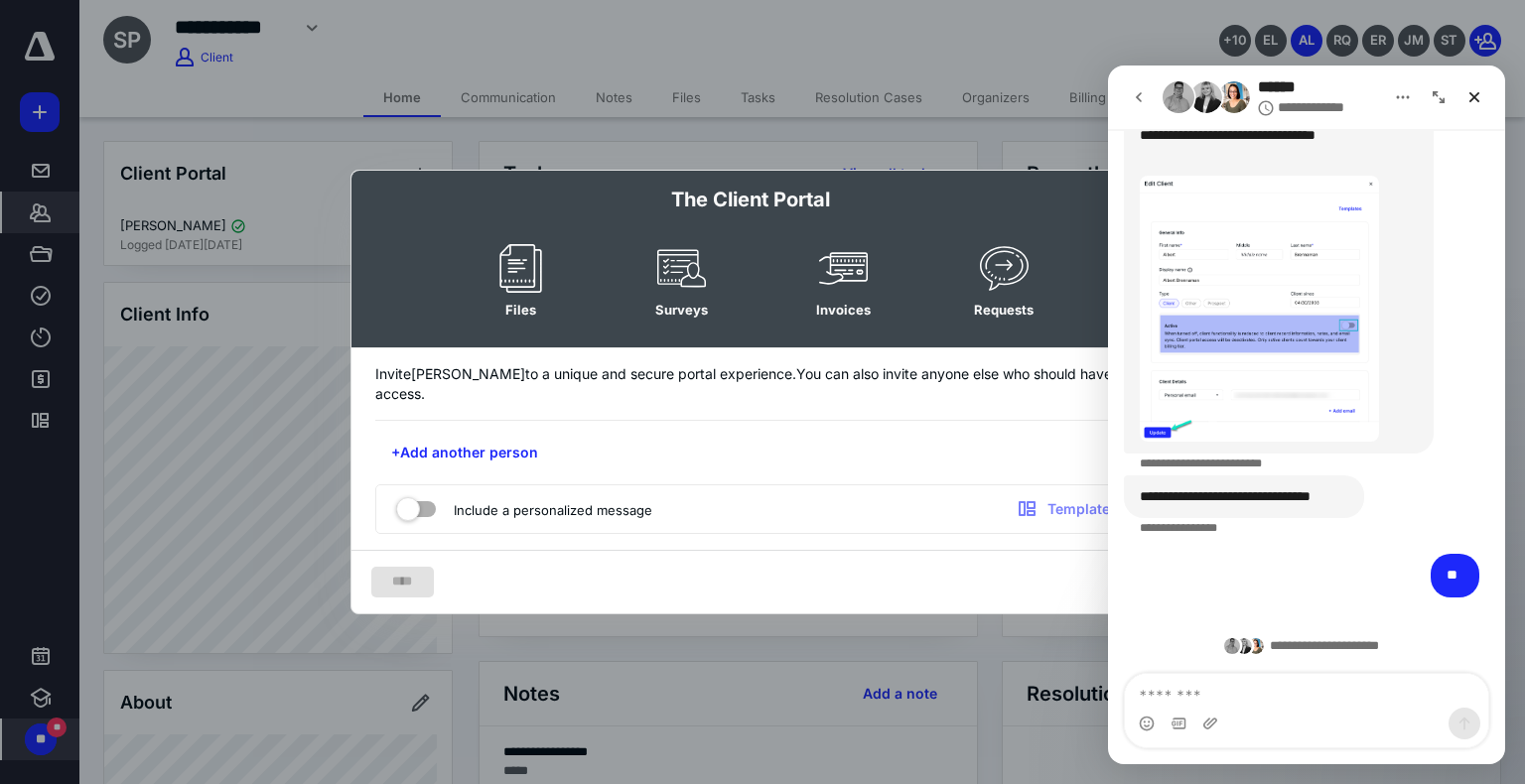 click at bounding box center (762, 392) 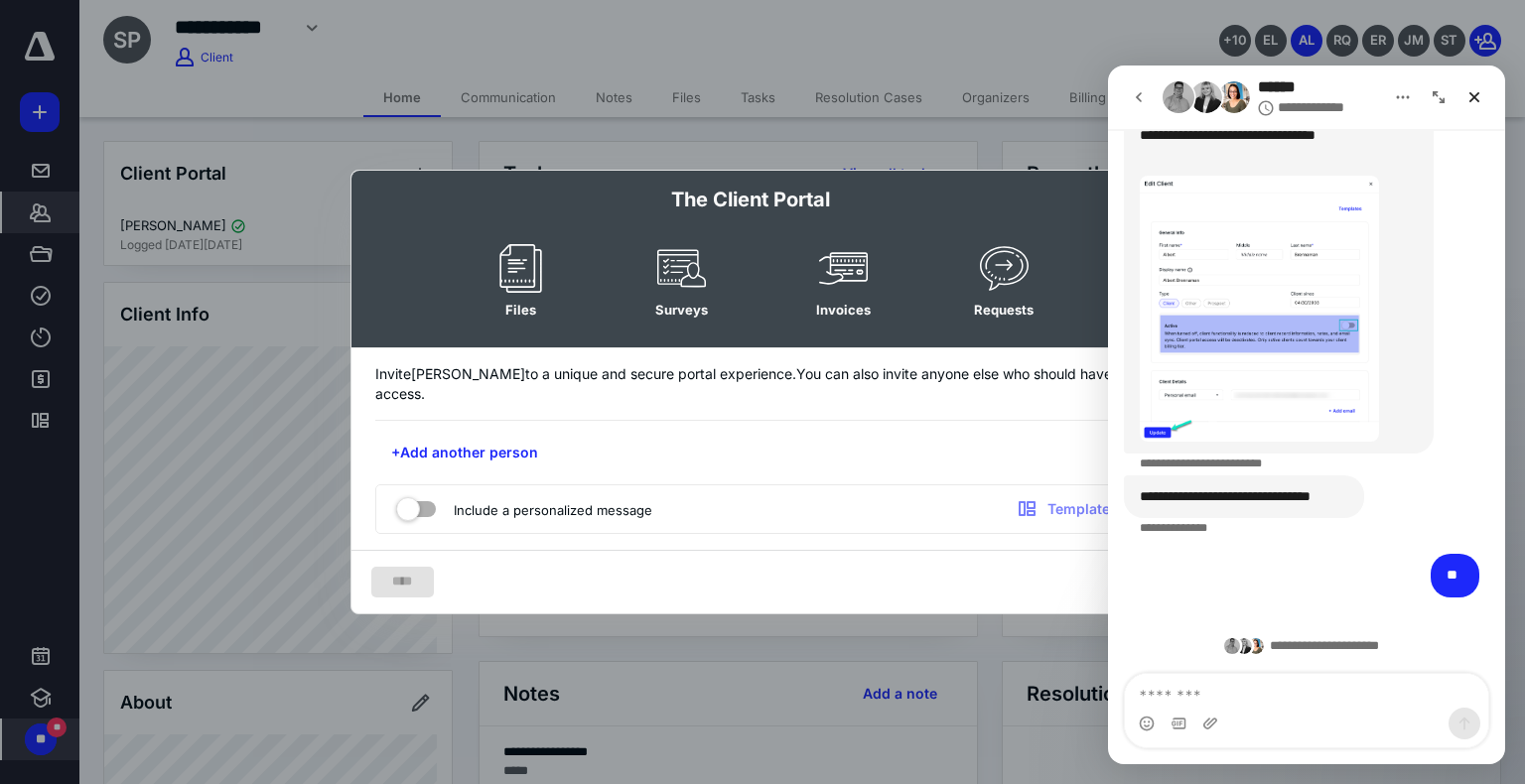 click on "**********" at bounding box center (1307, 97) 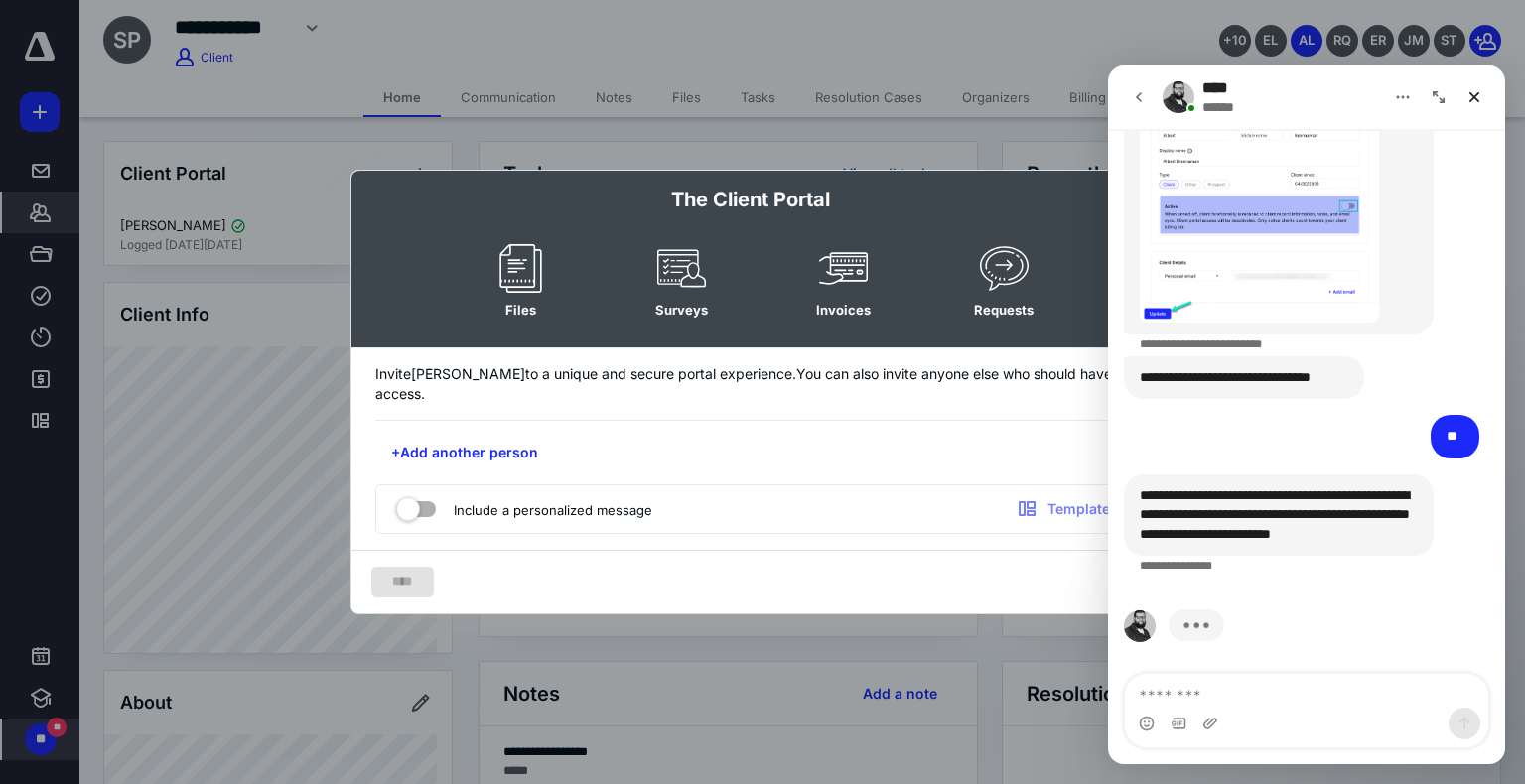 scroll, scrollTop: 1562, scrollLeft: 0, axis: vertical 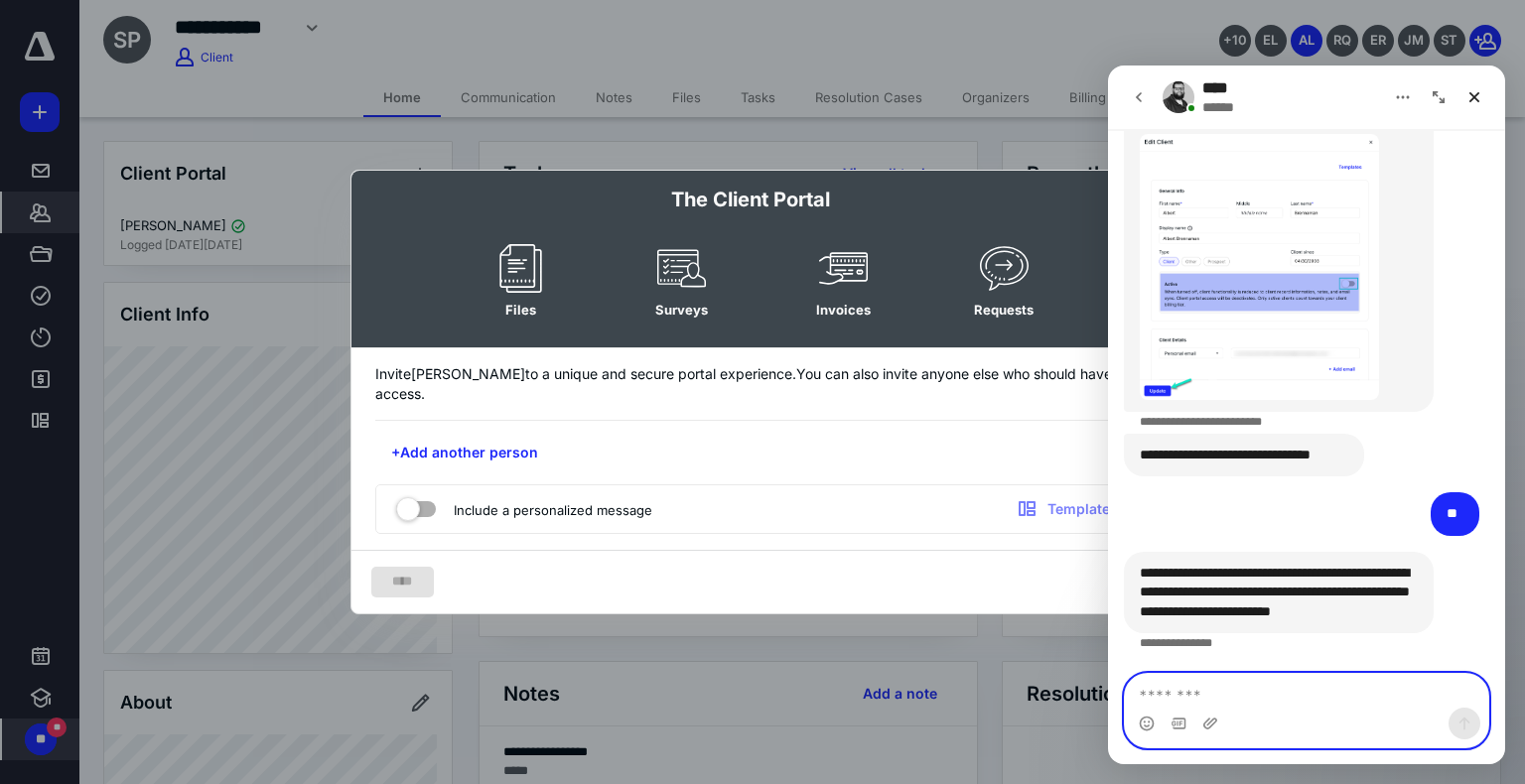 click at bounding box center (1307, 691) 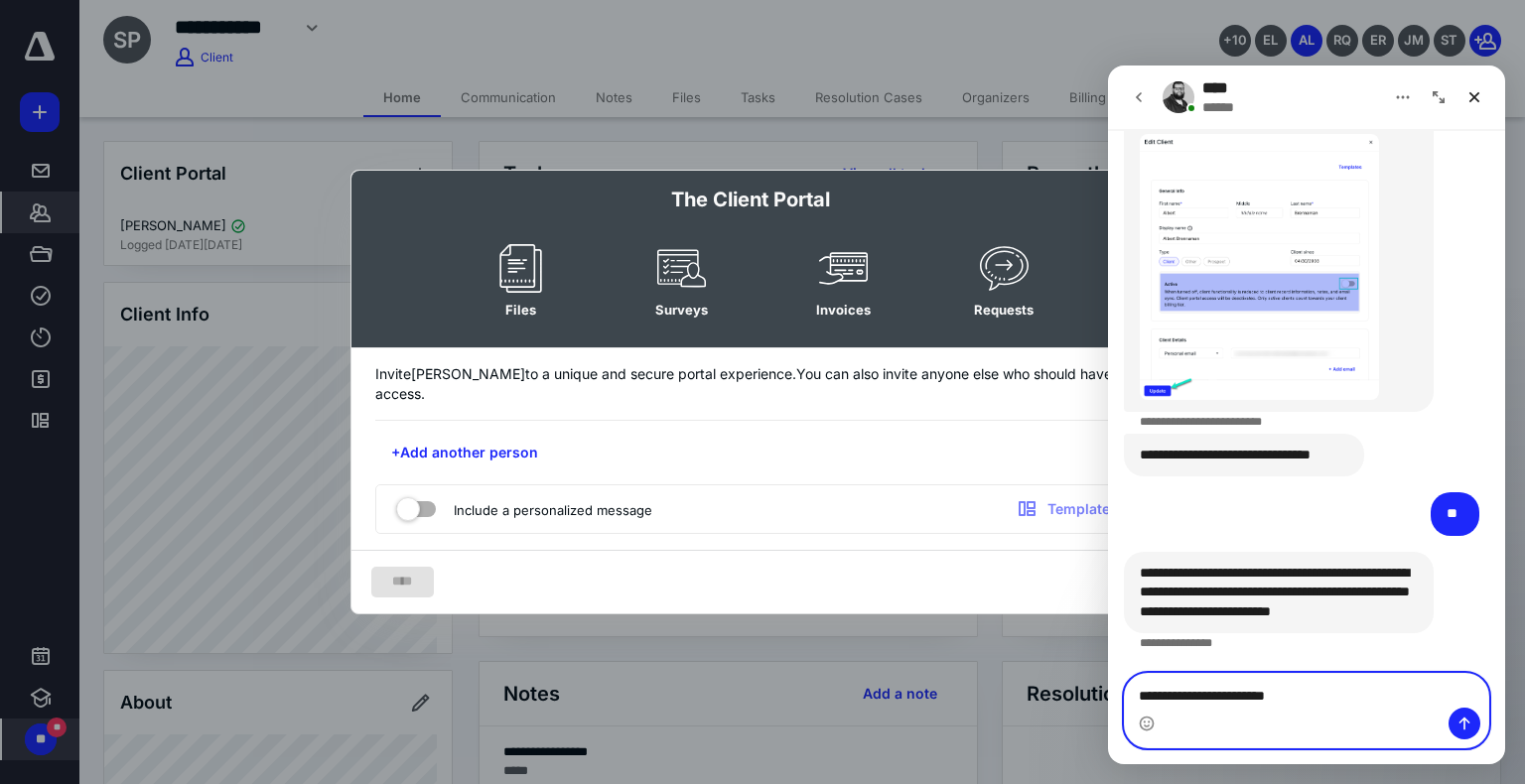 type on "**********" 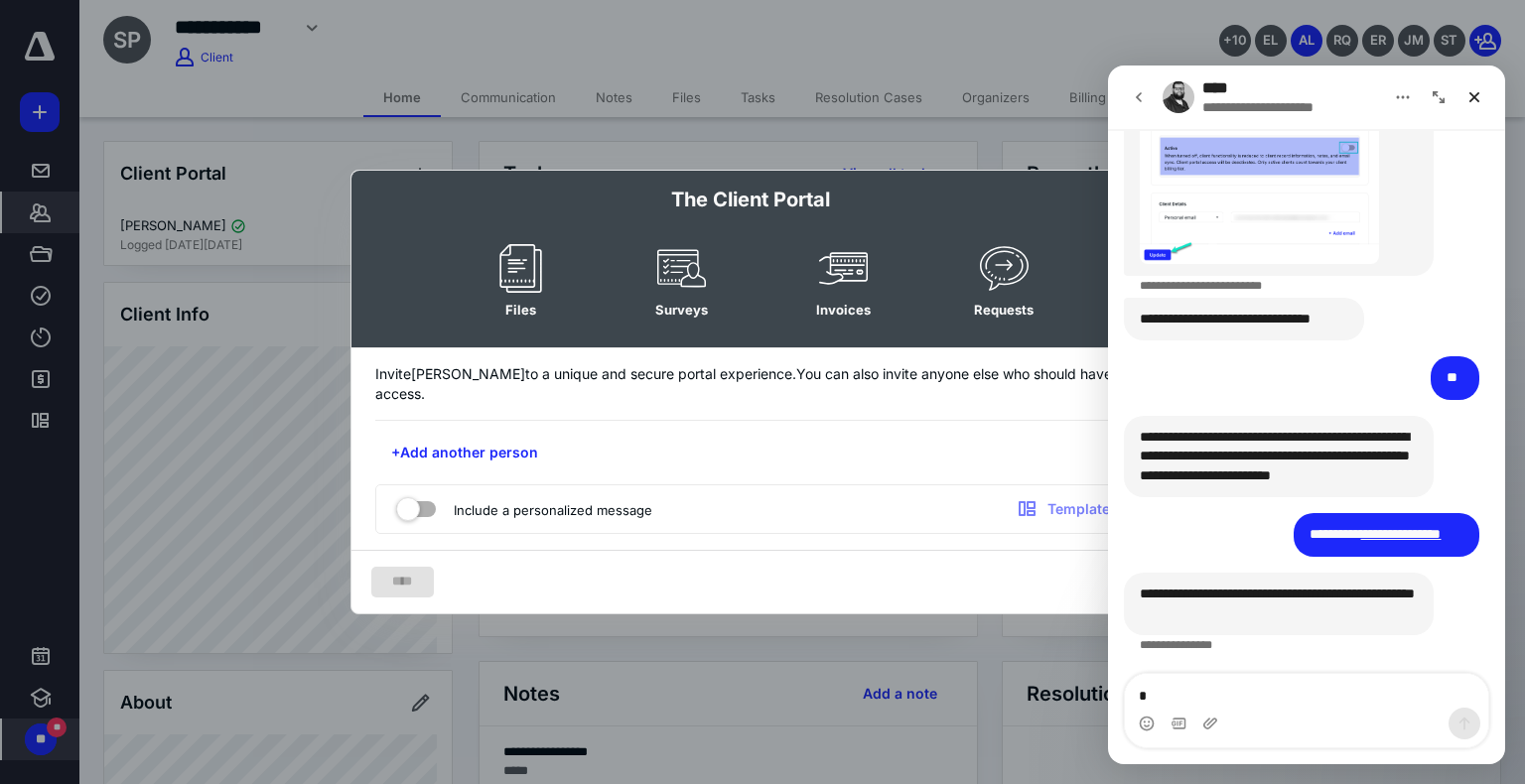 scroll, scrollTop: 1700, scrollLeft: 0, axis: vertical 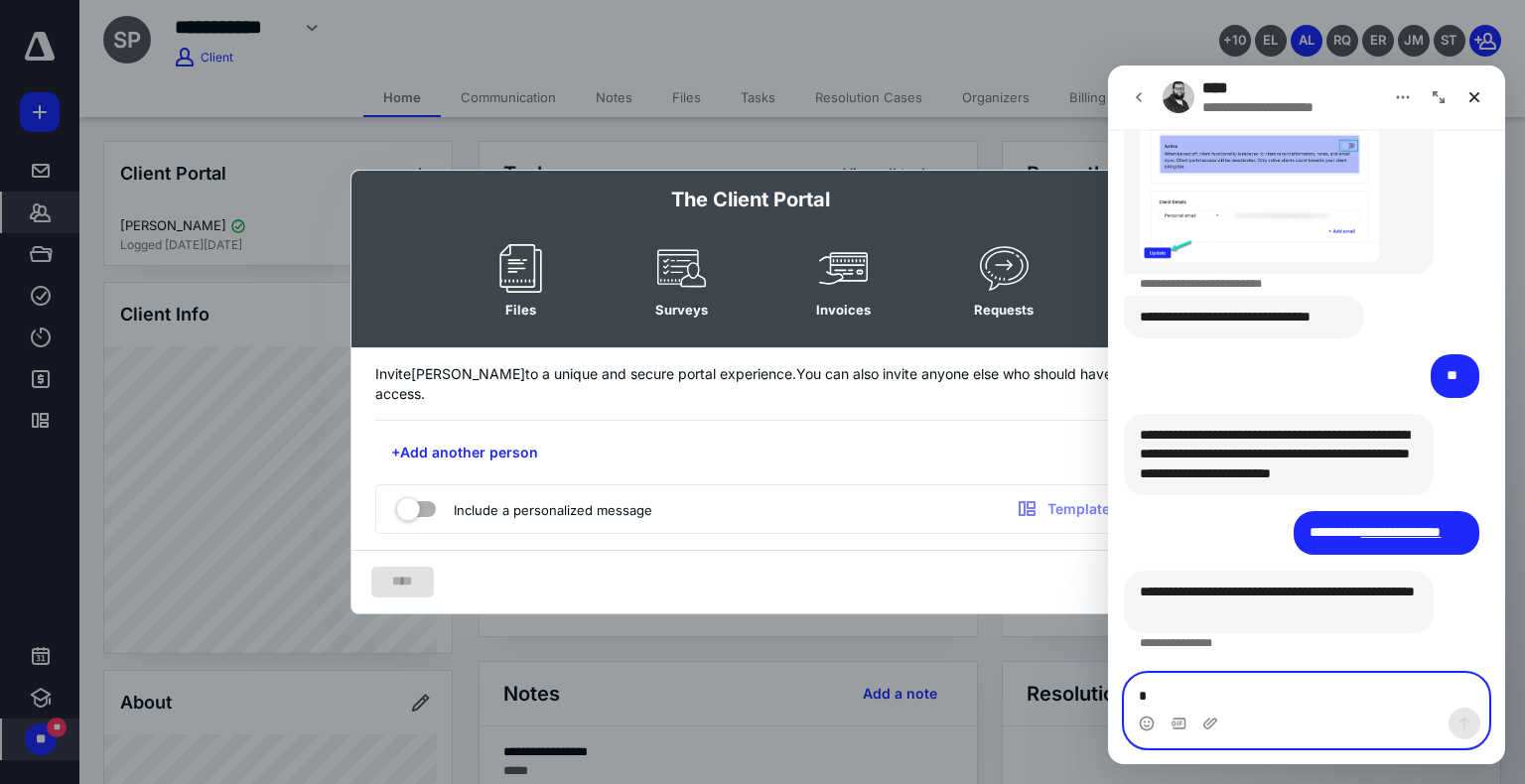 click at bounding box center [1307, 691] 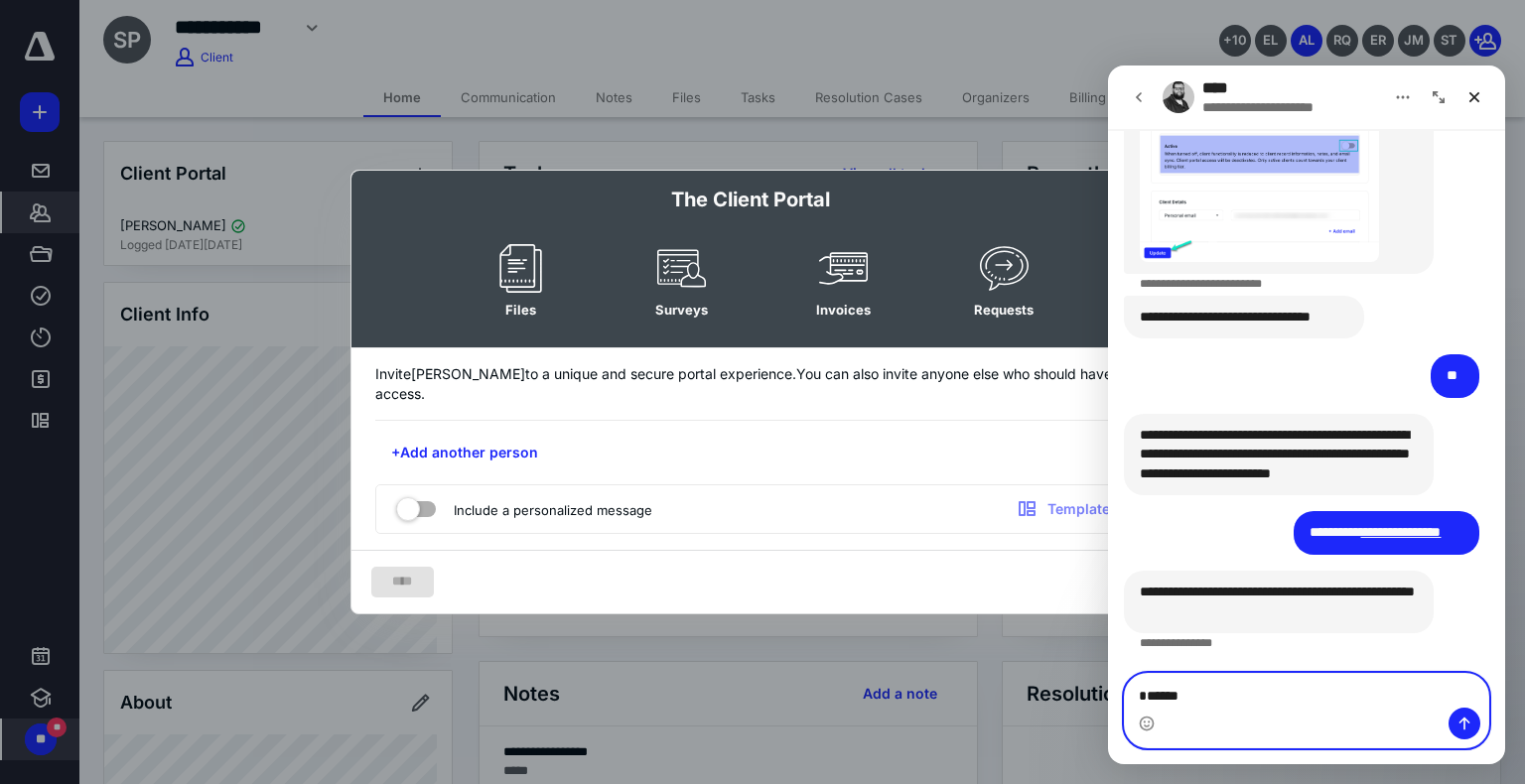 type on "*******" 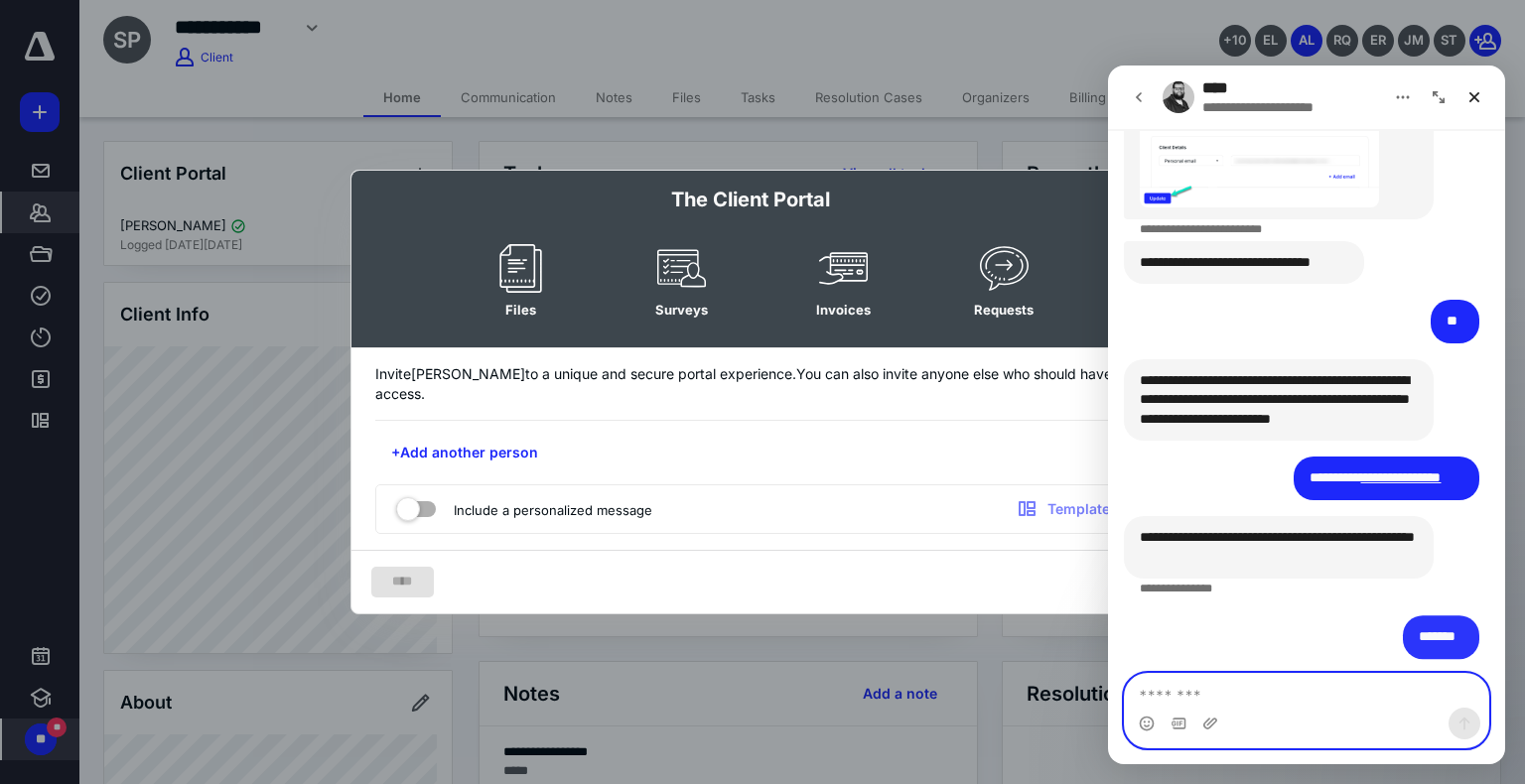 scroll, scrollTop: 1759, scrollLeft: 0, axis: vertical 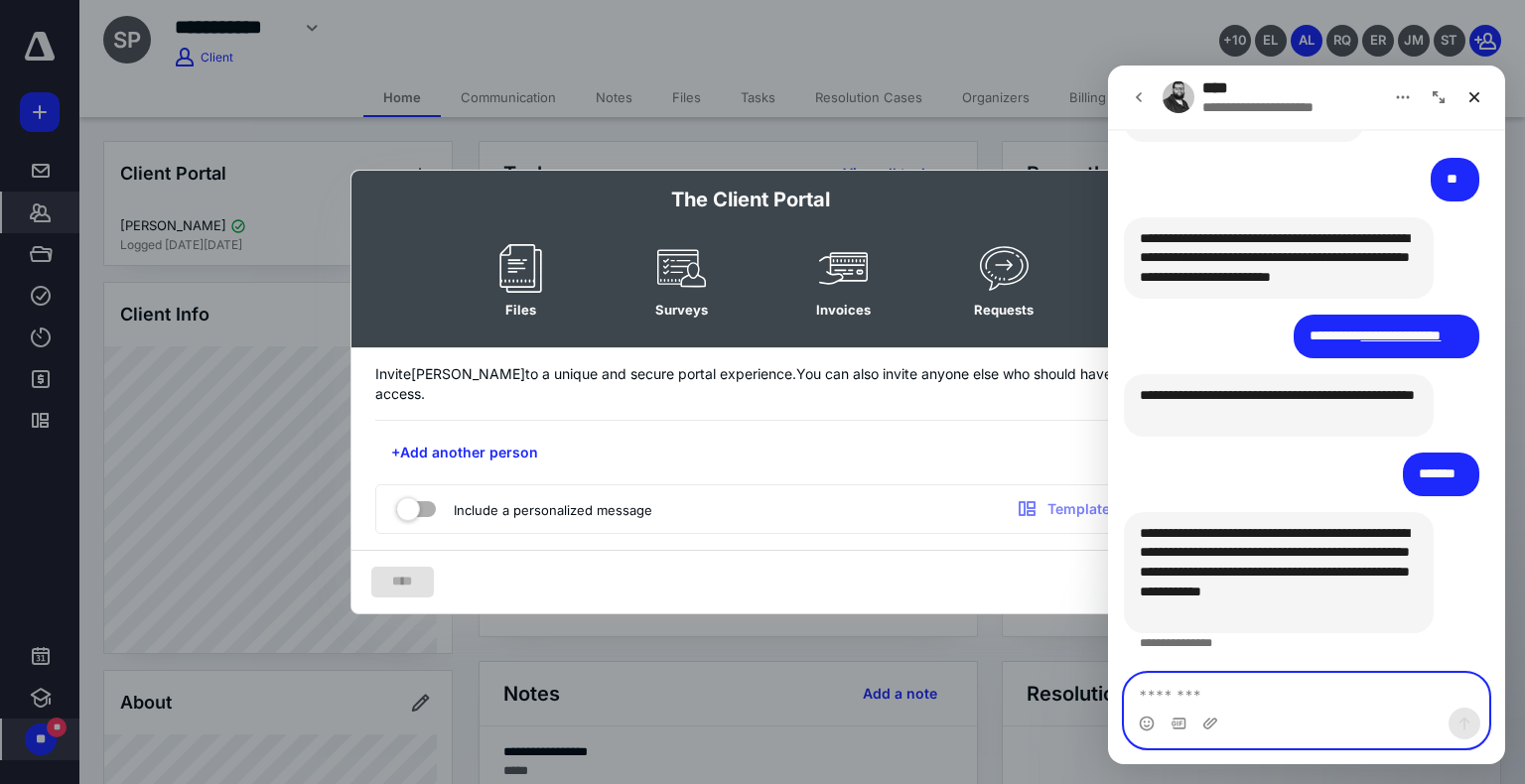 type on "*" 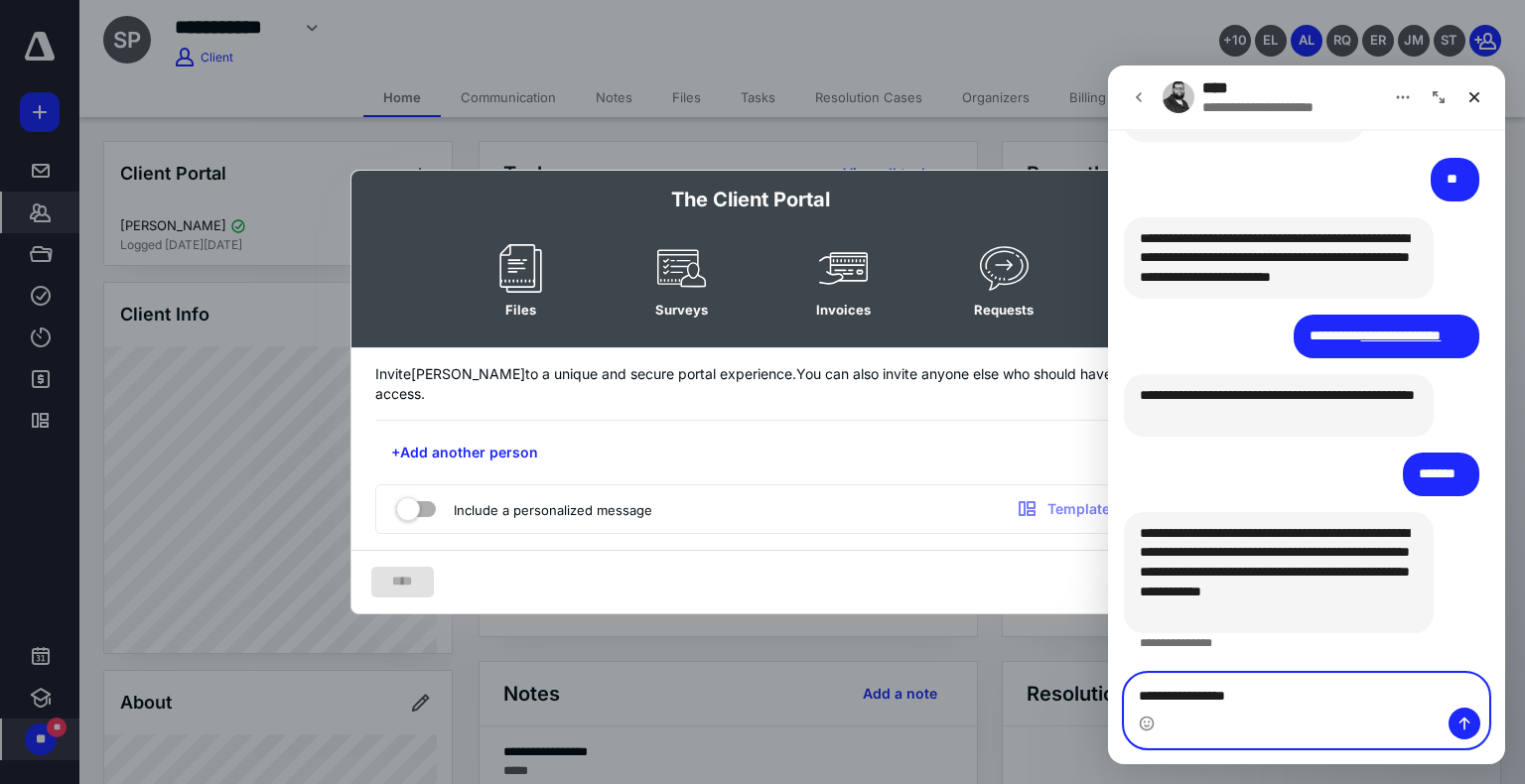 type on "**********" 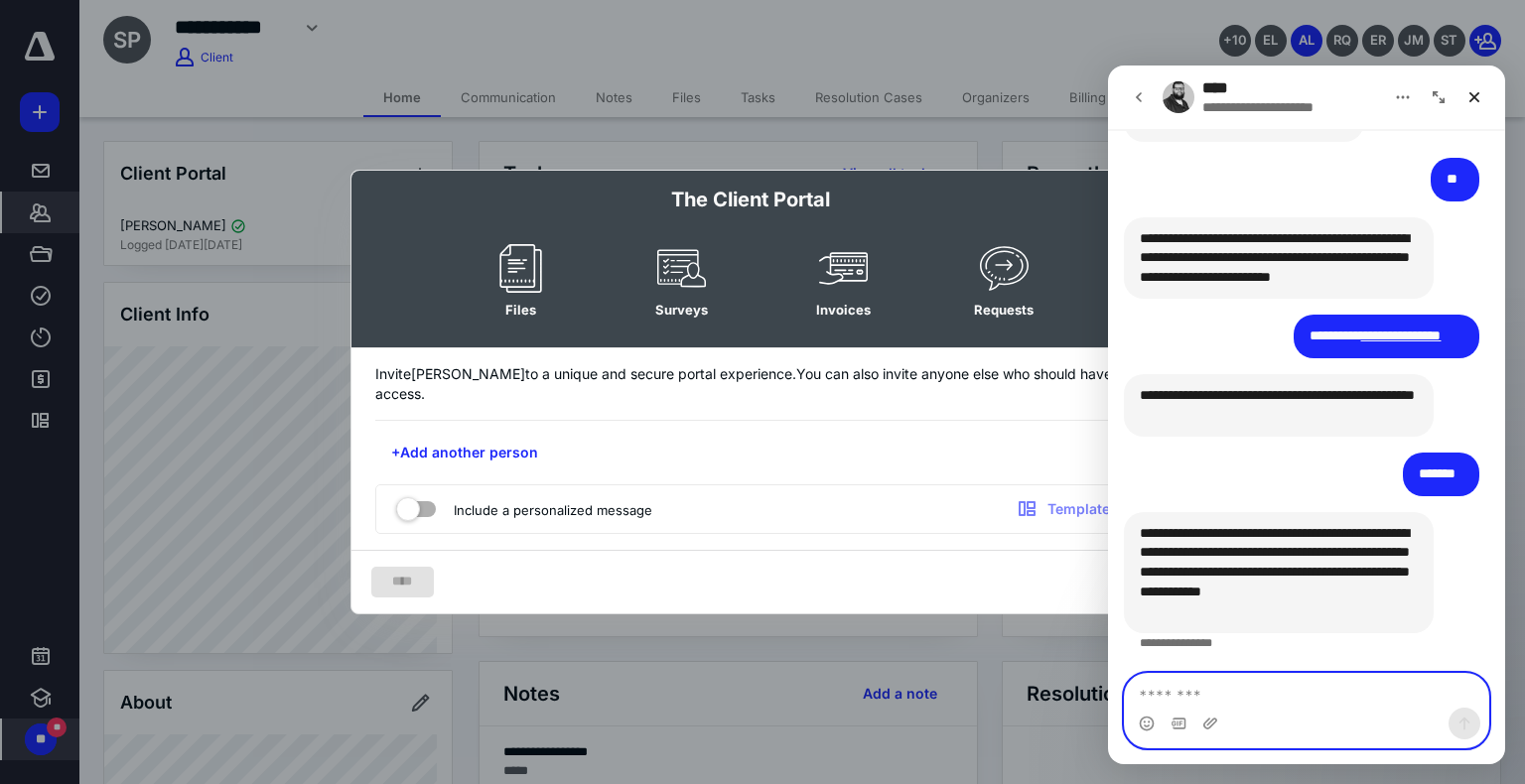 scroll, scrollTop: 1955, scrollLeft: 0, axis: vertical 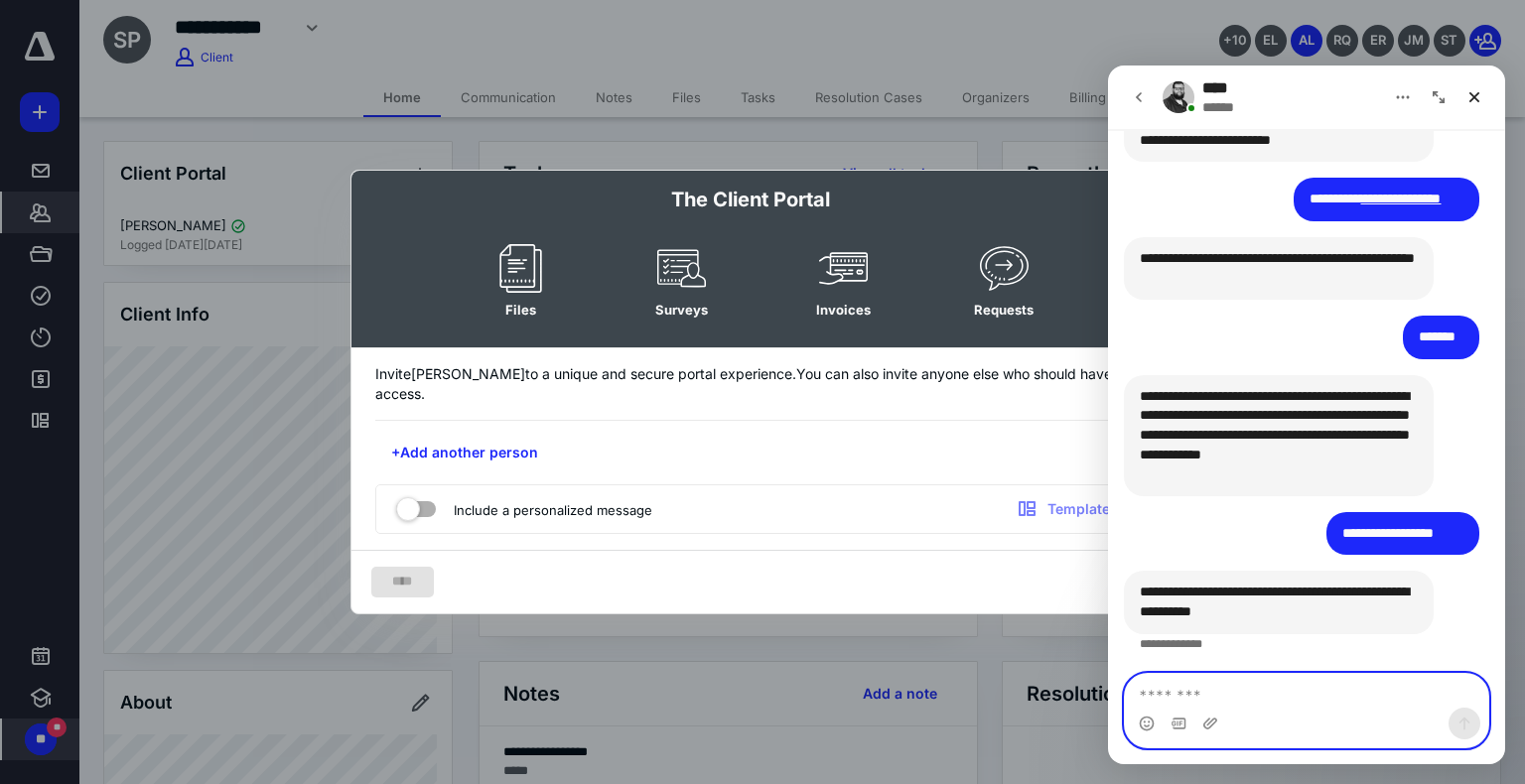 click at bounding box center (1307, 691) 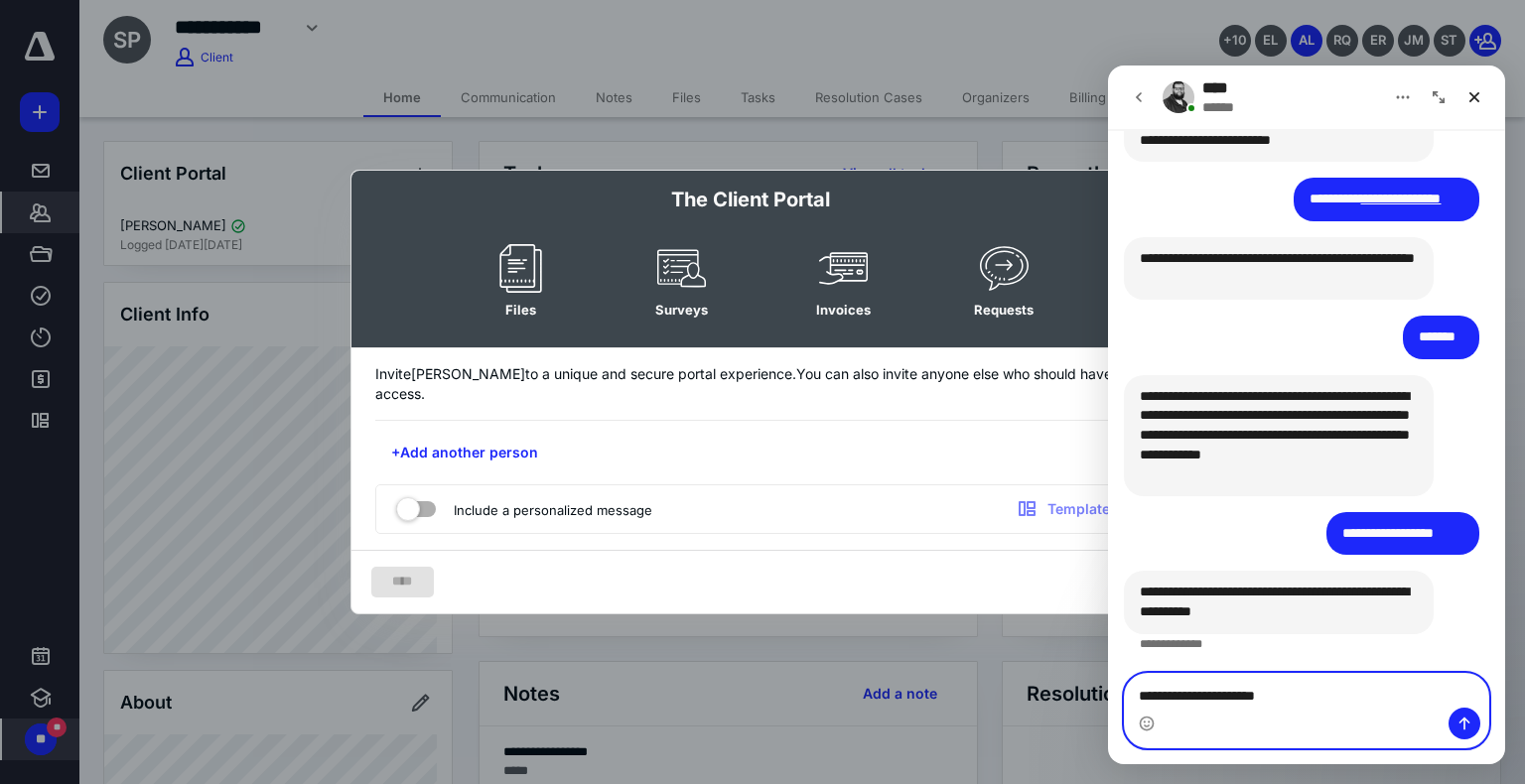 type on "**********" 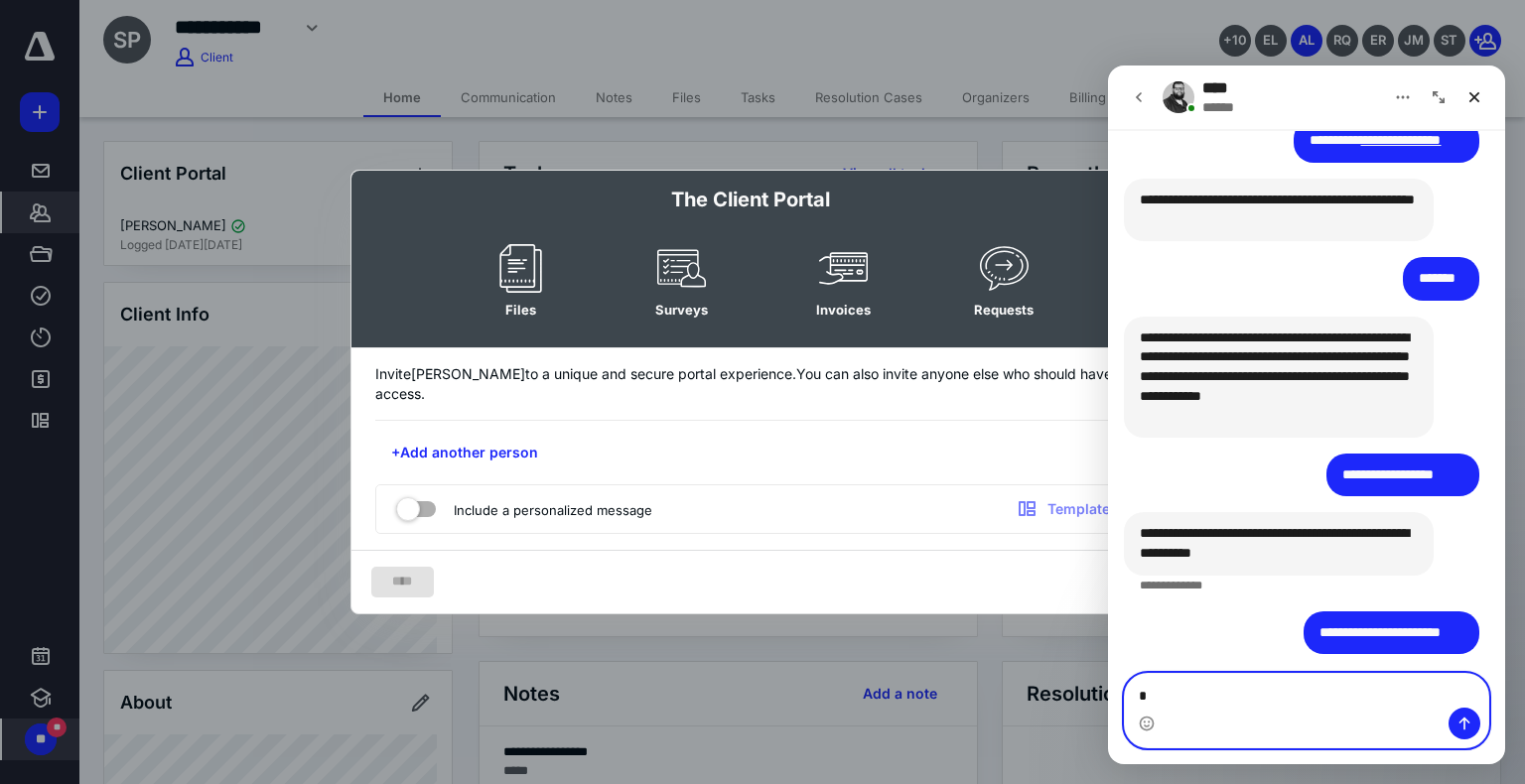 scroll, scrollTop: 2093, scrollLeft: 0, axis: vertical 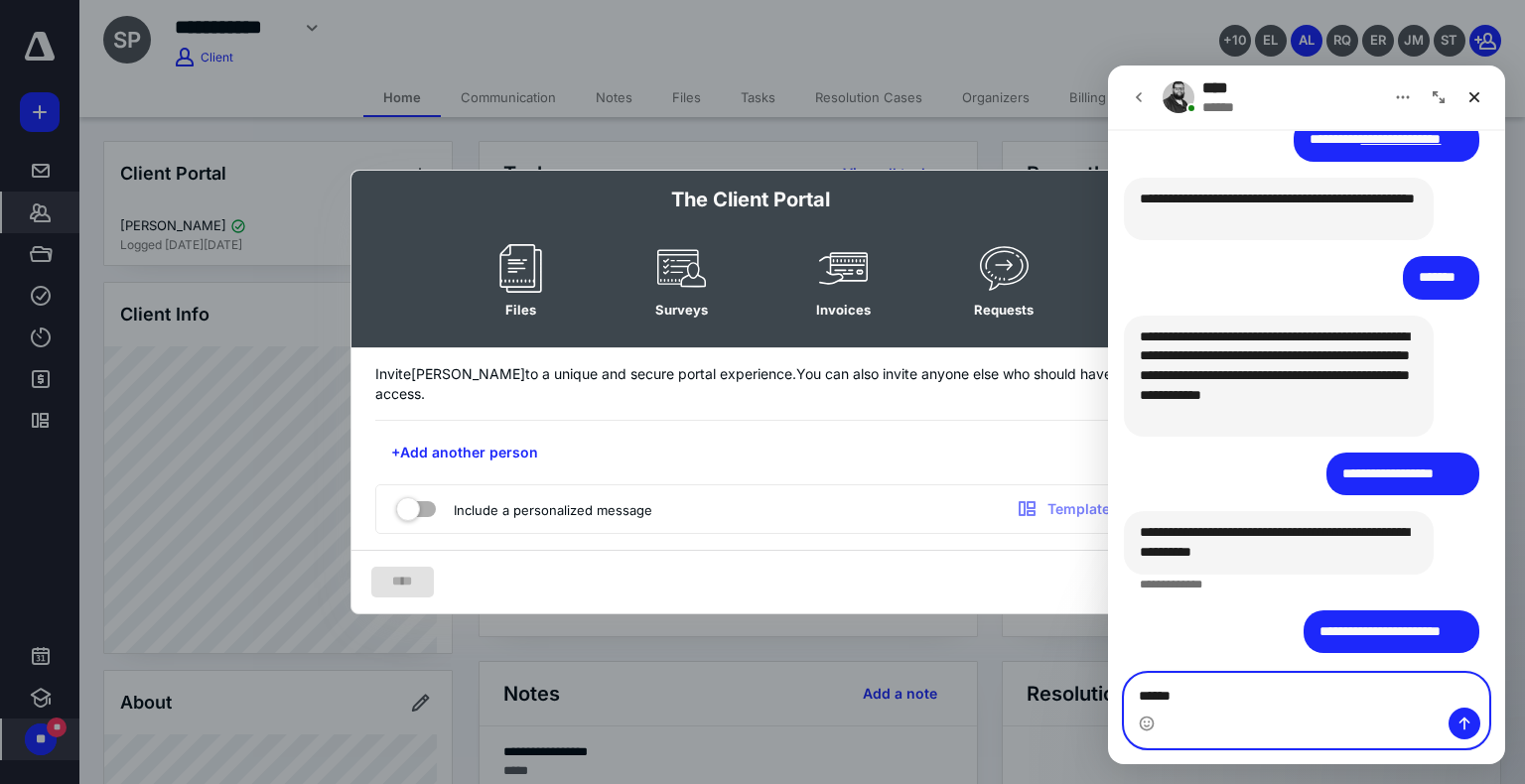 type on "*******" 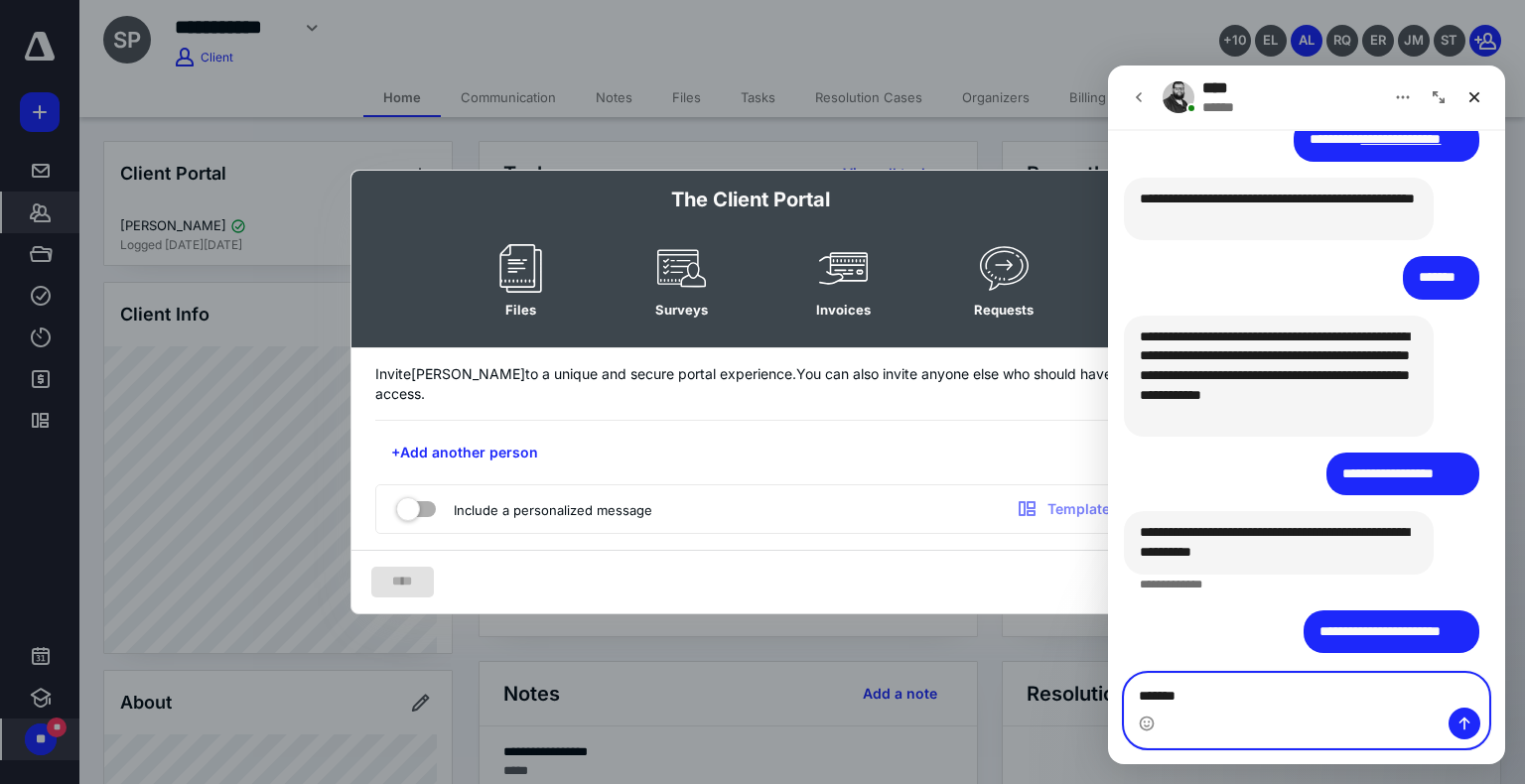 type 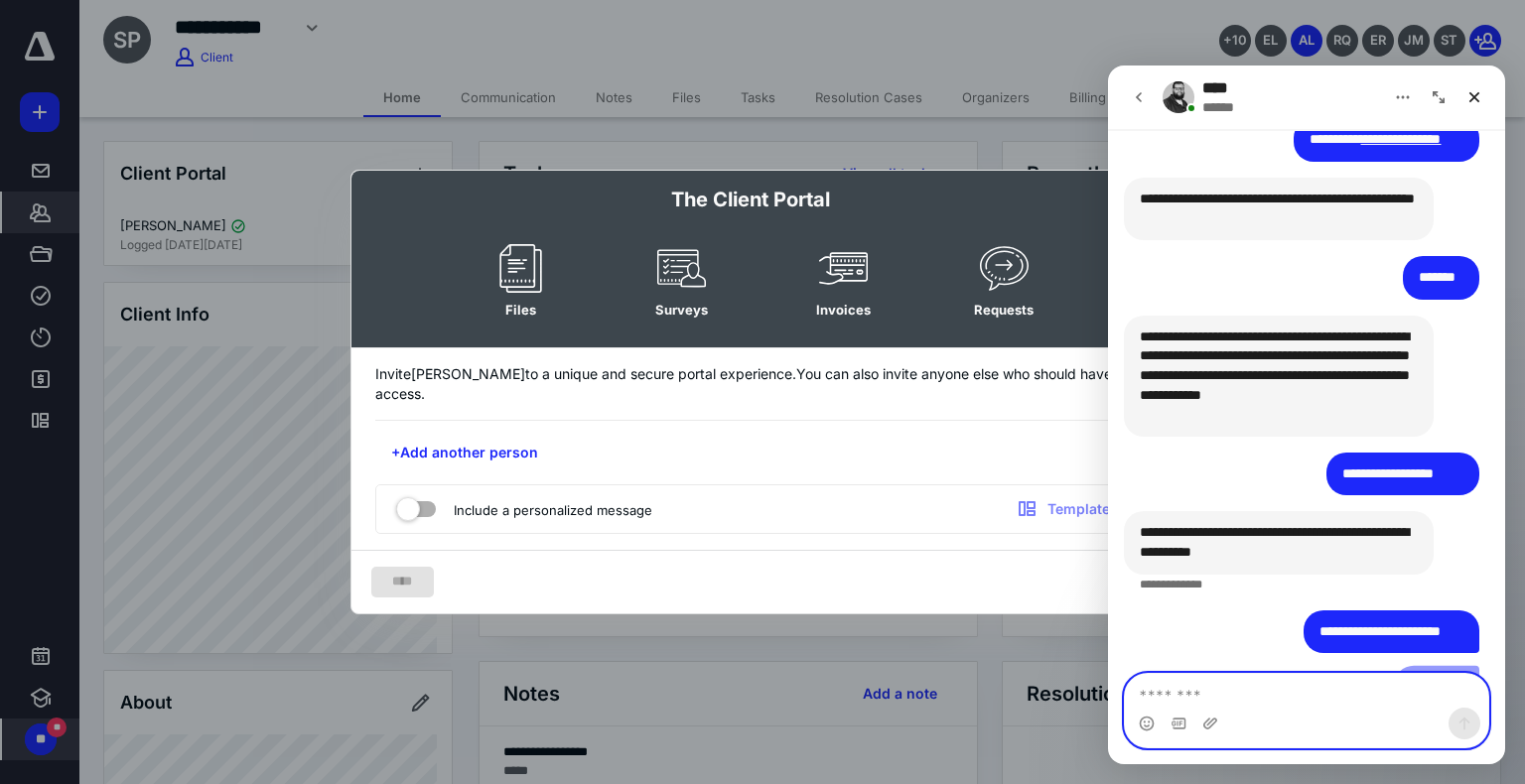 scroll, scrollTop: 2139, scrollLeft: 0, axis: vertical 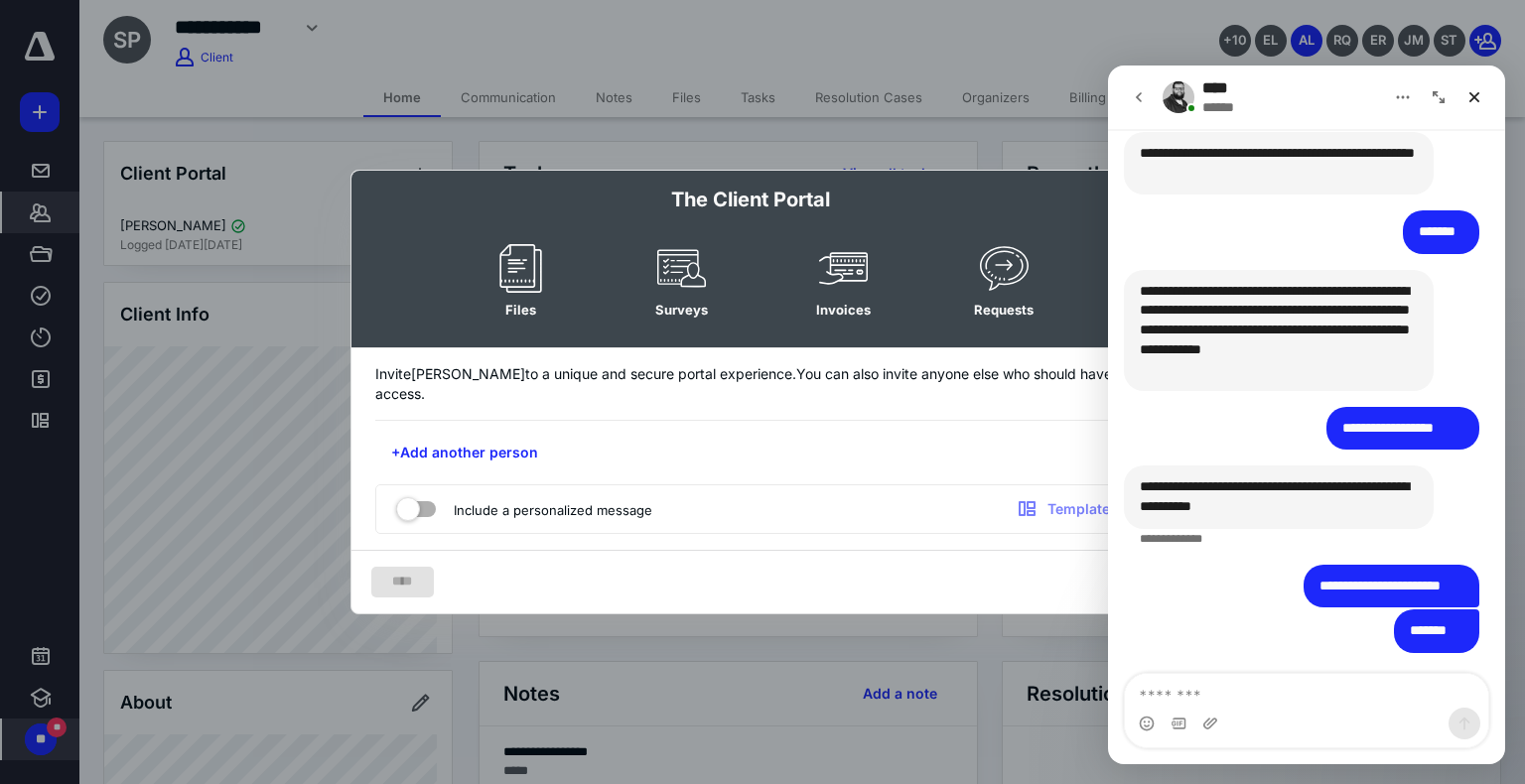 click 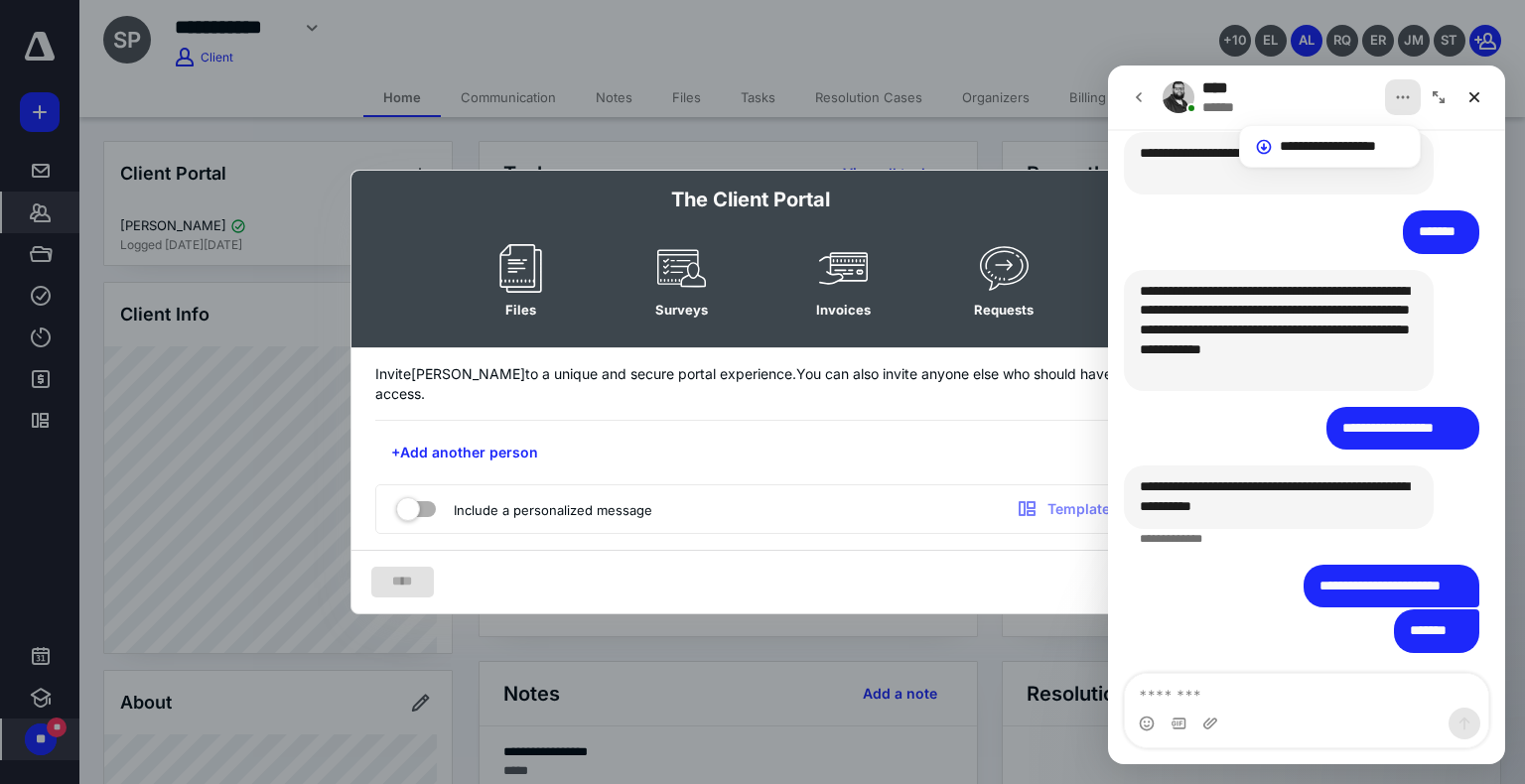 click on "The Client Portal Files Surveys Invoices Requests" at bounding box center [762, 260] 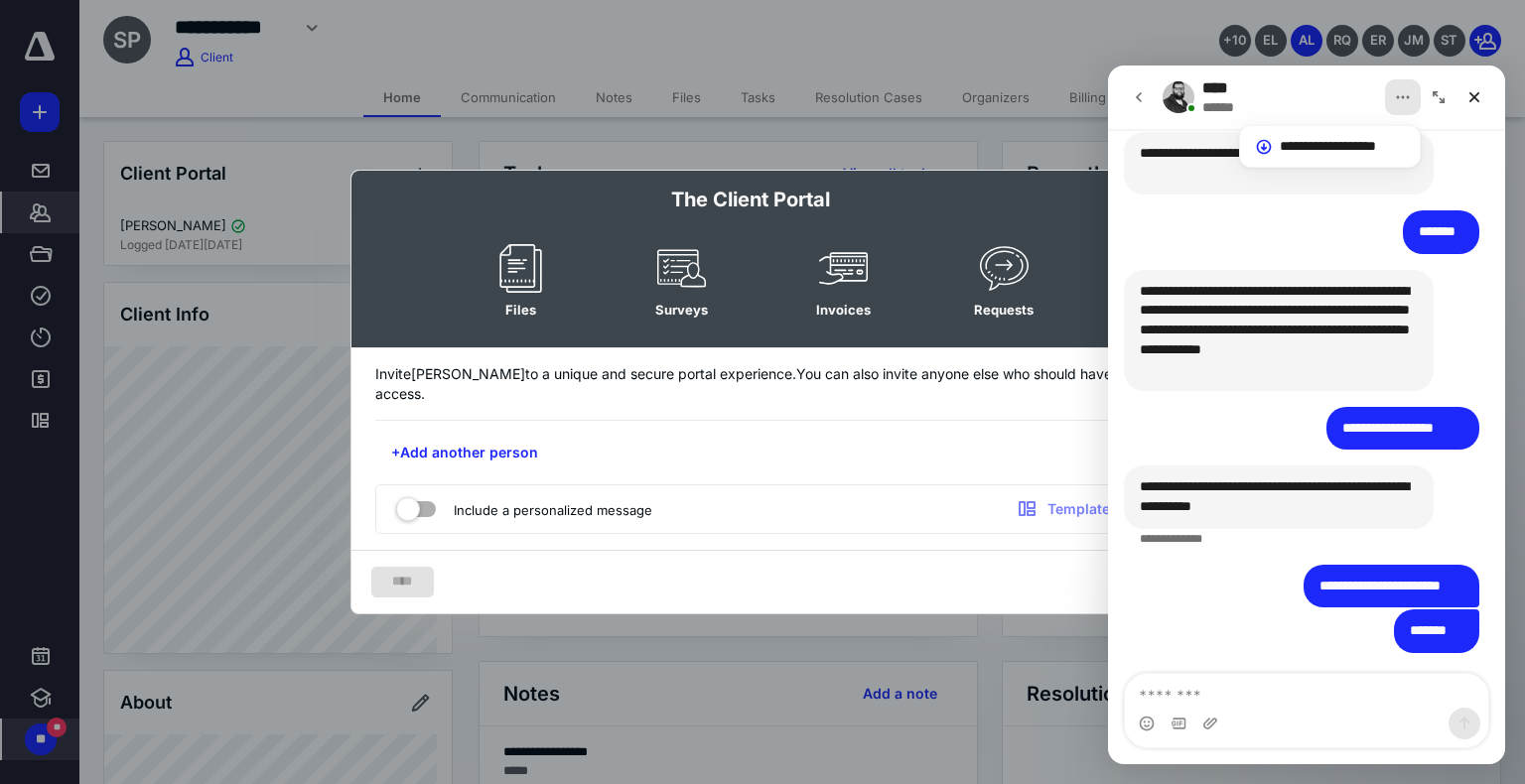 click at bounding box center [1403, 97] 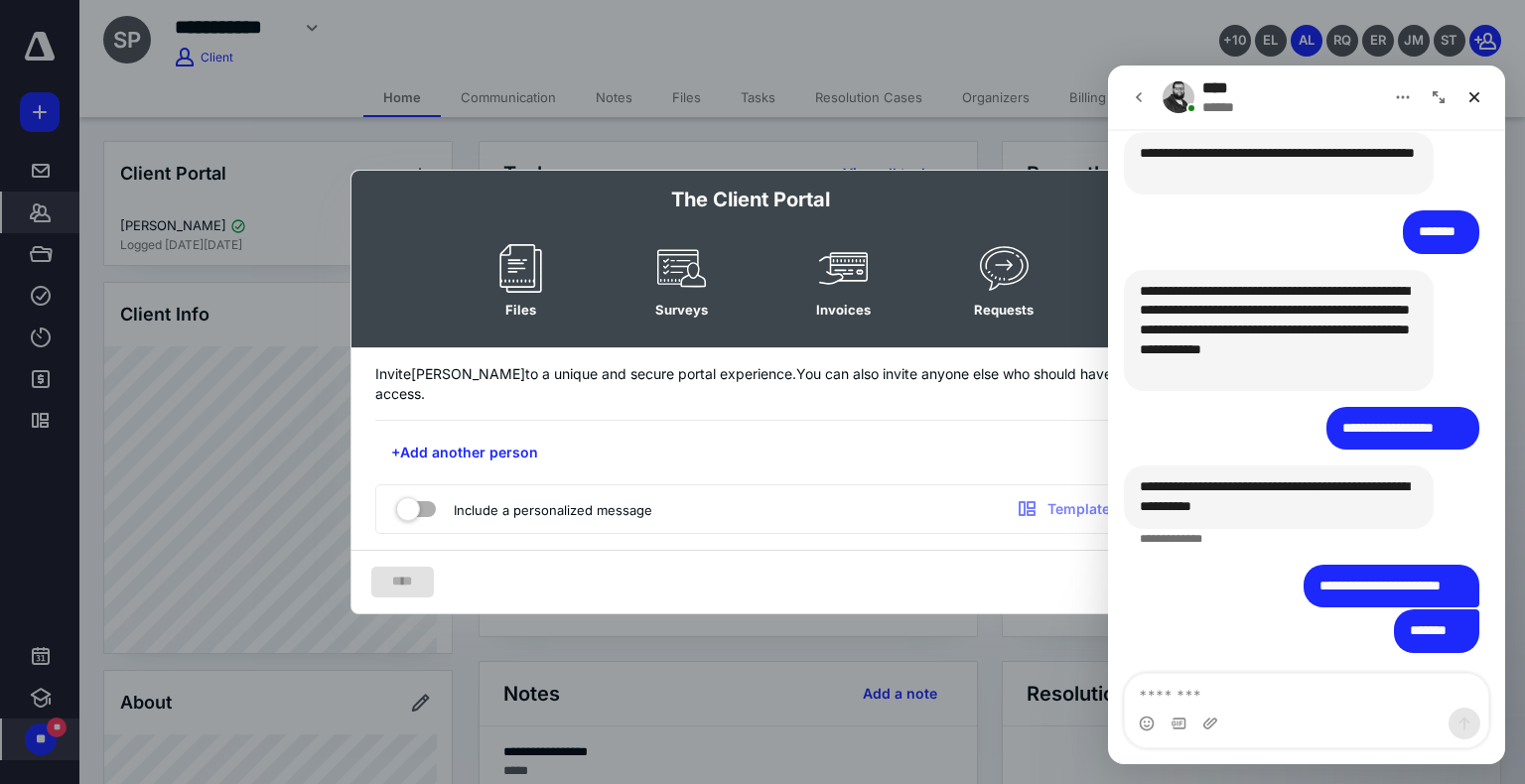 click 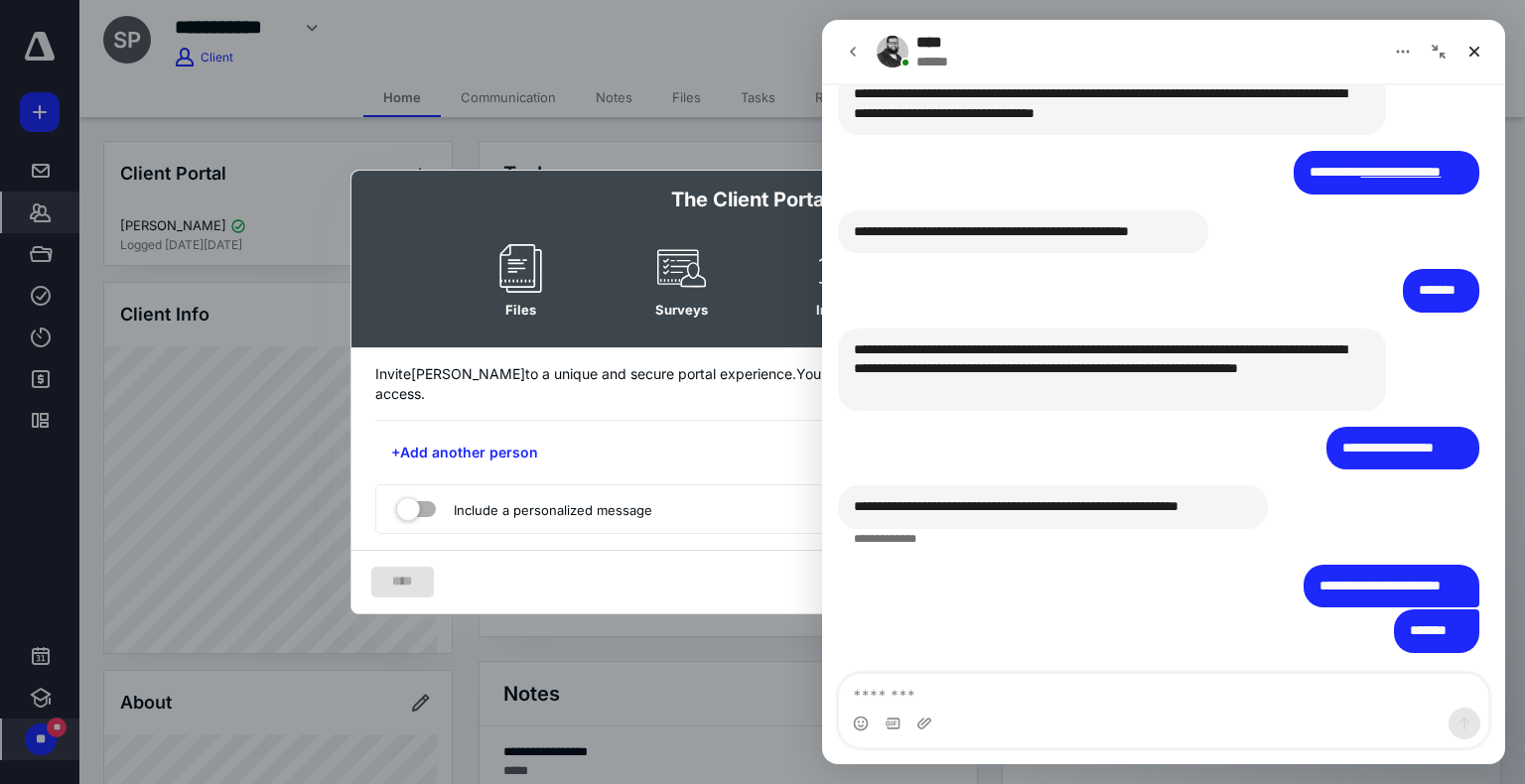 scroll, scrollTop: 1743, scrollLeft: 0, axis: vertical 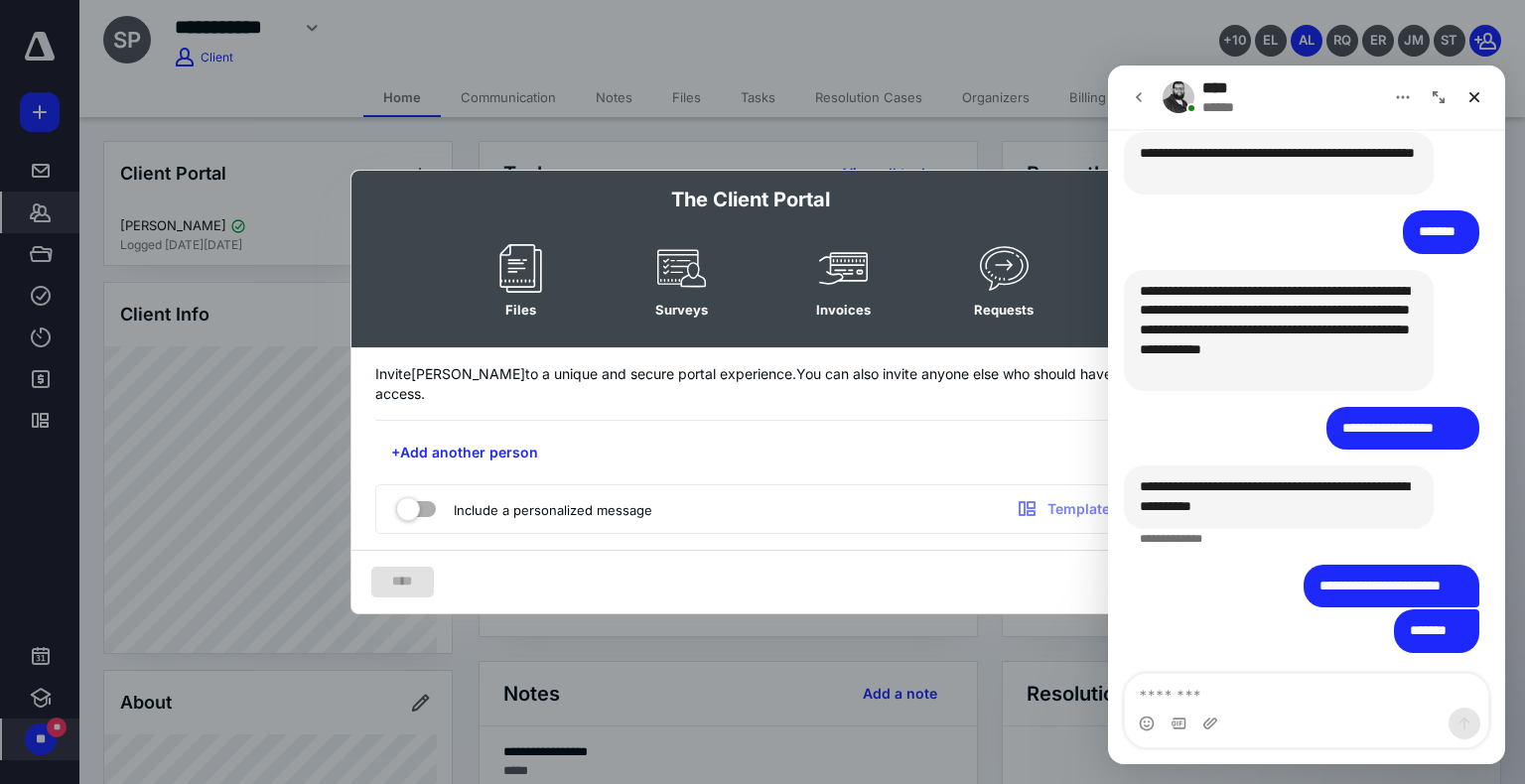 click at bounding box center (1139, 97) 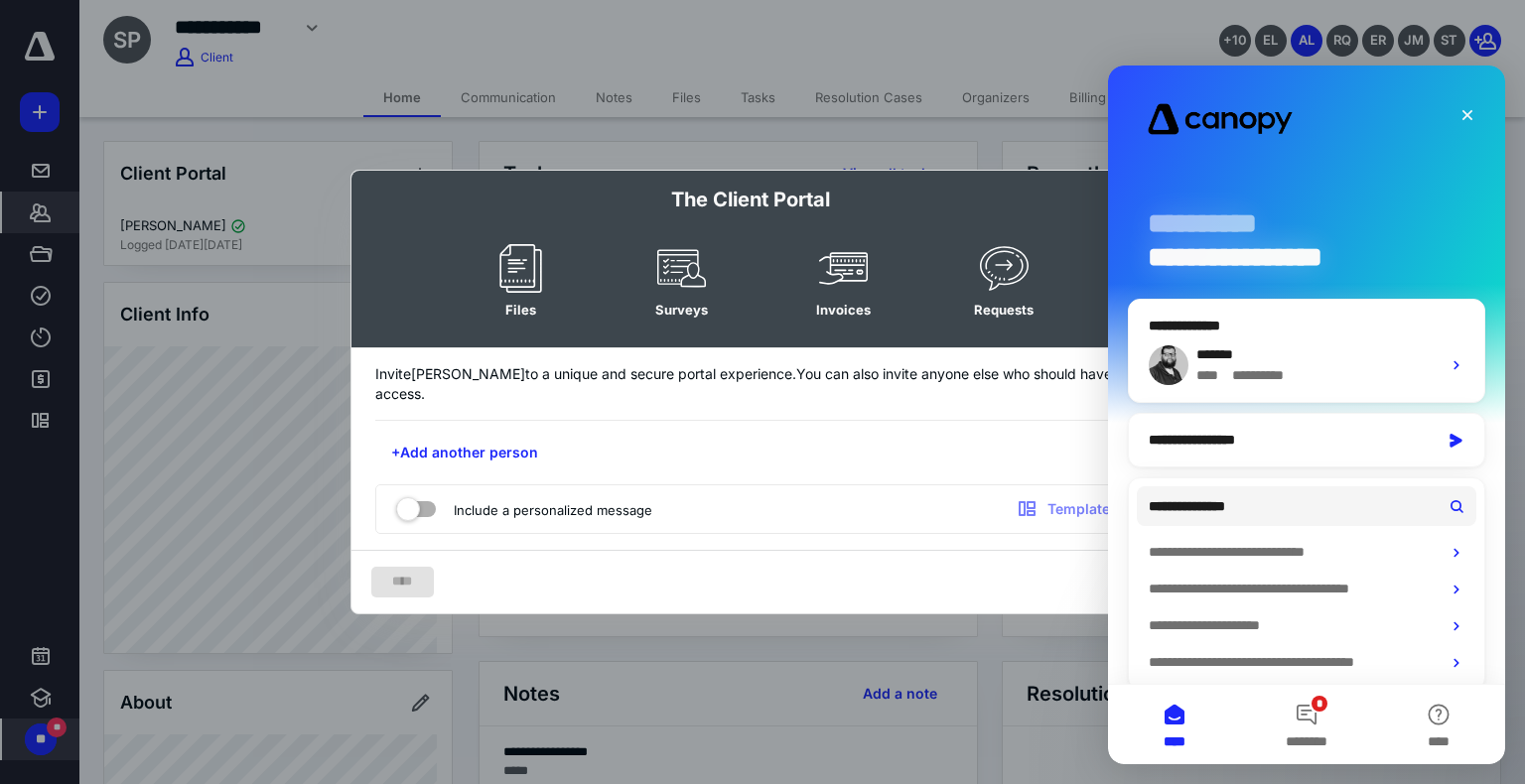 scroll, scrollTop: 0, scrollLeft: 0, axis: both 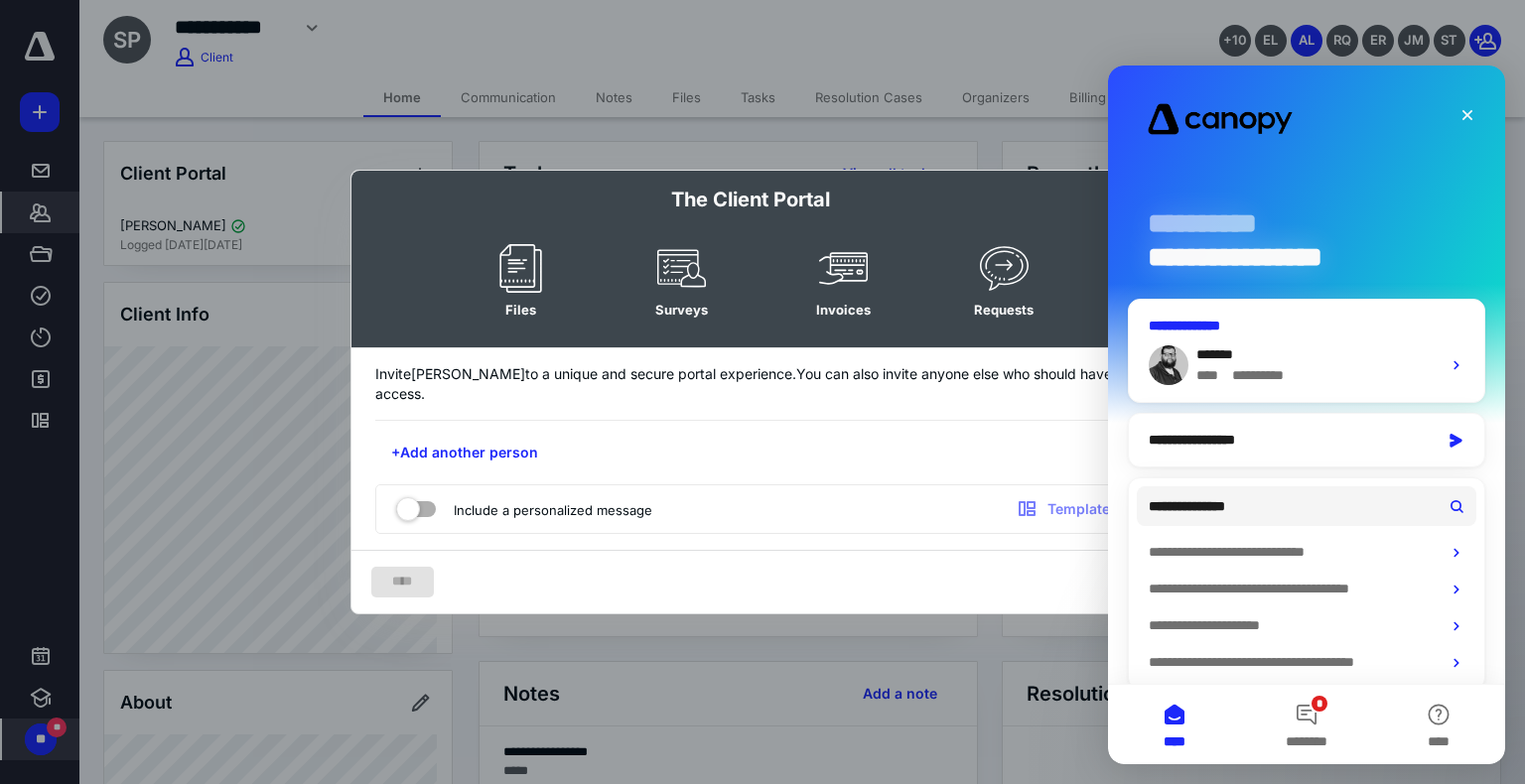 click on "*******" at bounding box center (1214, 354) 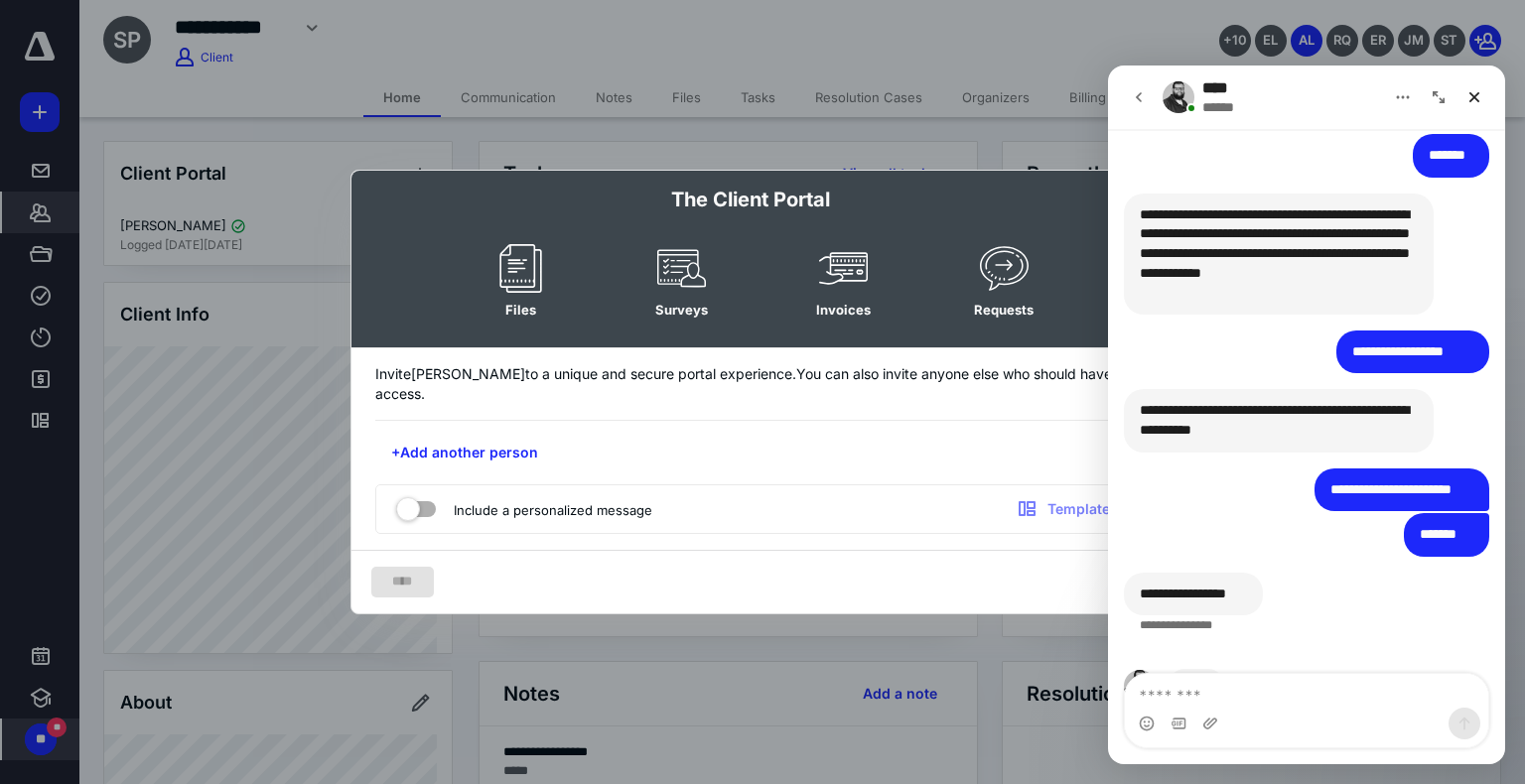 scroll, scrollTop: 2255, scrollLeft: 0, axis: vertical 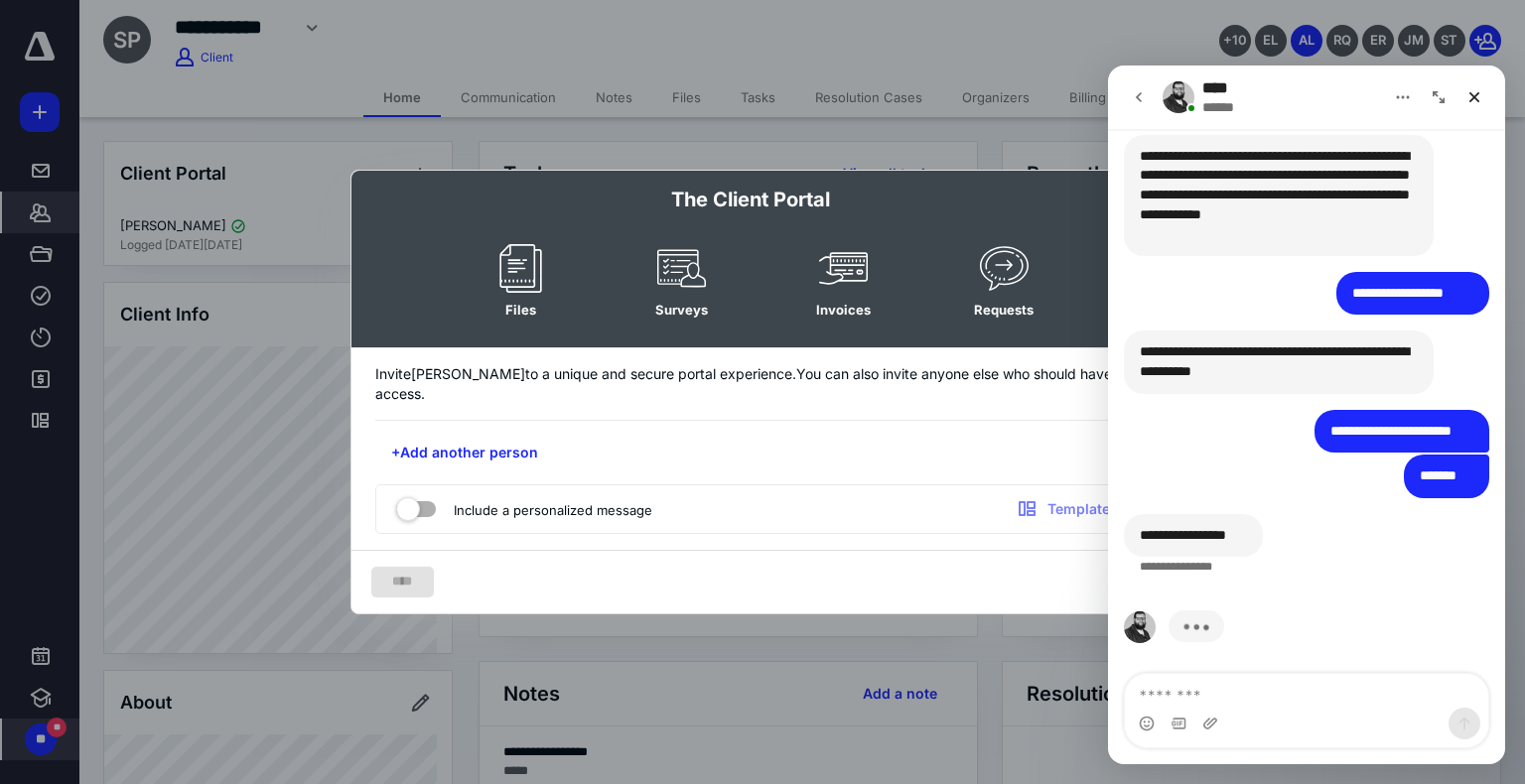 click at bounding box center [1307, 691] 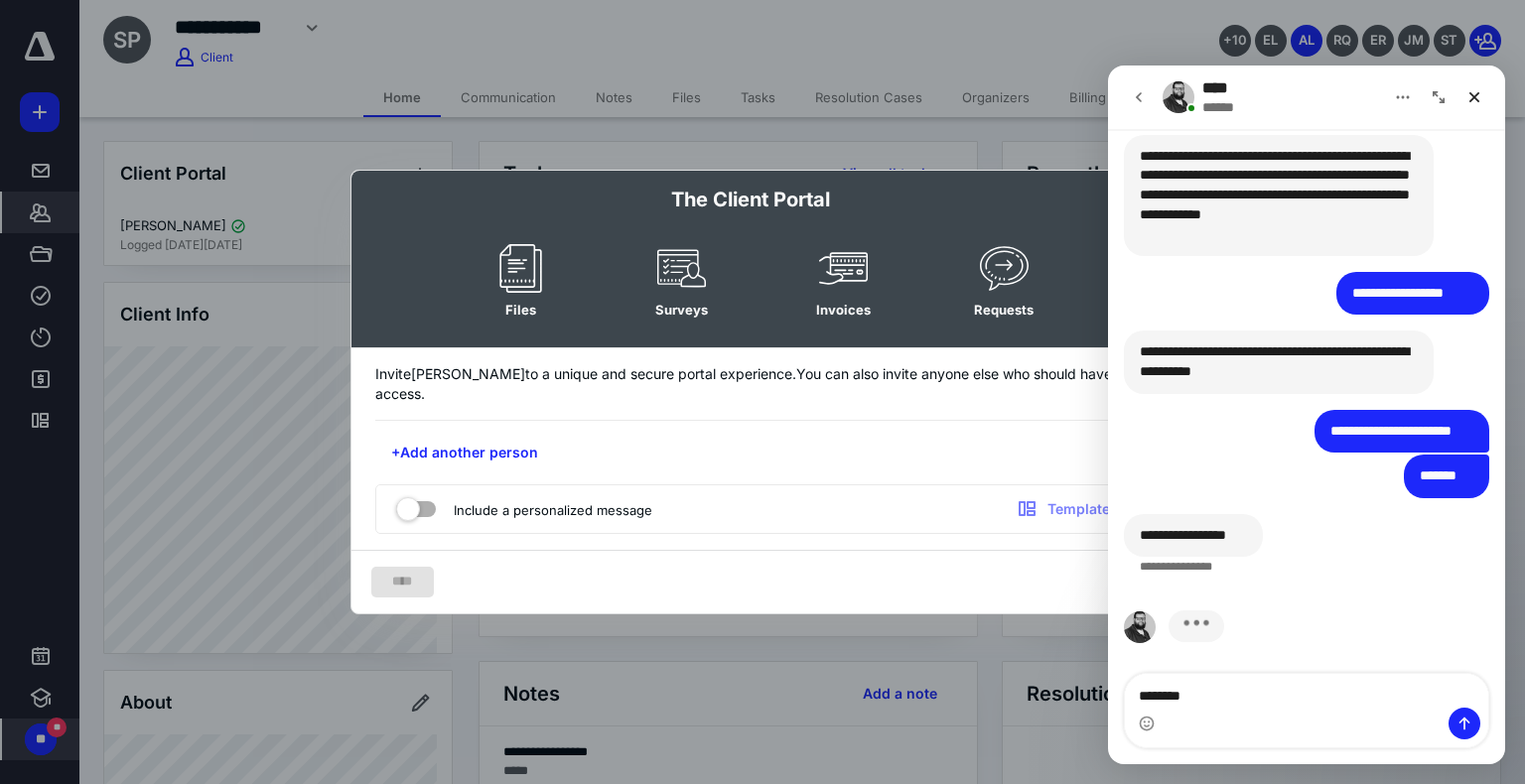 scroll, scrollTop: 2177, scrollLeft: 0, axis: vertical 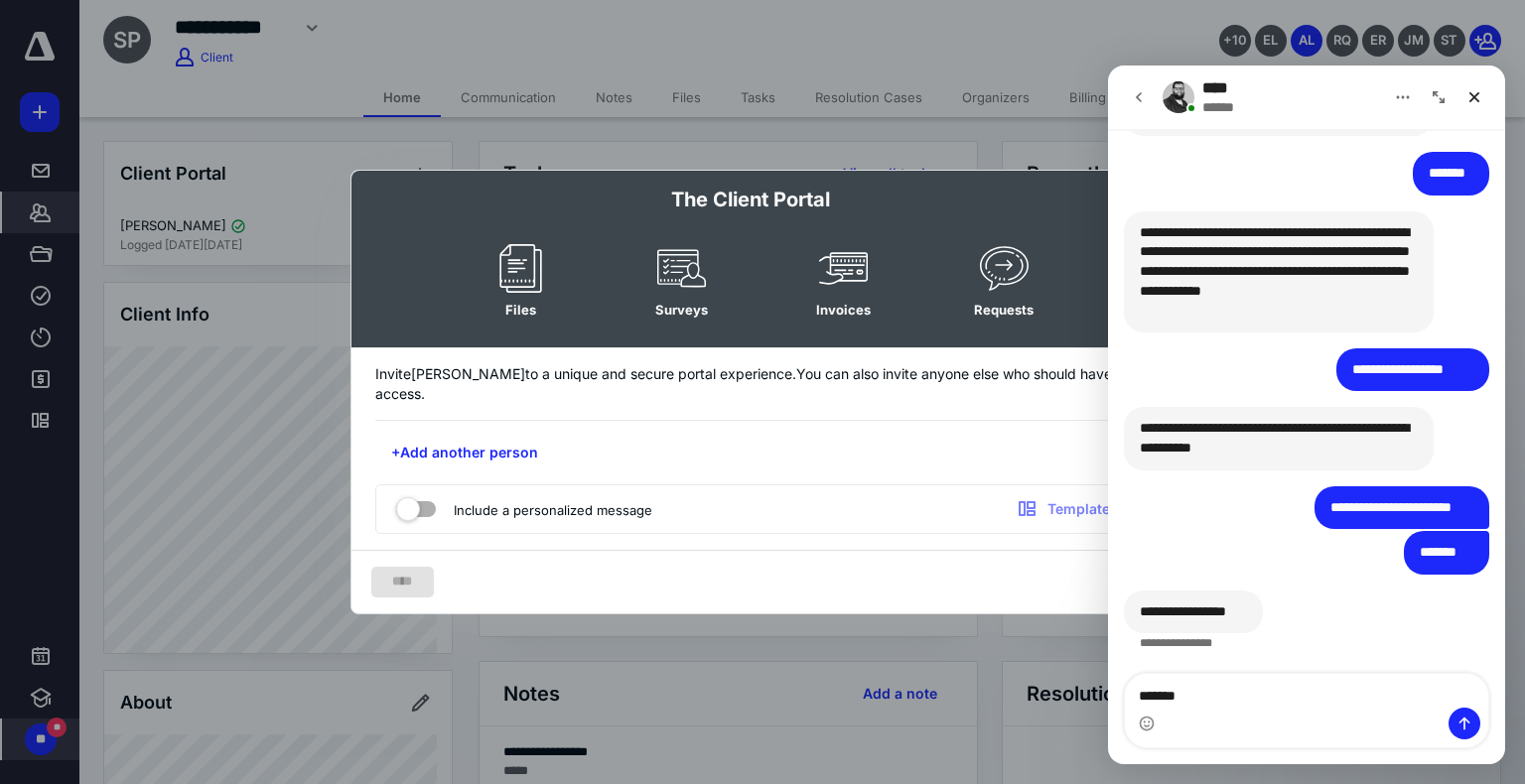 type on "********" 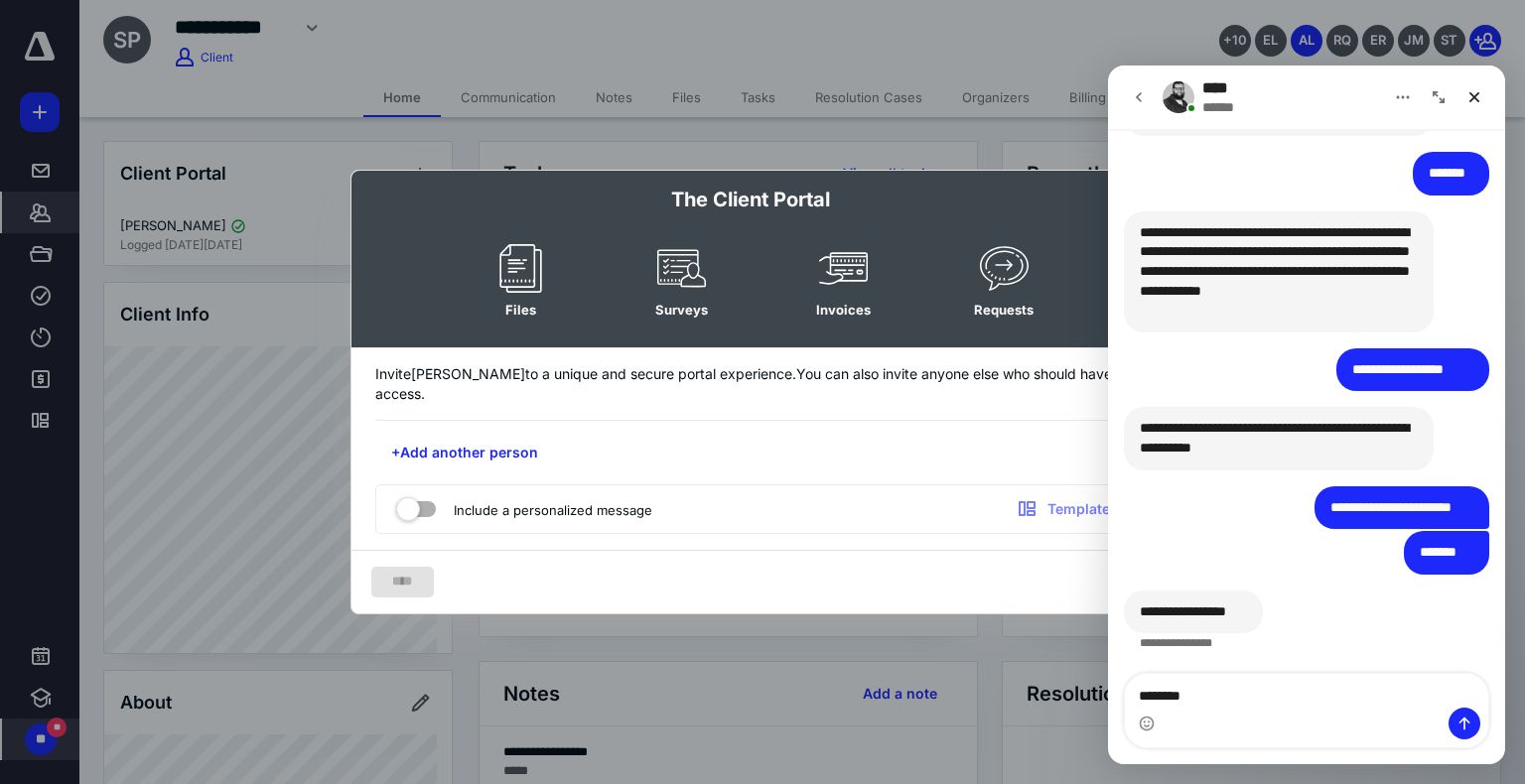 type 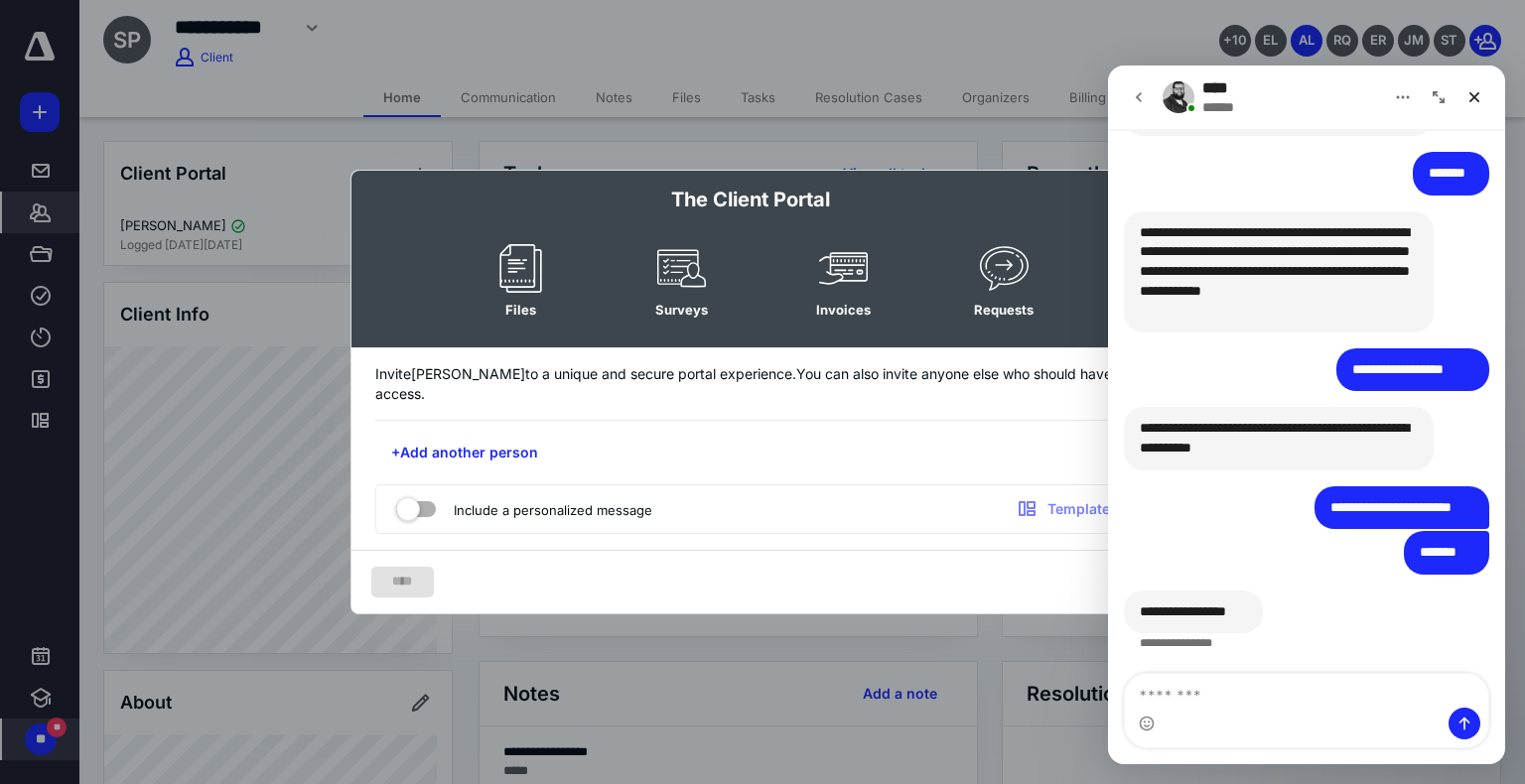 scroll, scrollTop: 2237, scrollLeft: 0, axis: vertical 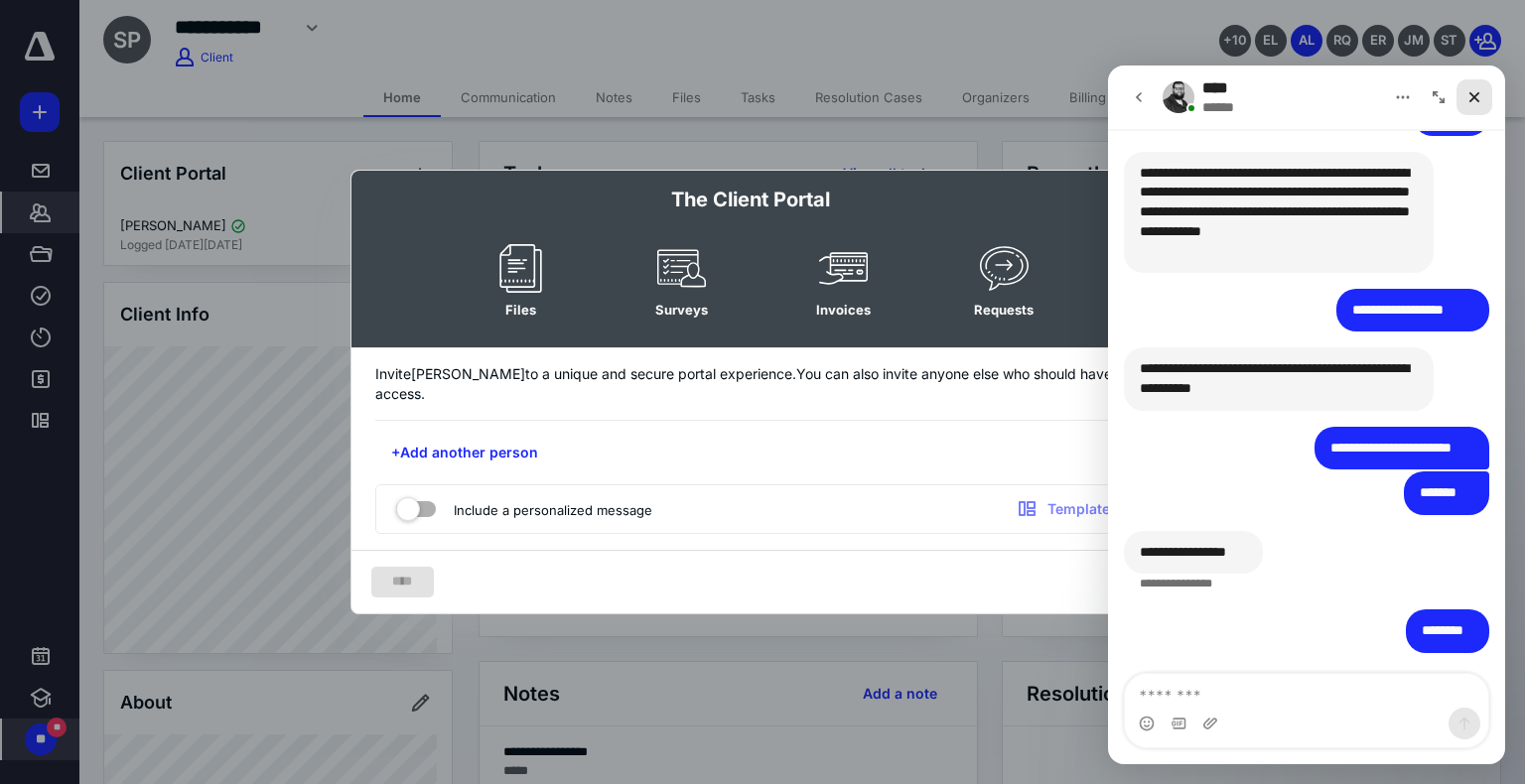 click 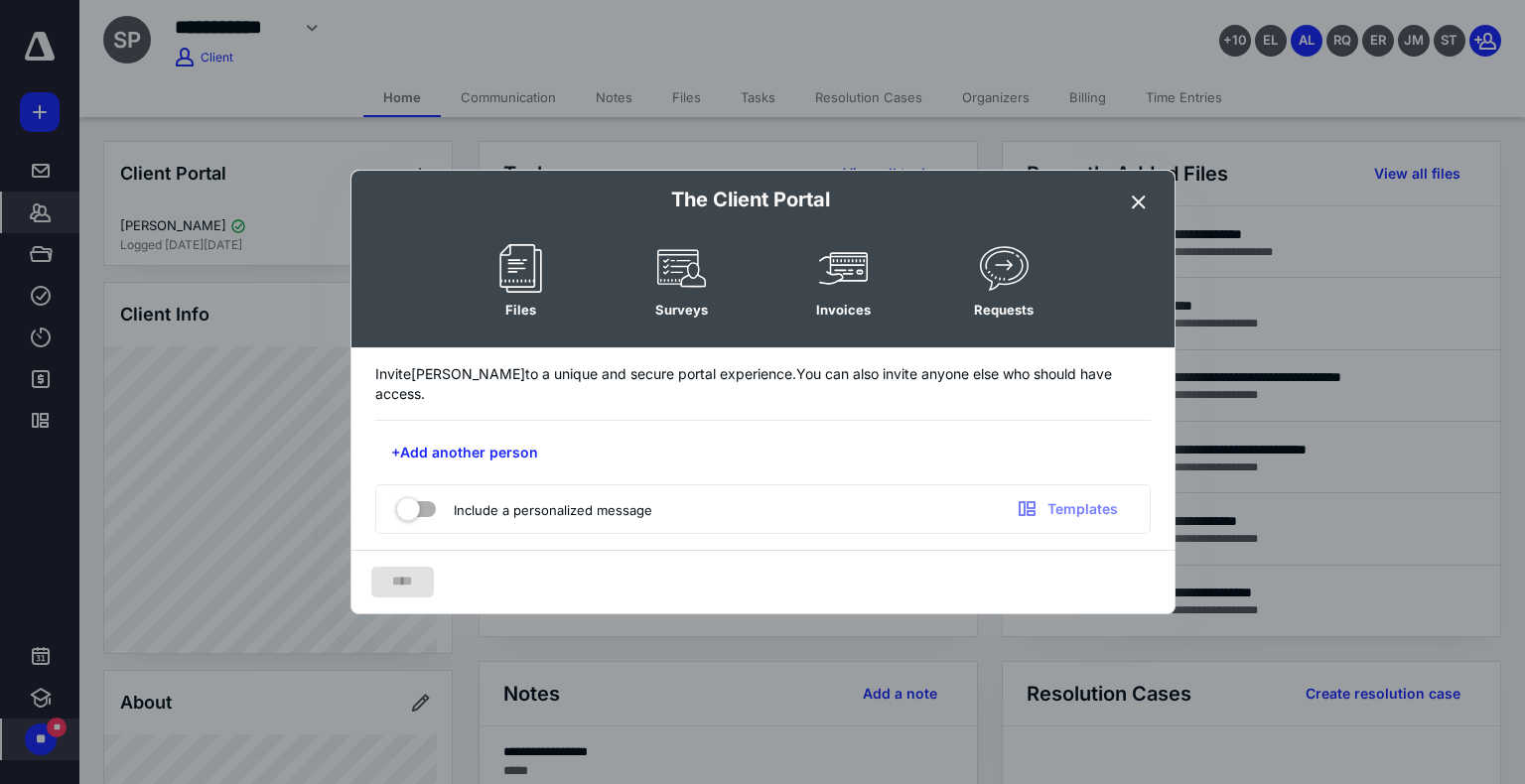 scroll, scrollTop: 0, scrollLeft: 0, axis: both 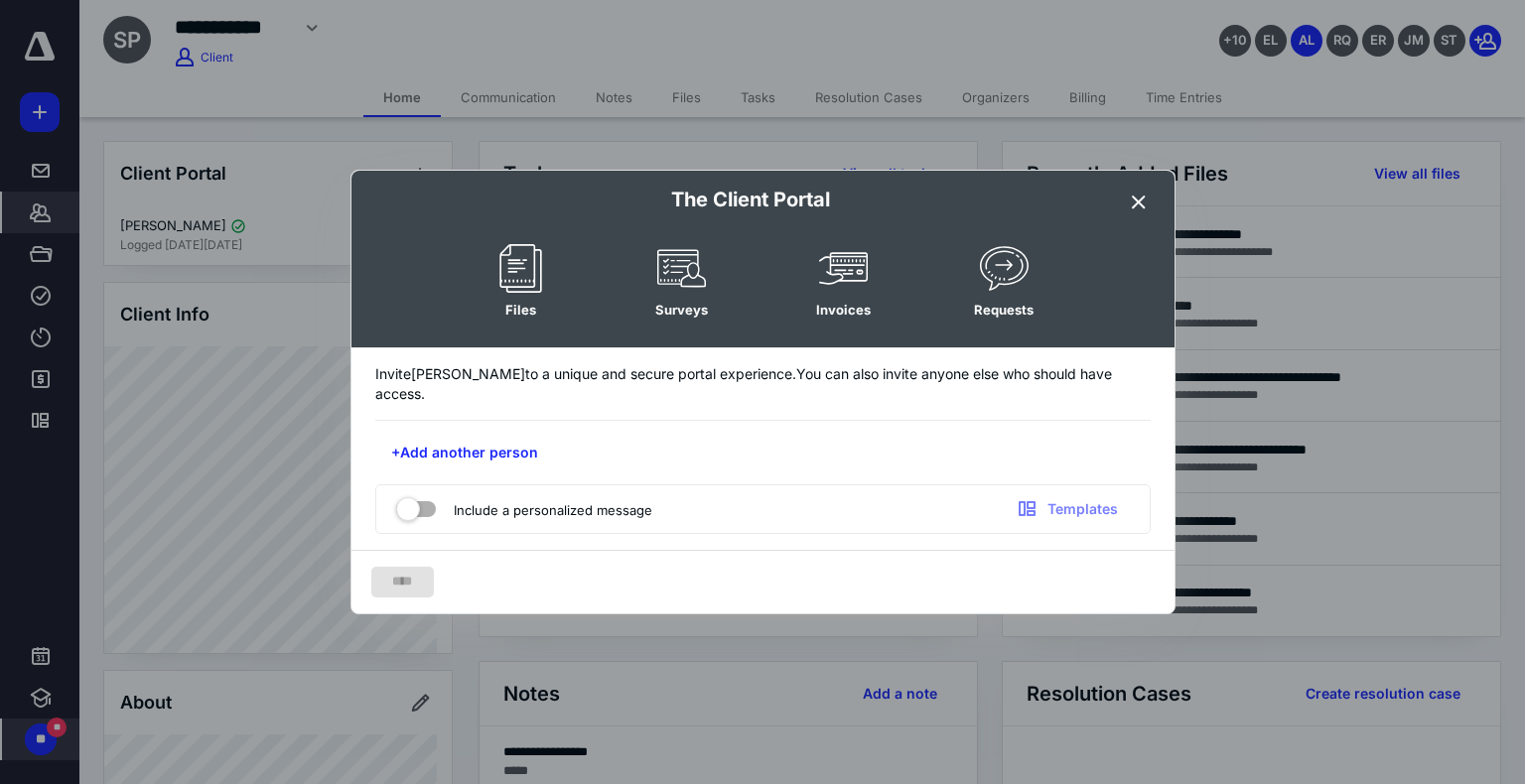 click at bounding box center (1139, 202) 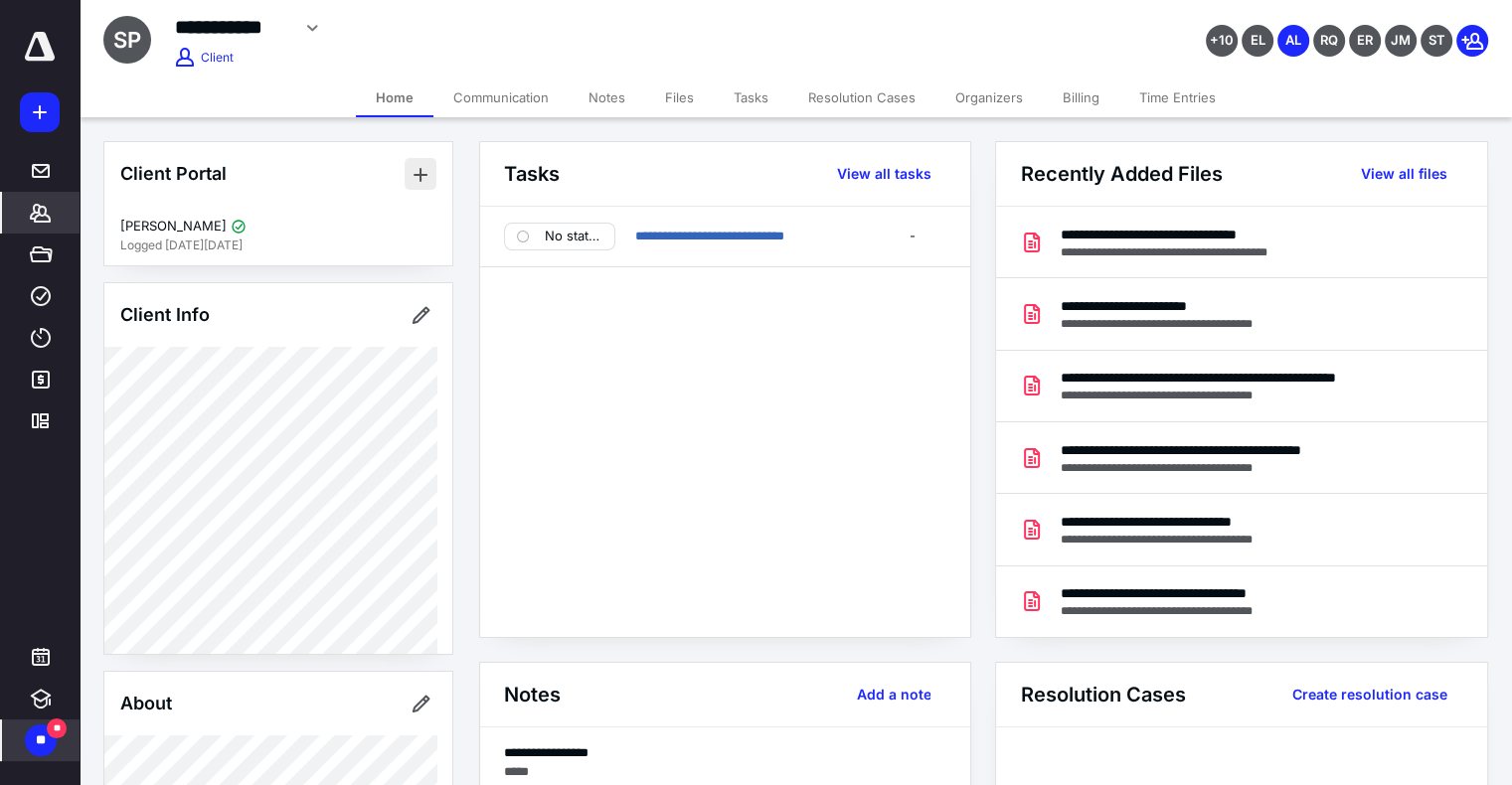 scroll, scrollTop: 2316, scrollLeft: 0, axis: vertical 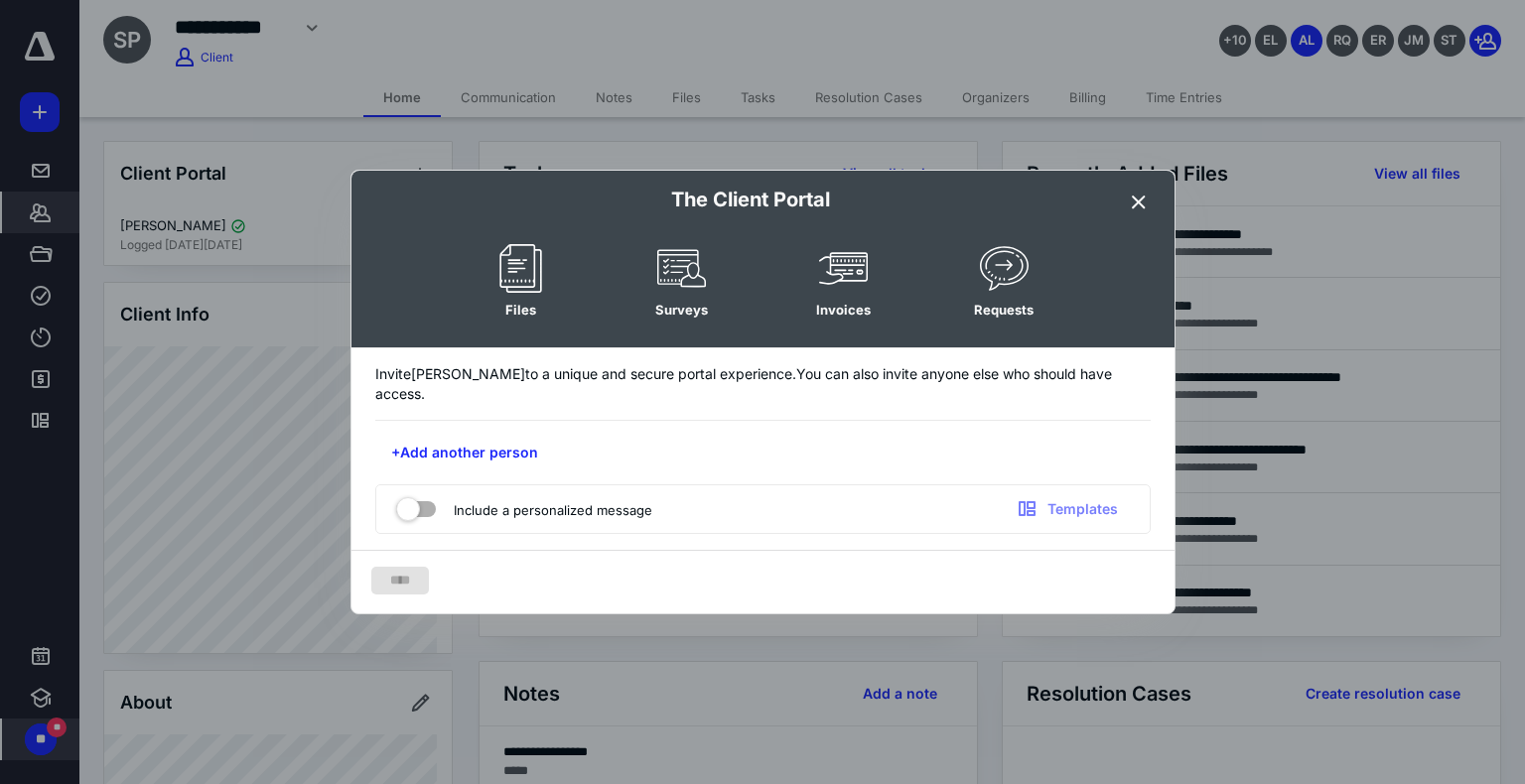 click at bounding box center (1139, 202) 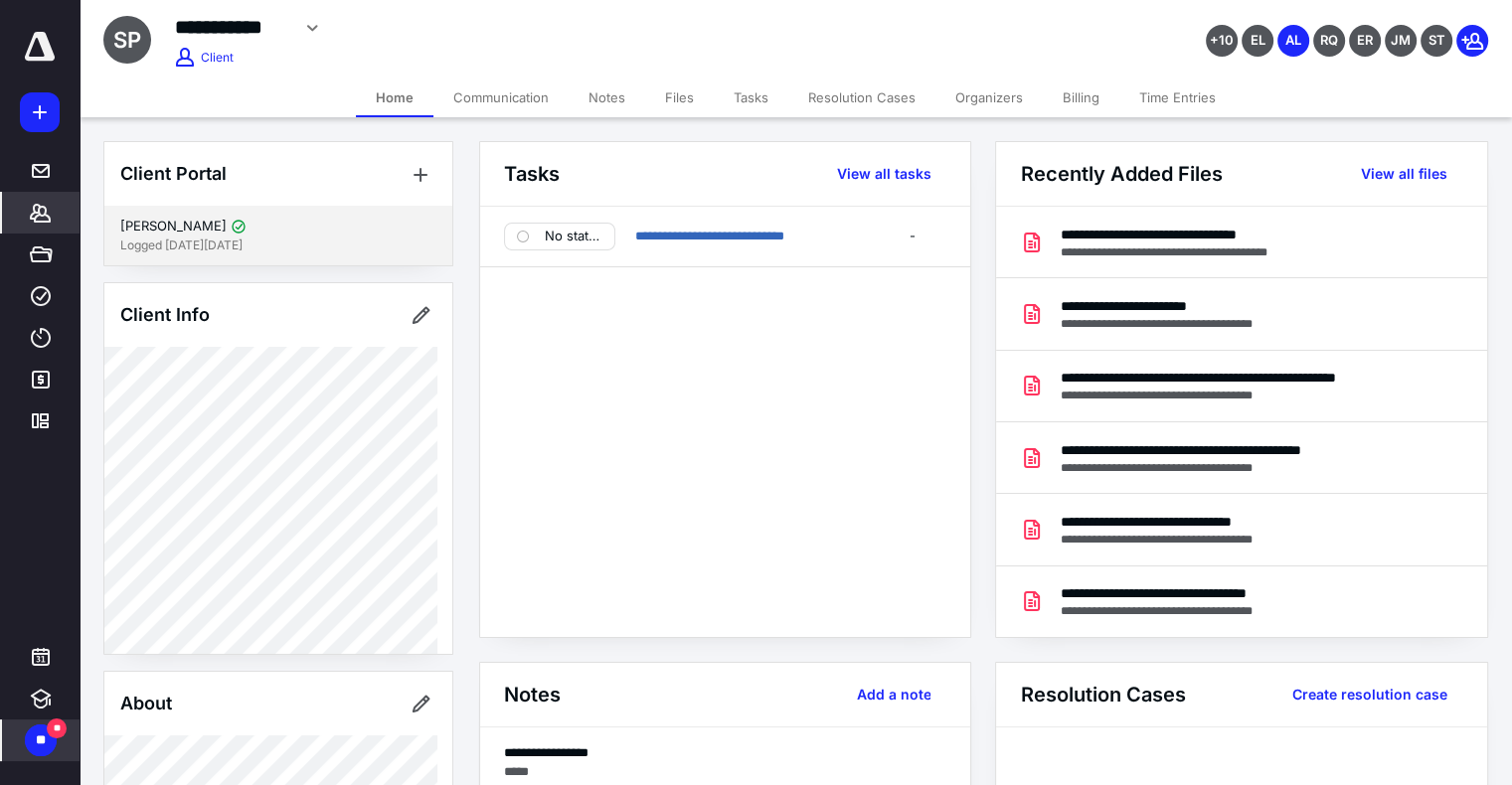 click on "[PERSON_NAME]" at bounding box center (278, 227) 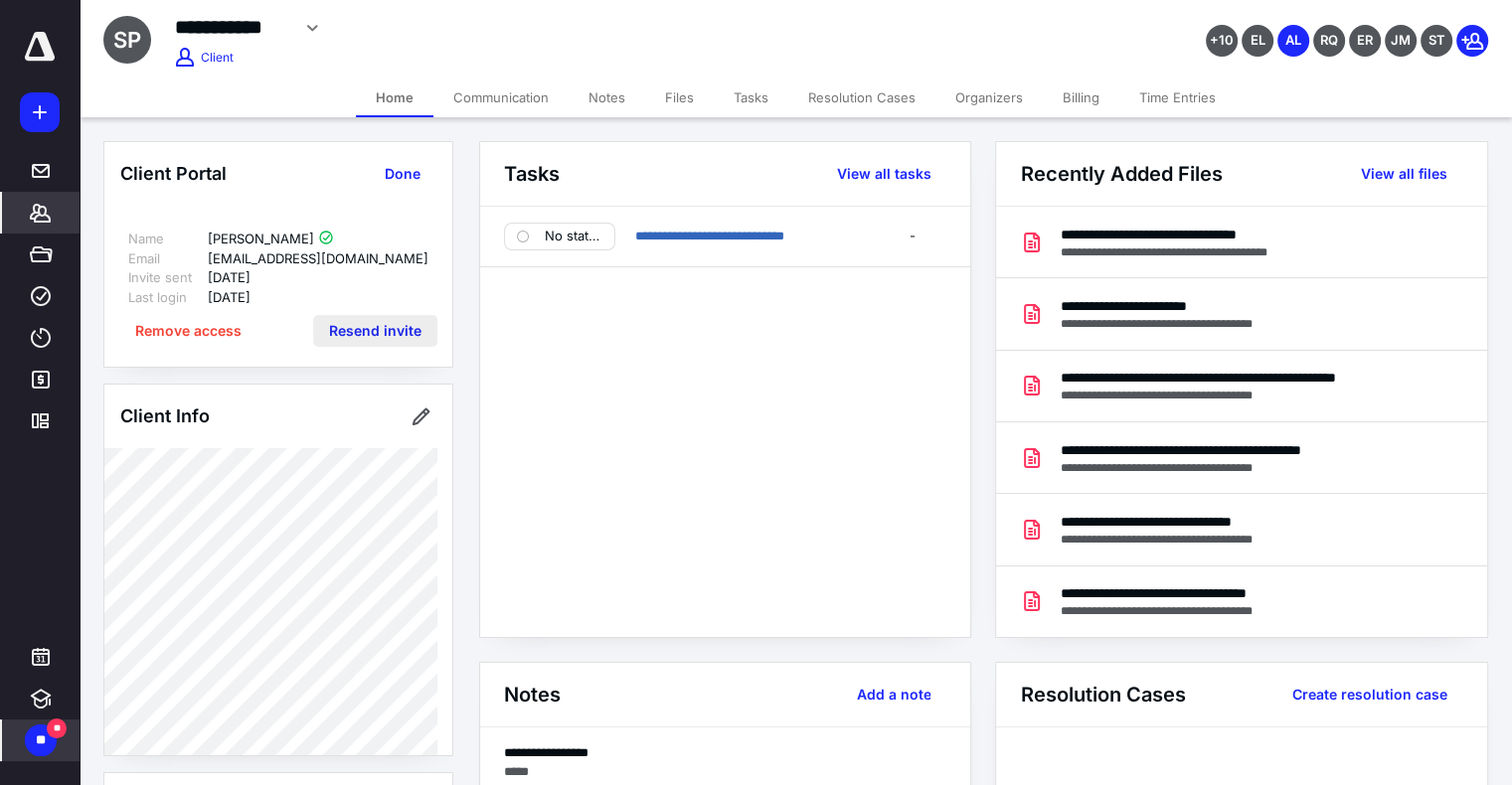 click on "Resend invite" at bounding box center [375, 331] 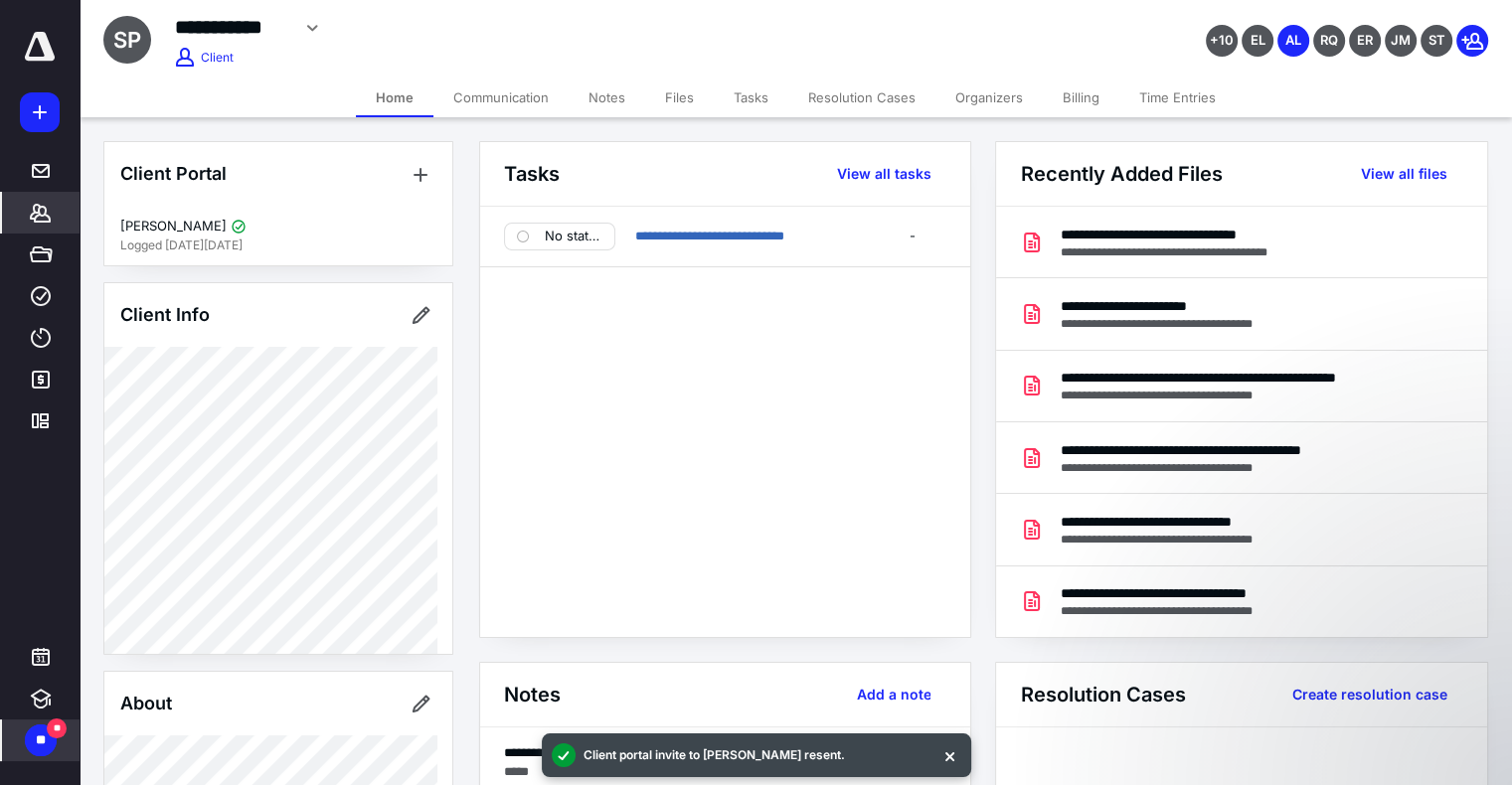scroll, scrollTop: 2298, scrollLeft: 0, axis: vertical 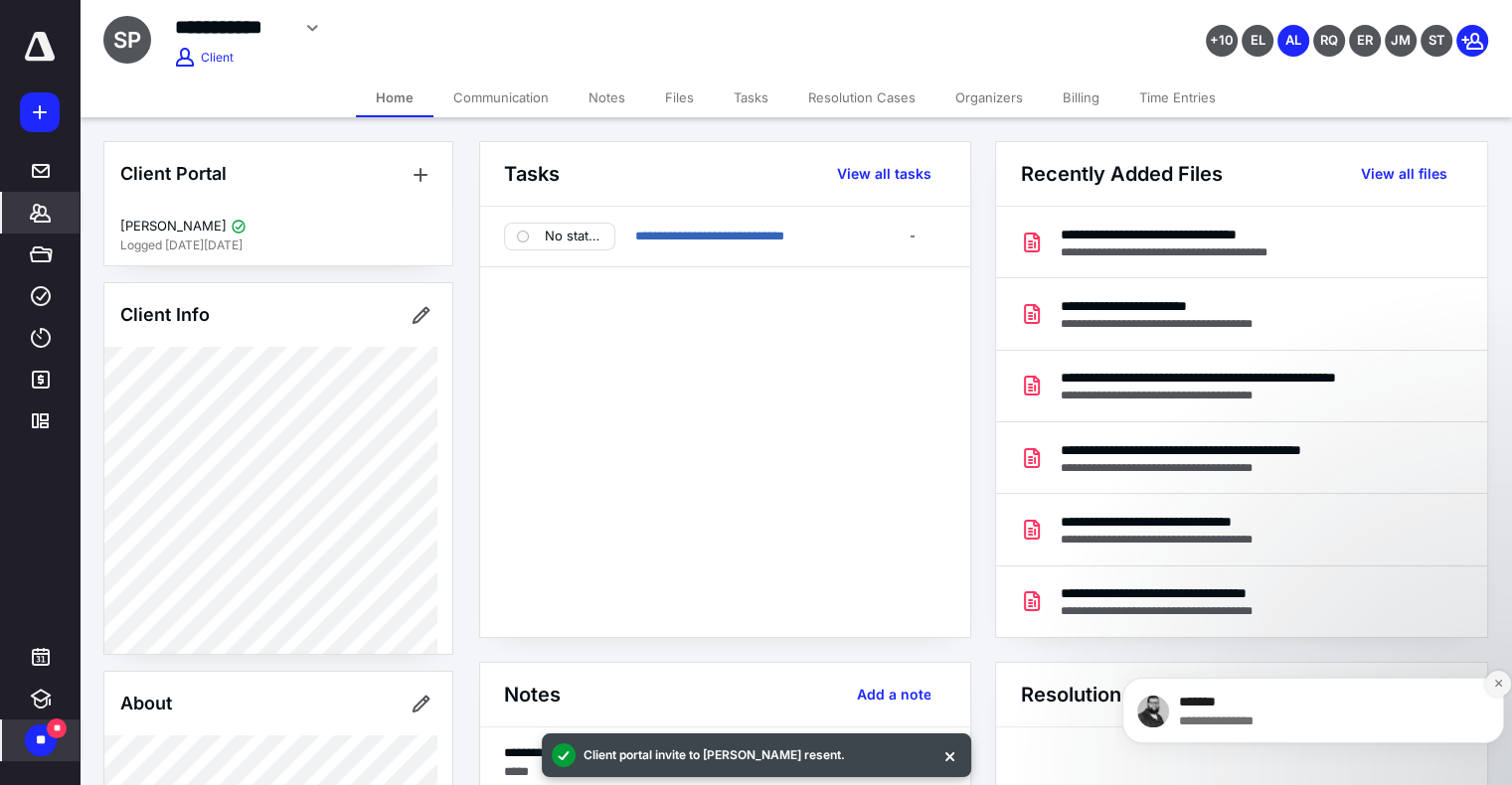 click 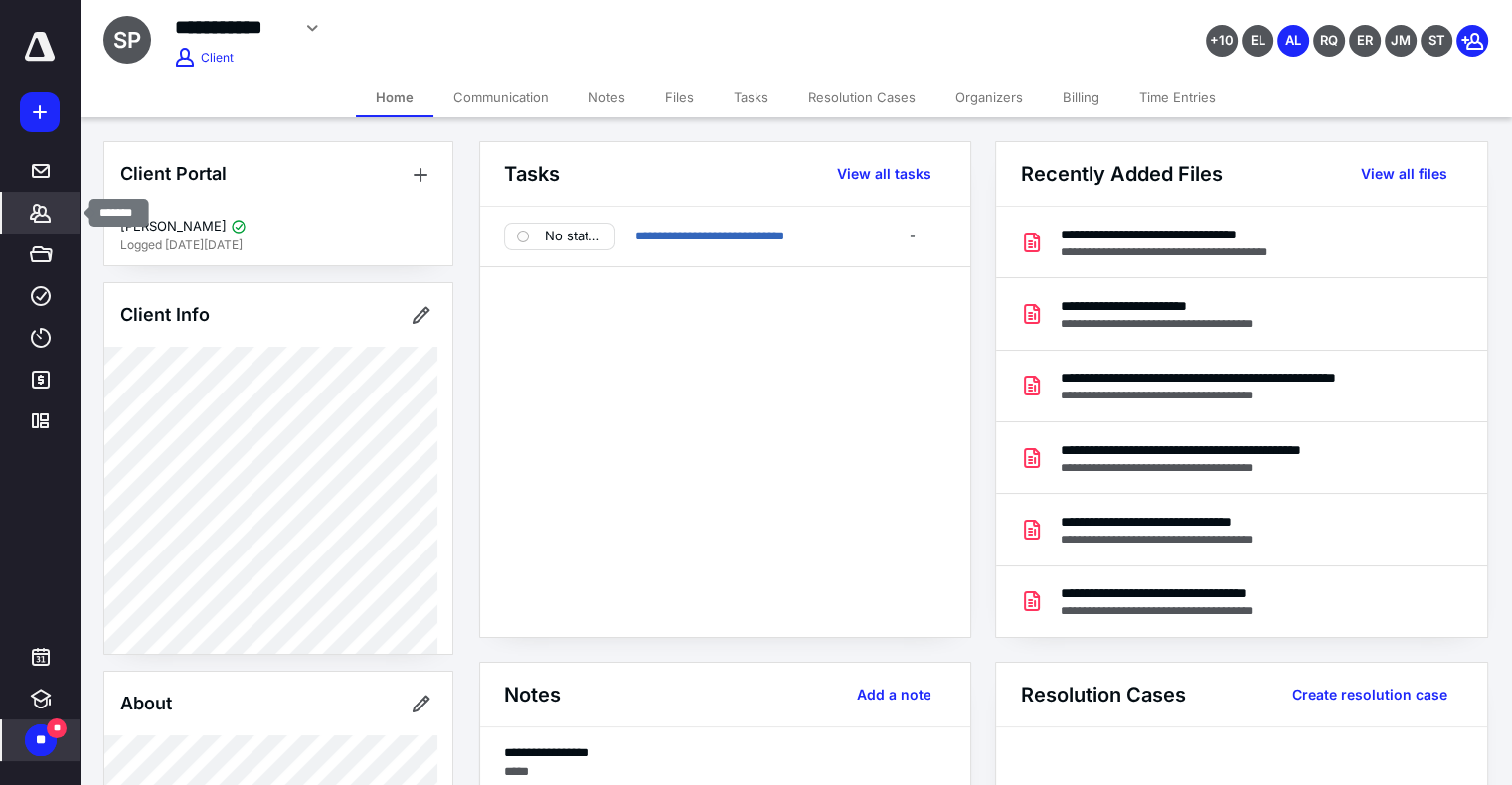 click 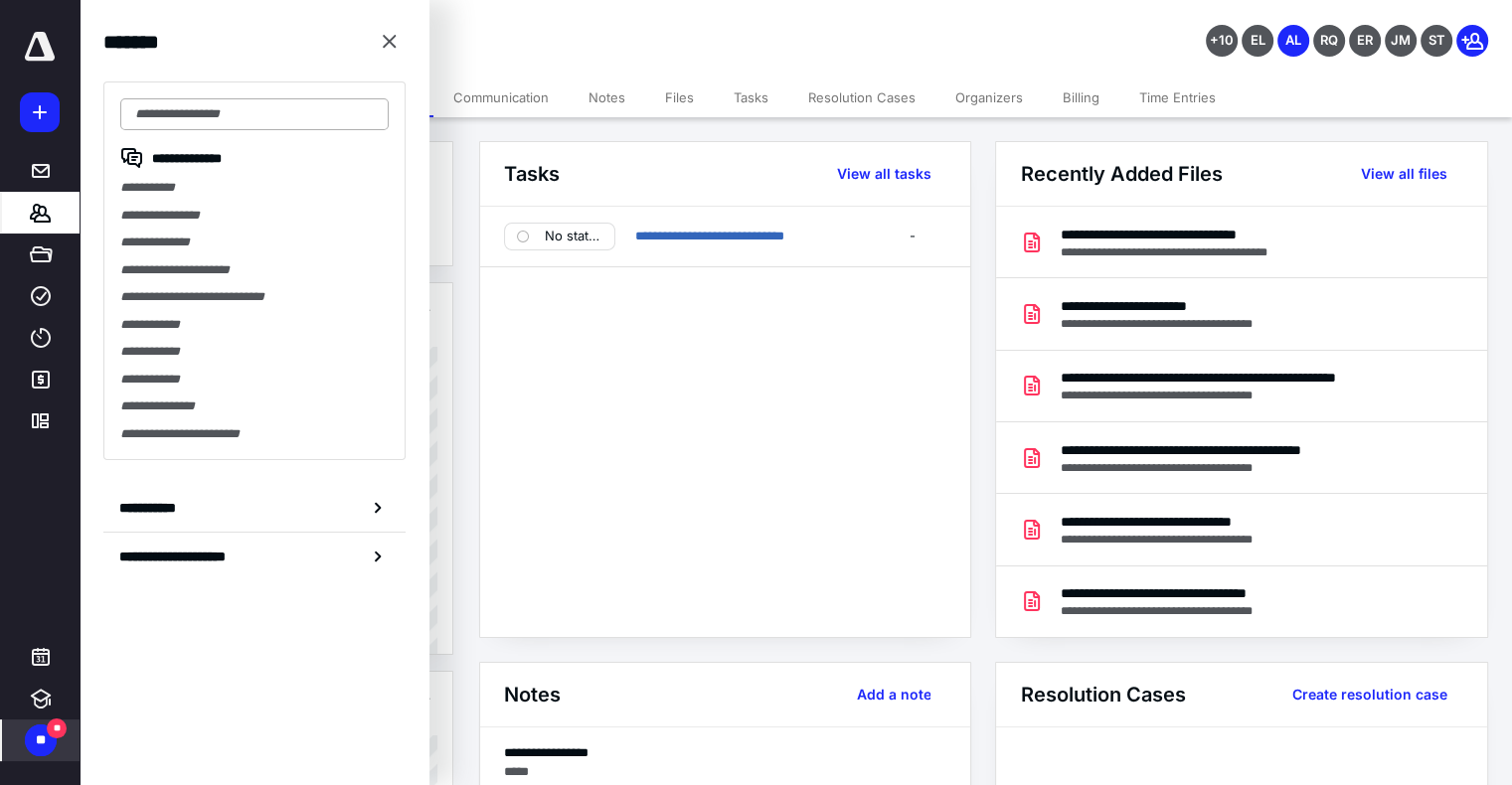 click at bounding box center [254, 114] 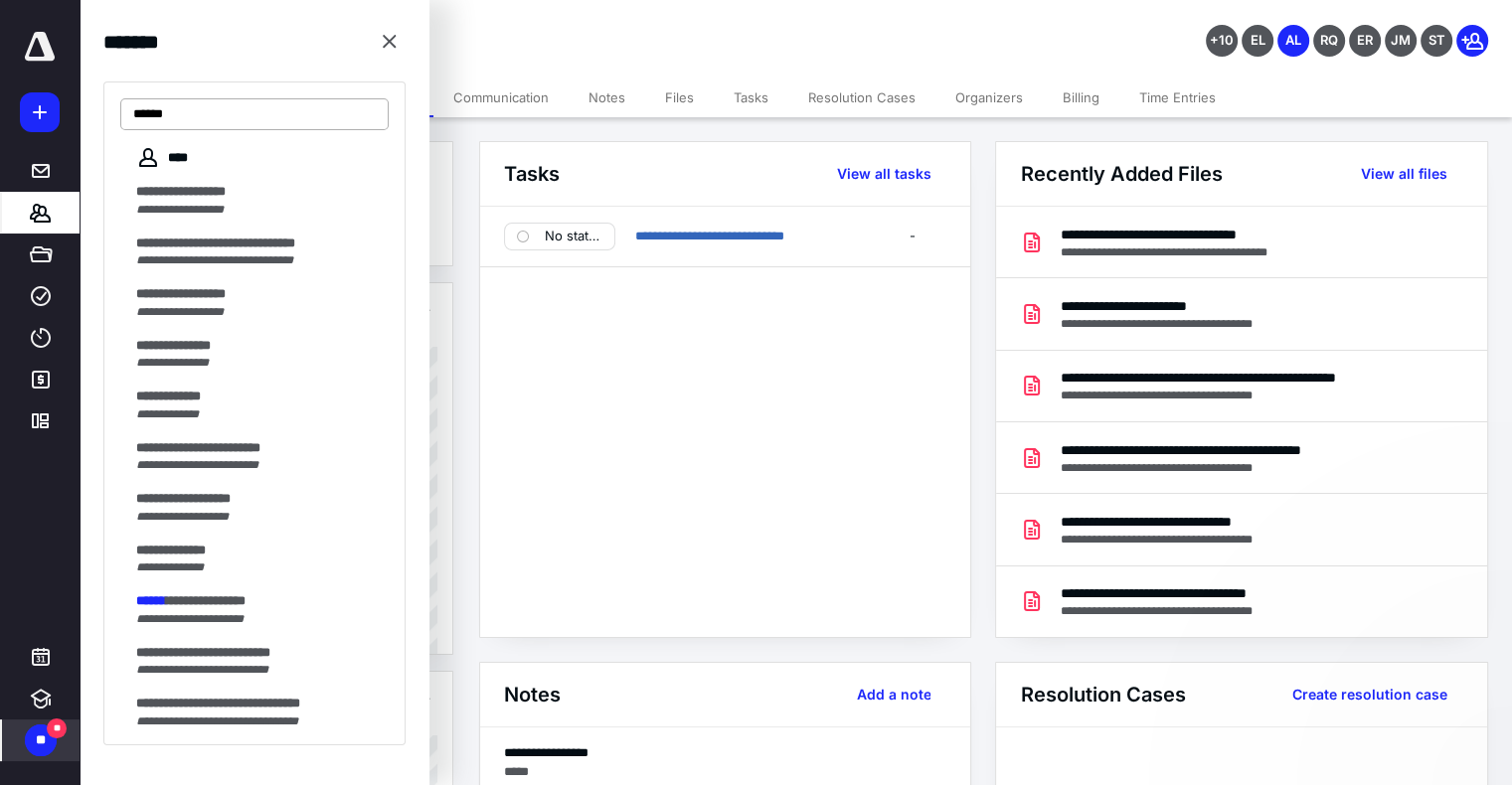 scroll, scrollTop: 2316, scrollLeft: 0, axis: vertical 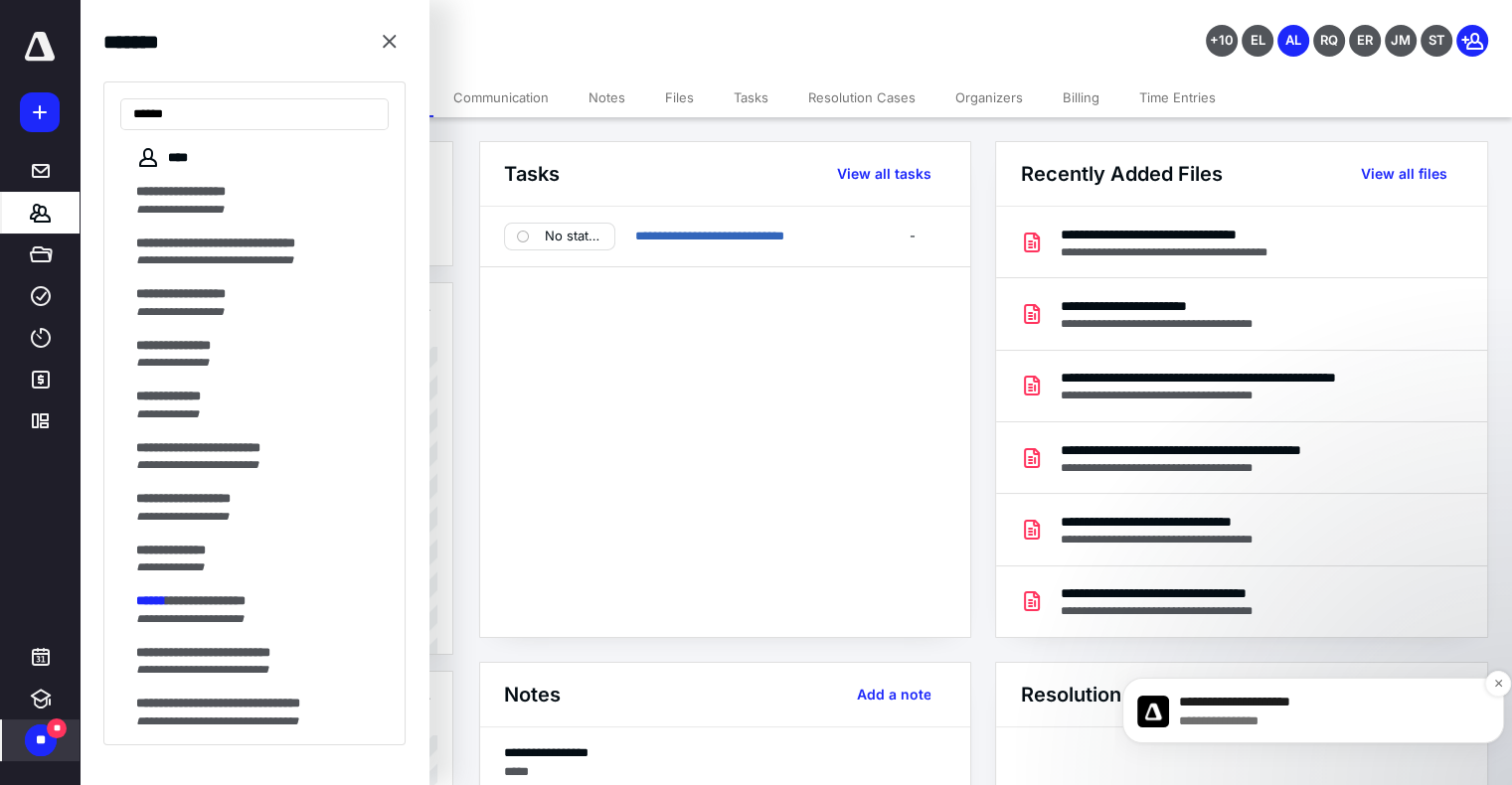 click on "**********" at bounding box center (1329, 721) 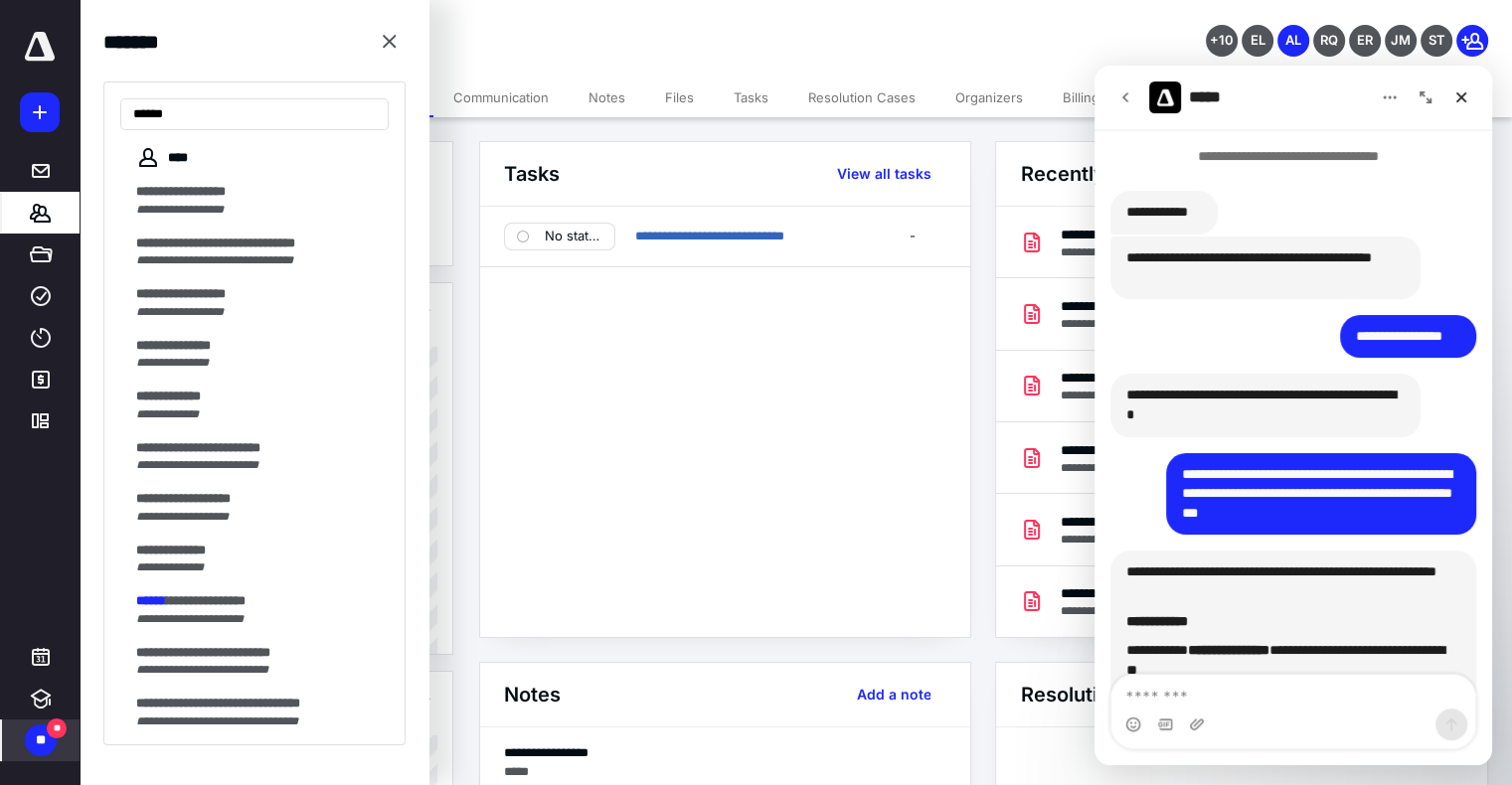 scroll, scrollTop: 3, scrollLeft: 0, axis: vertical 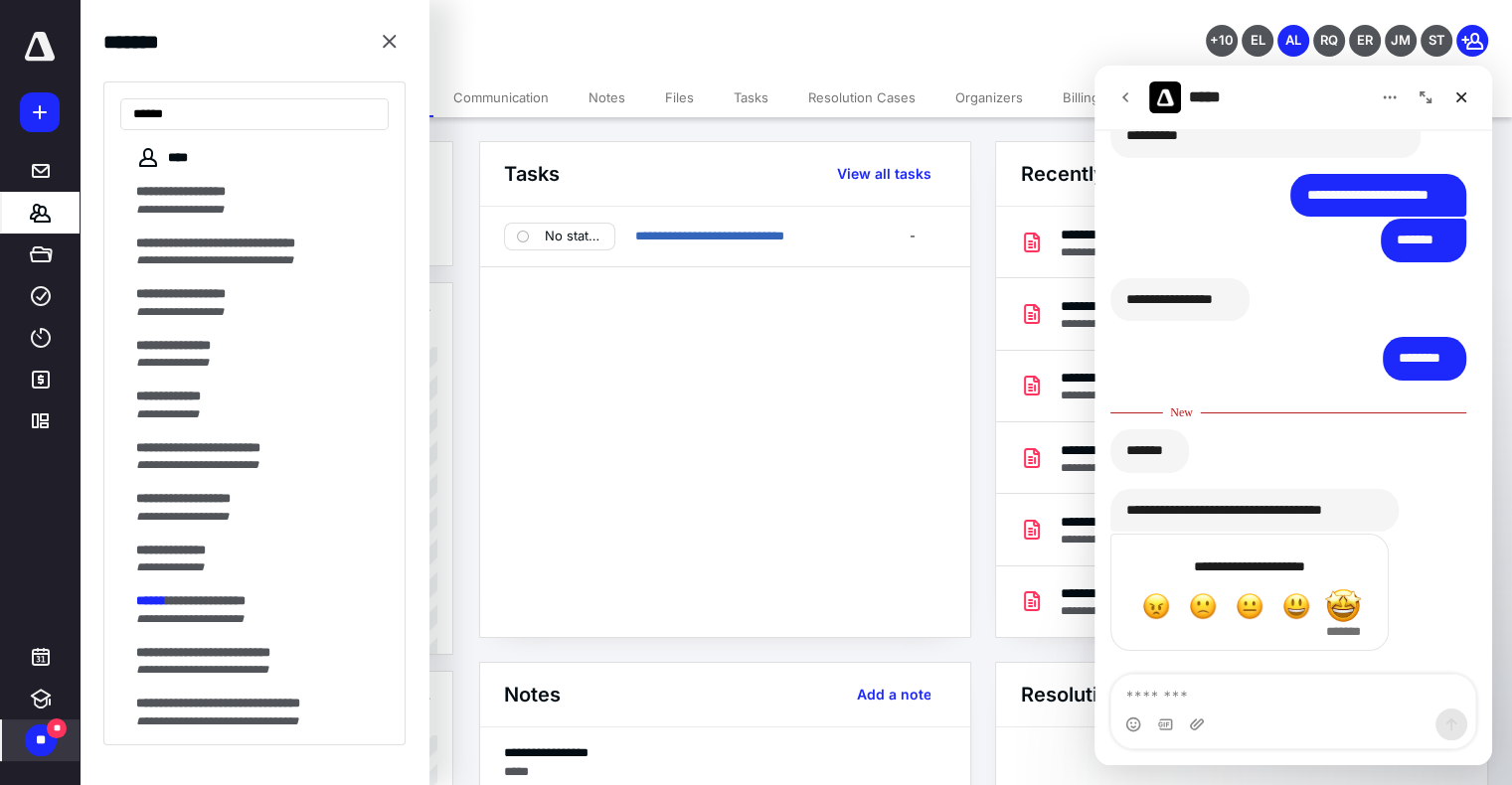 click at bounding box center [1343, 606] 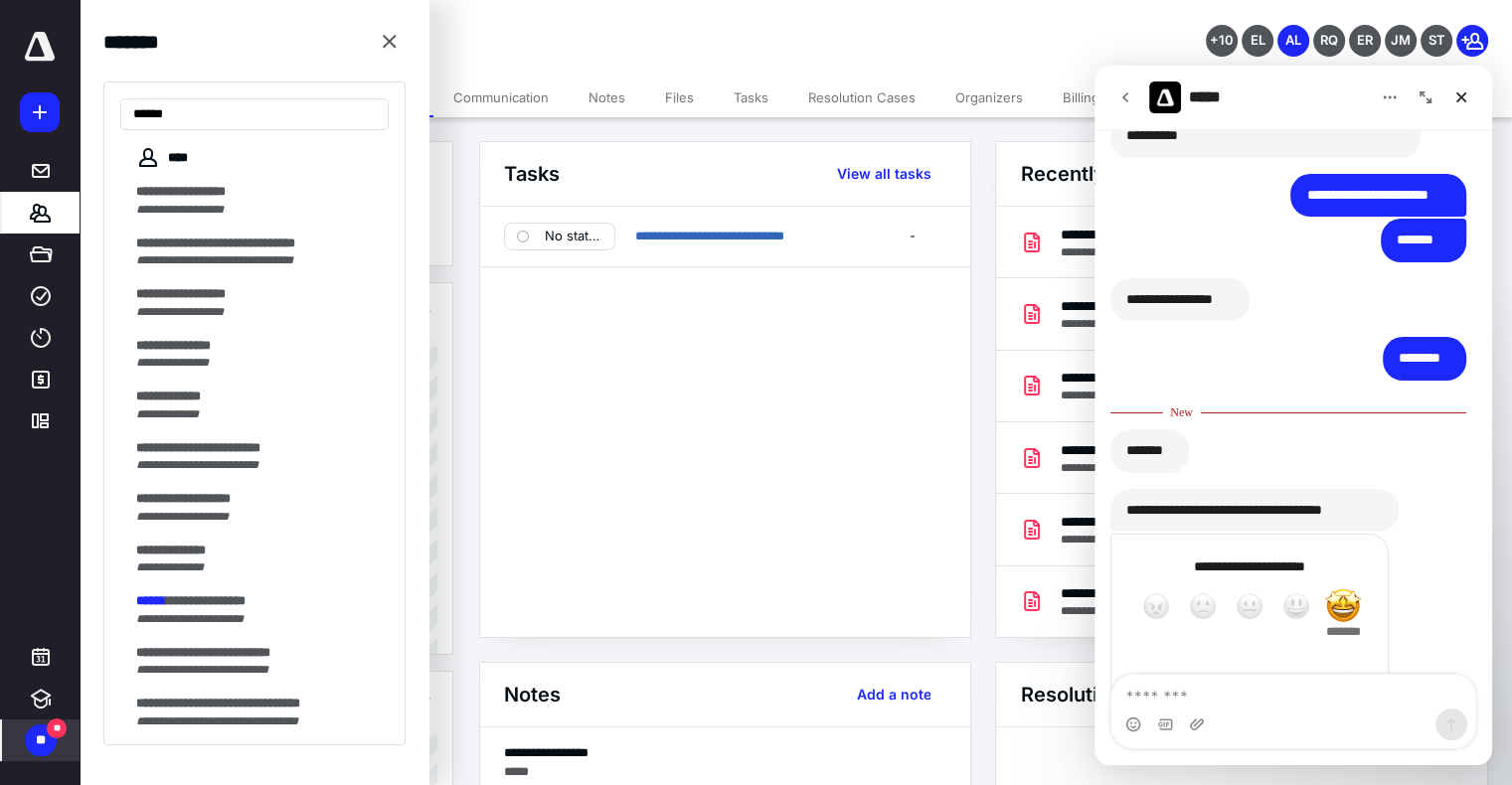 scroll, scrollTop: 2, scrollLeft: 0, axis: vertical 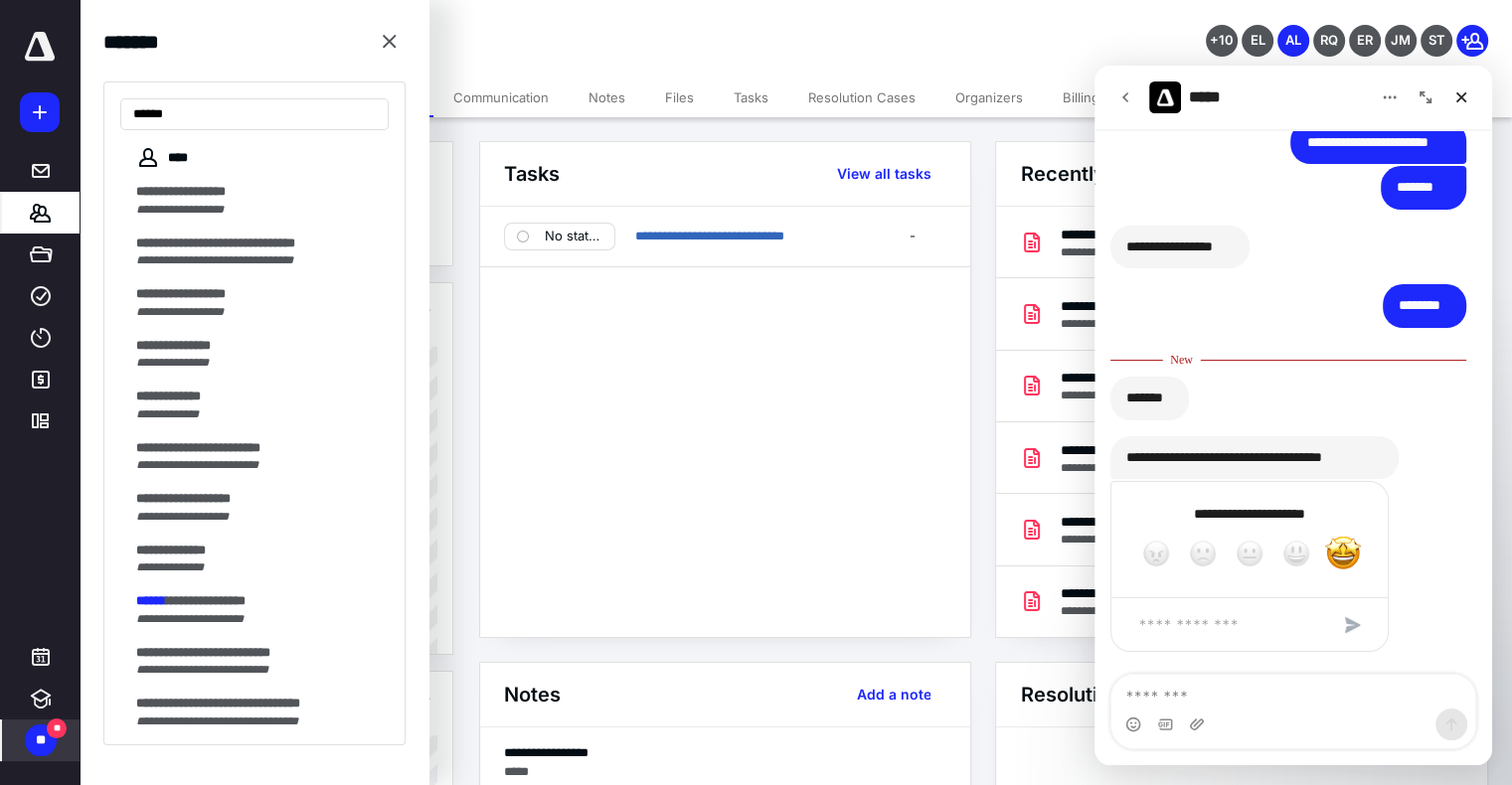 click at bounding box center (1353, 625) 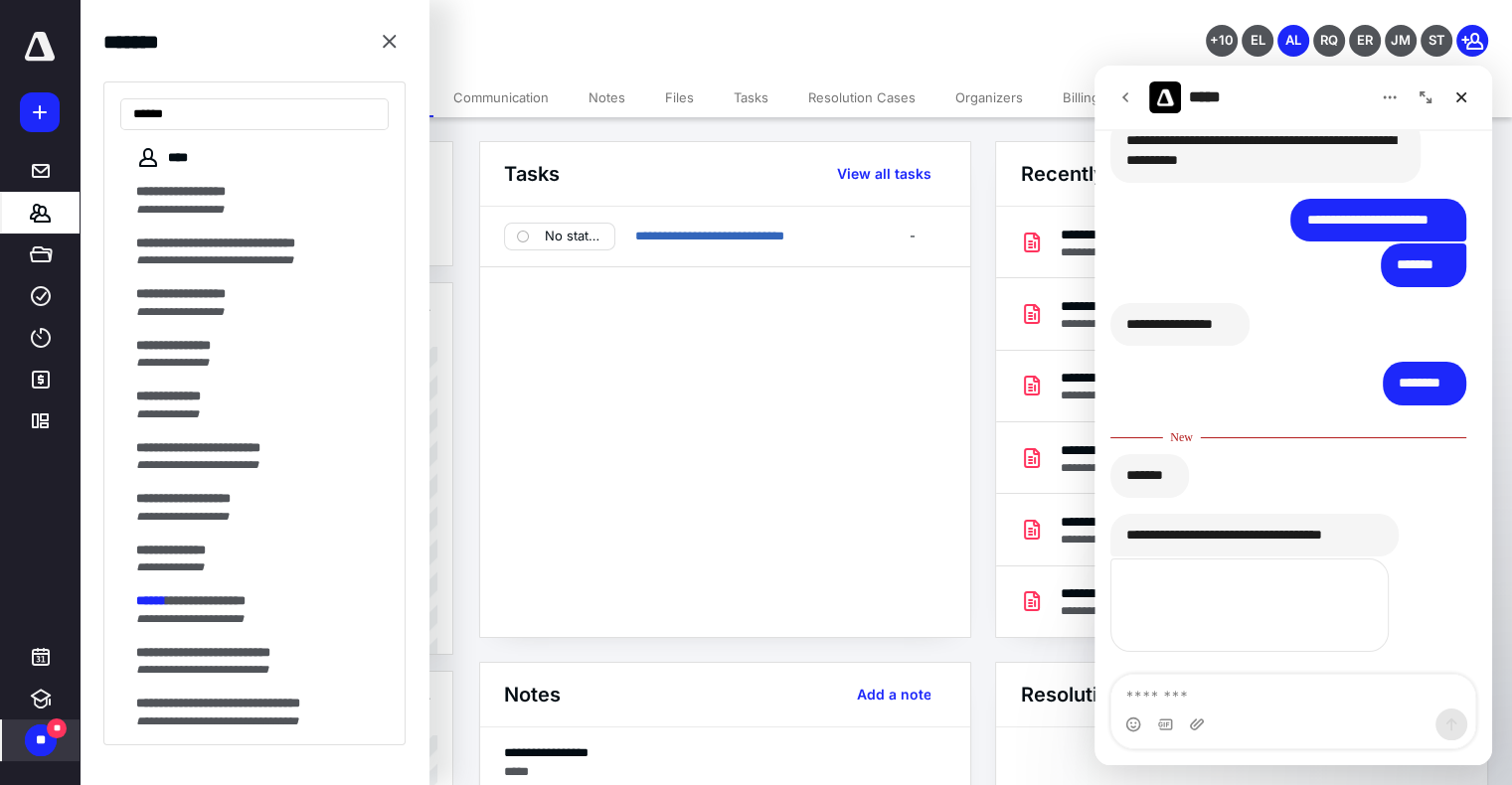 scroll, scrollTop: 2466, scrollLeft: 0, axis: vertical 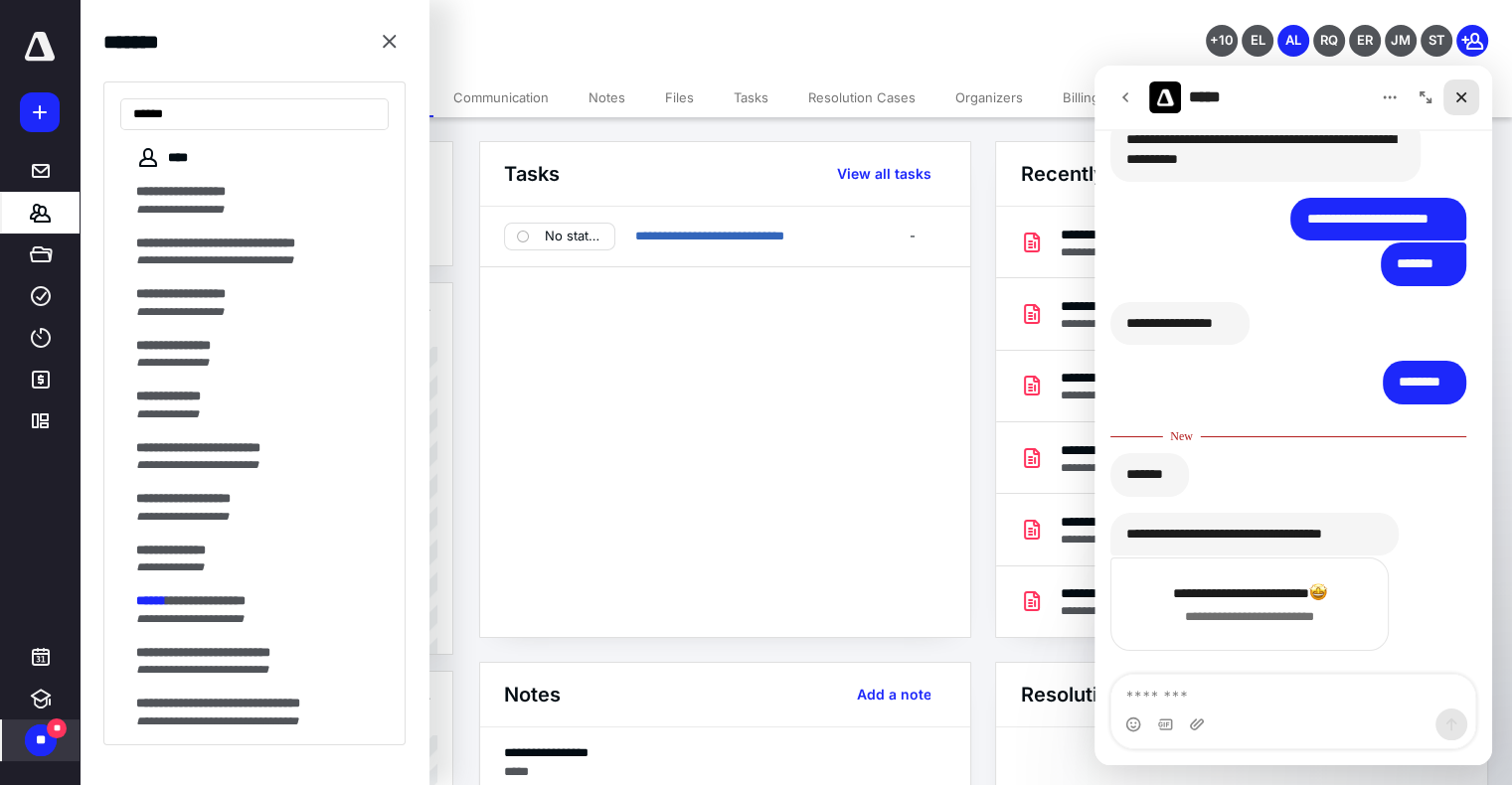 click 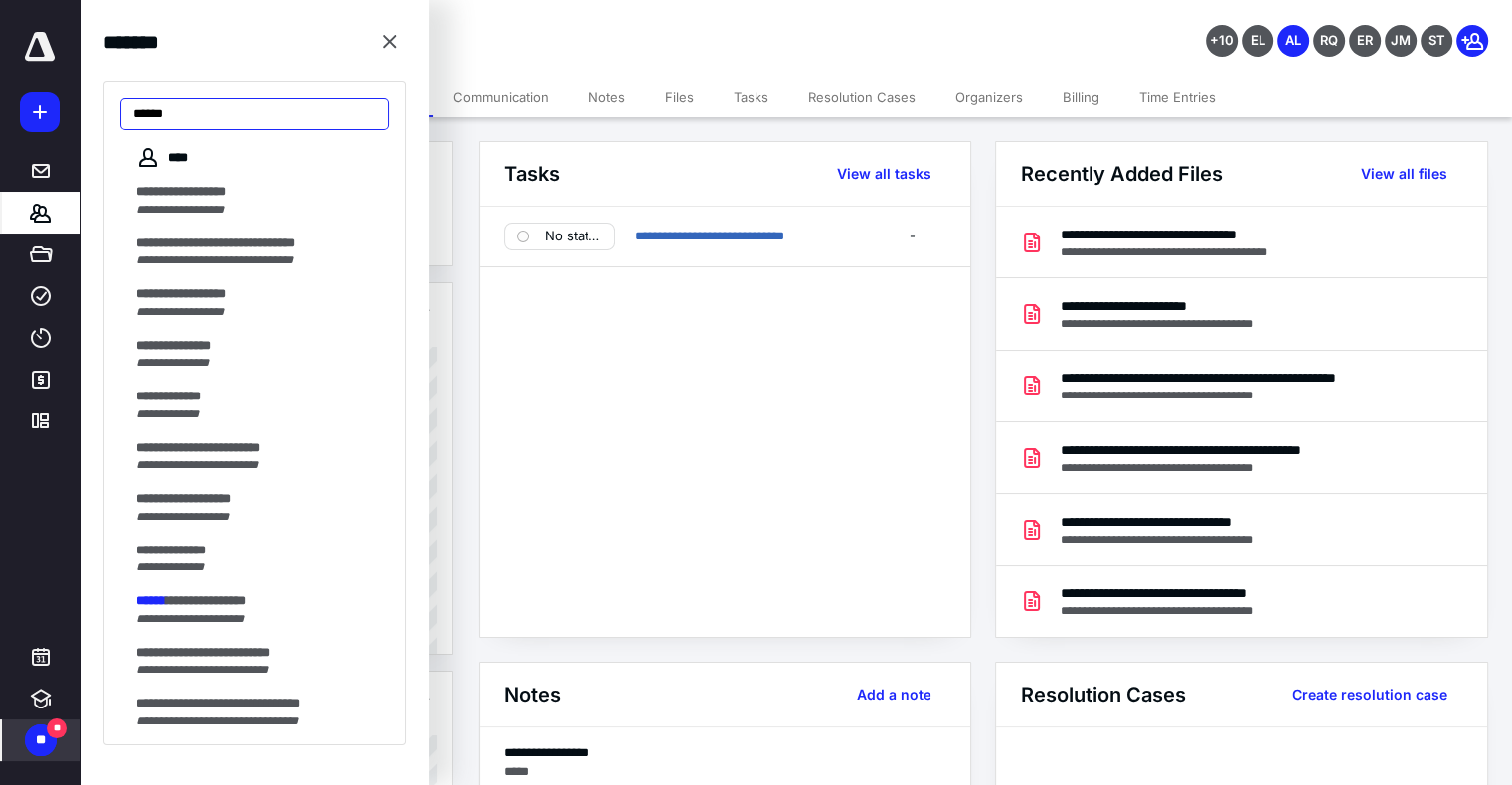 click on "******" at bounding box center [254, 114] 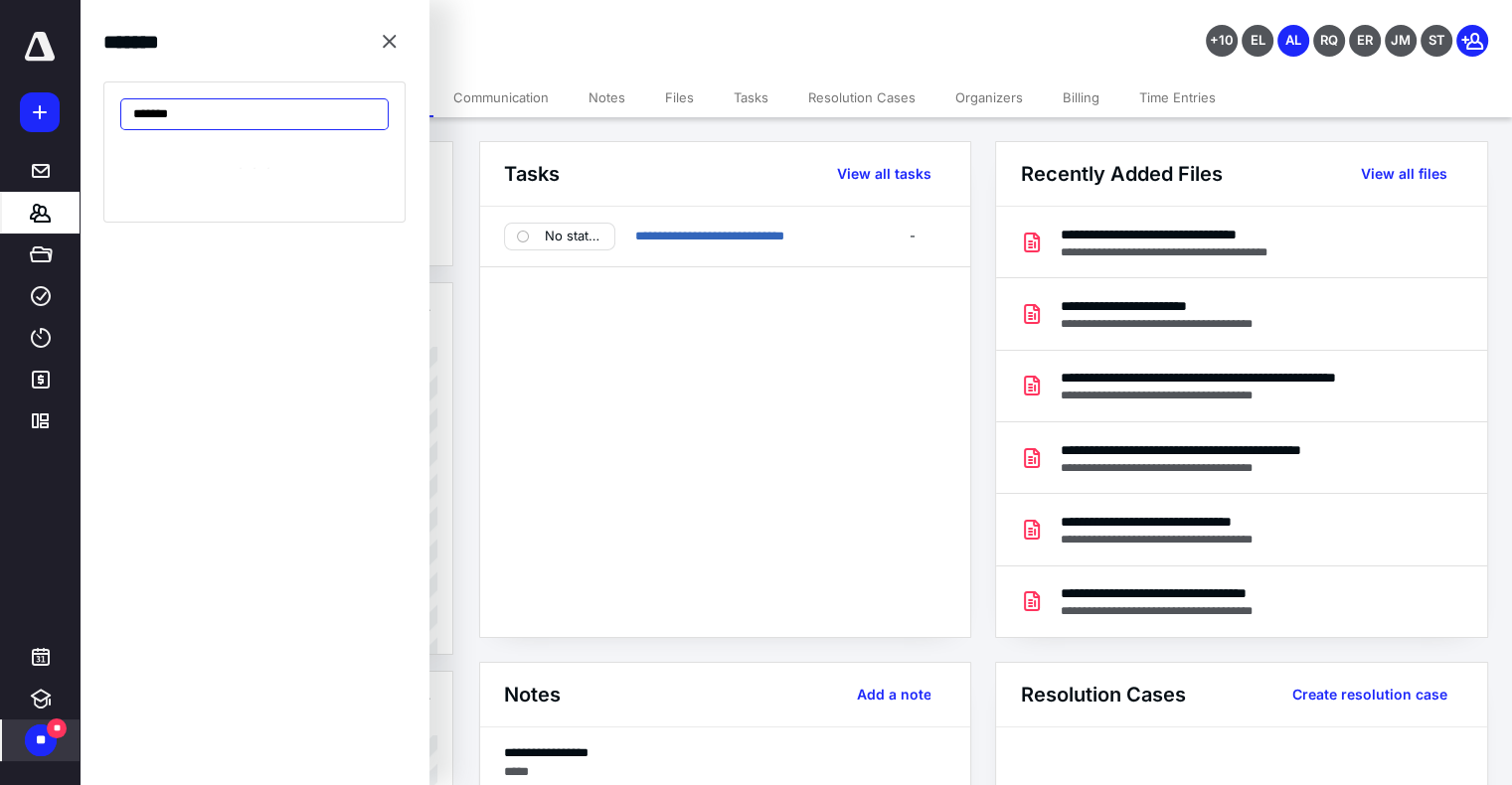 type on "******" 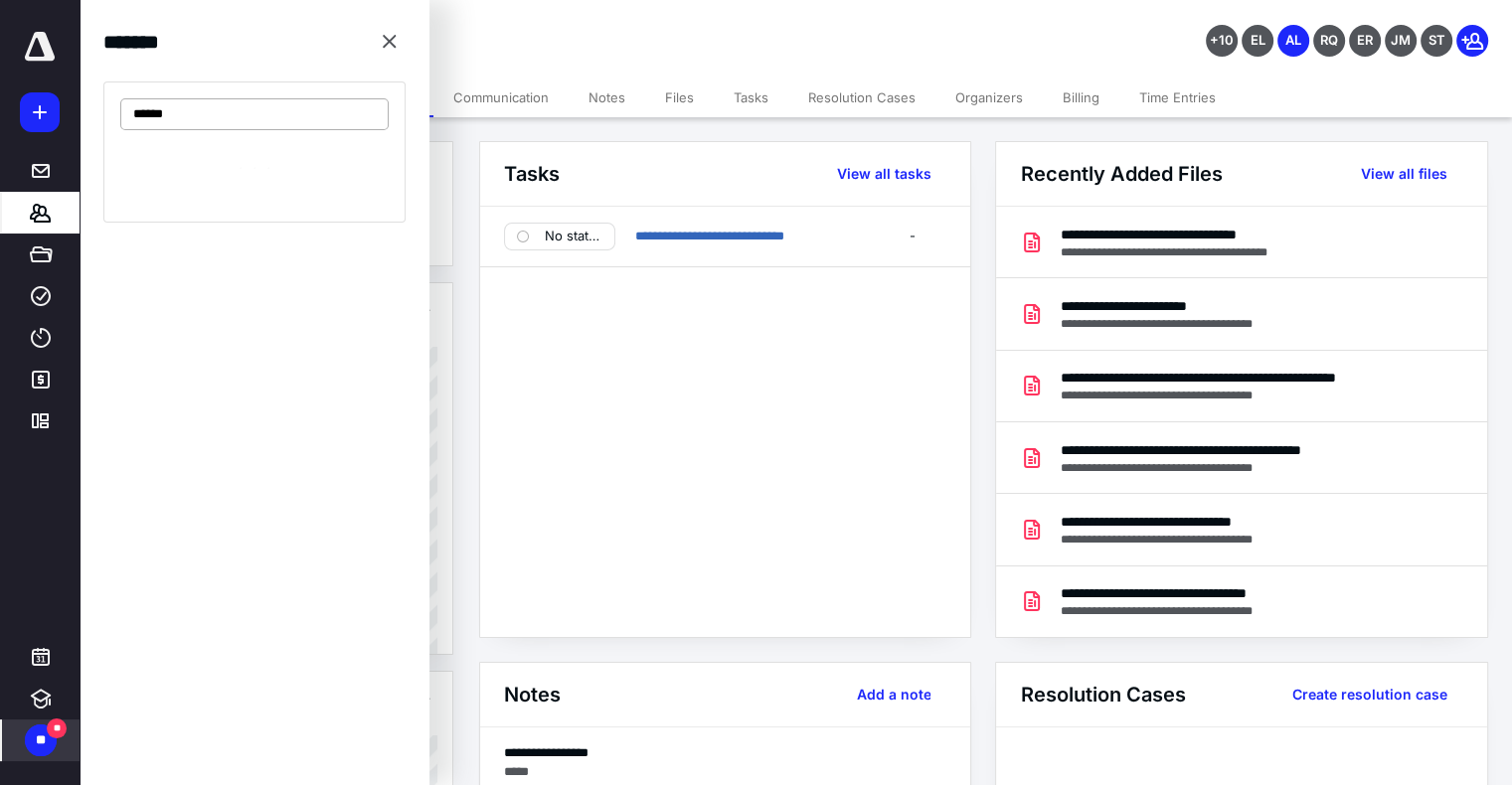 scroll, scrollTop: 2466, scrollLeft: 0, axis: vertical 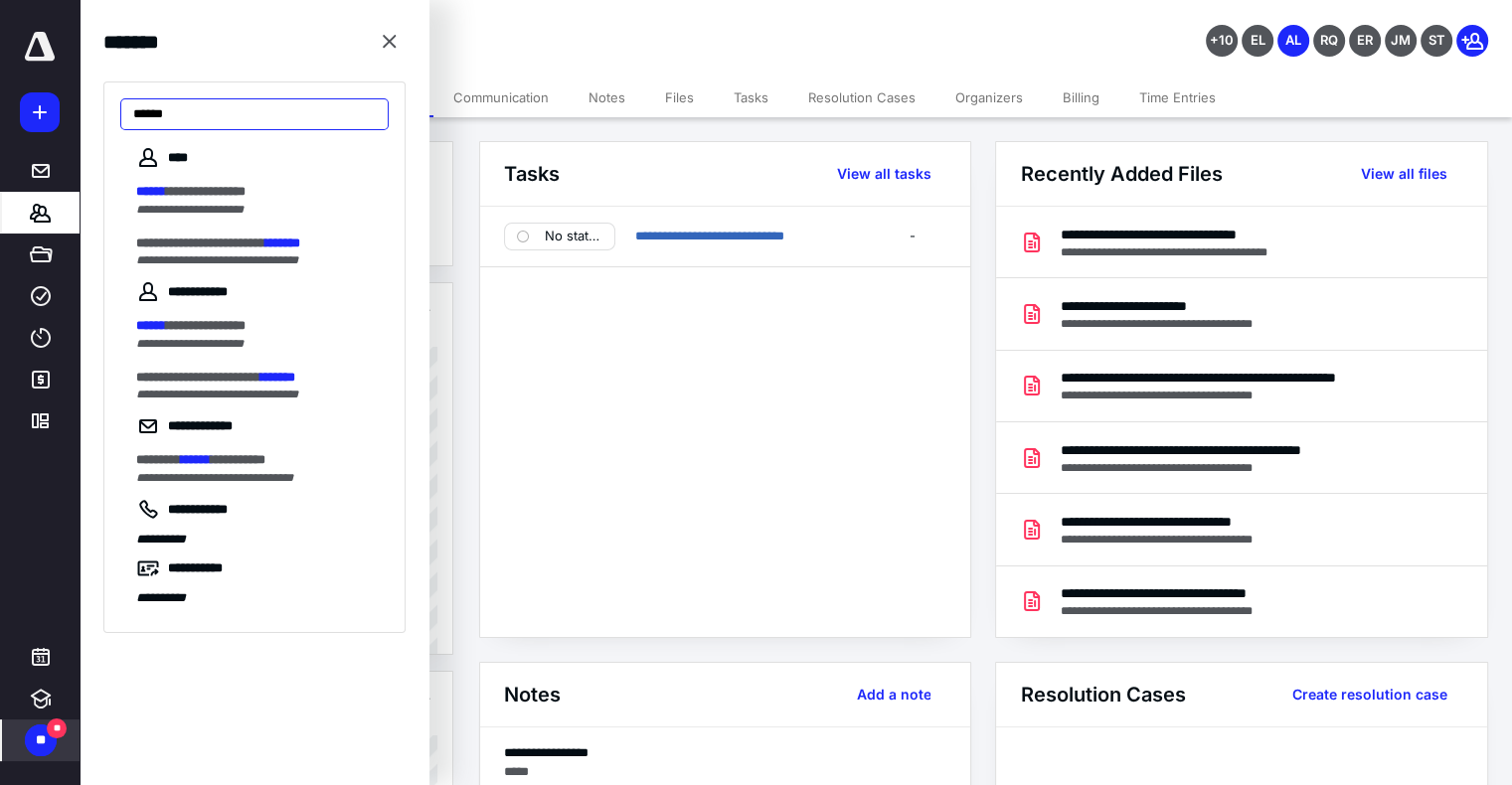 click on "******" at bounding box center (254, 114) 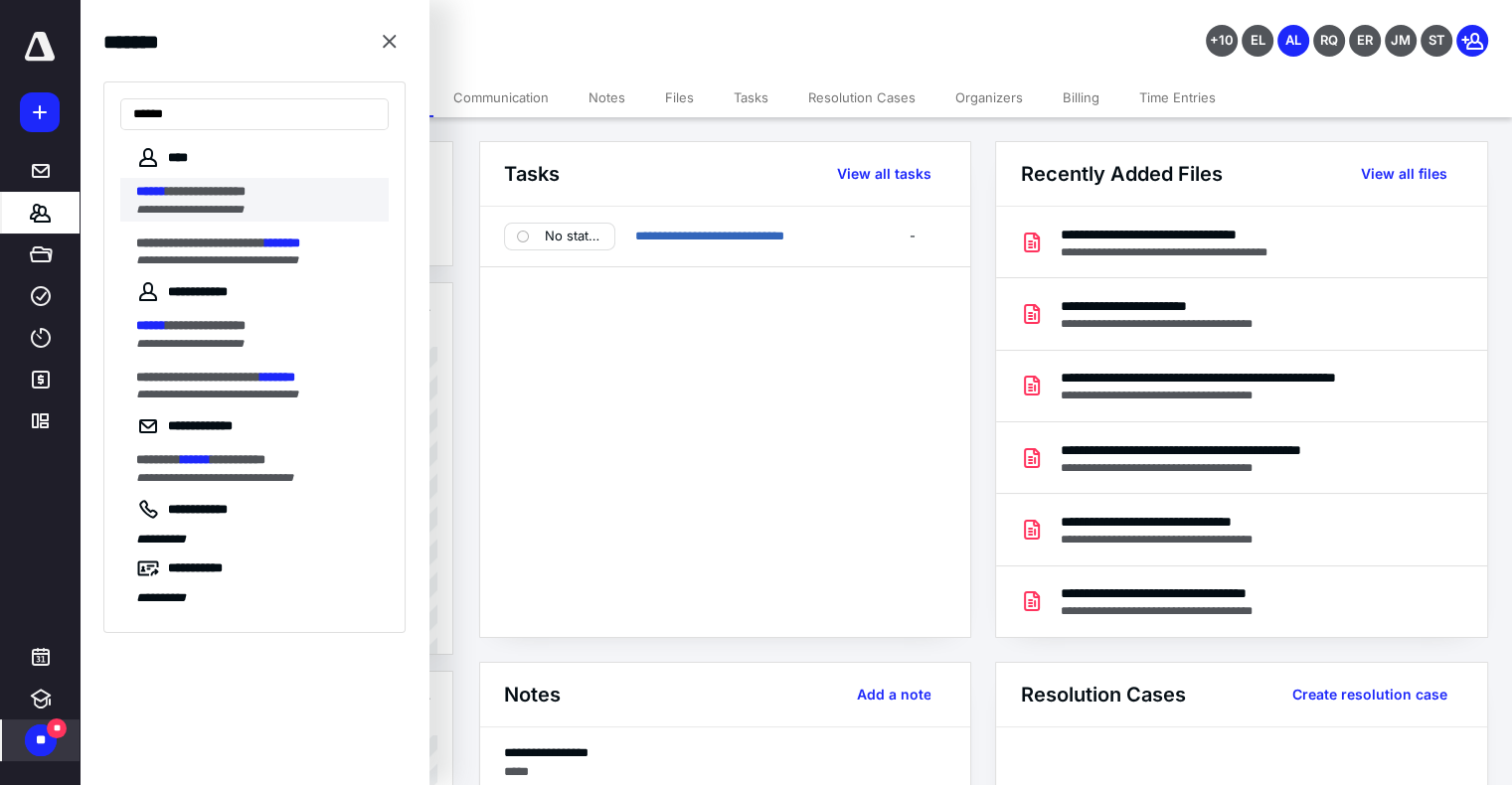 click on "**********" at bounding box center [190, 210] 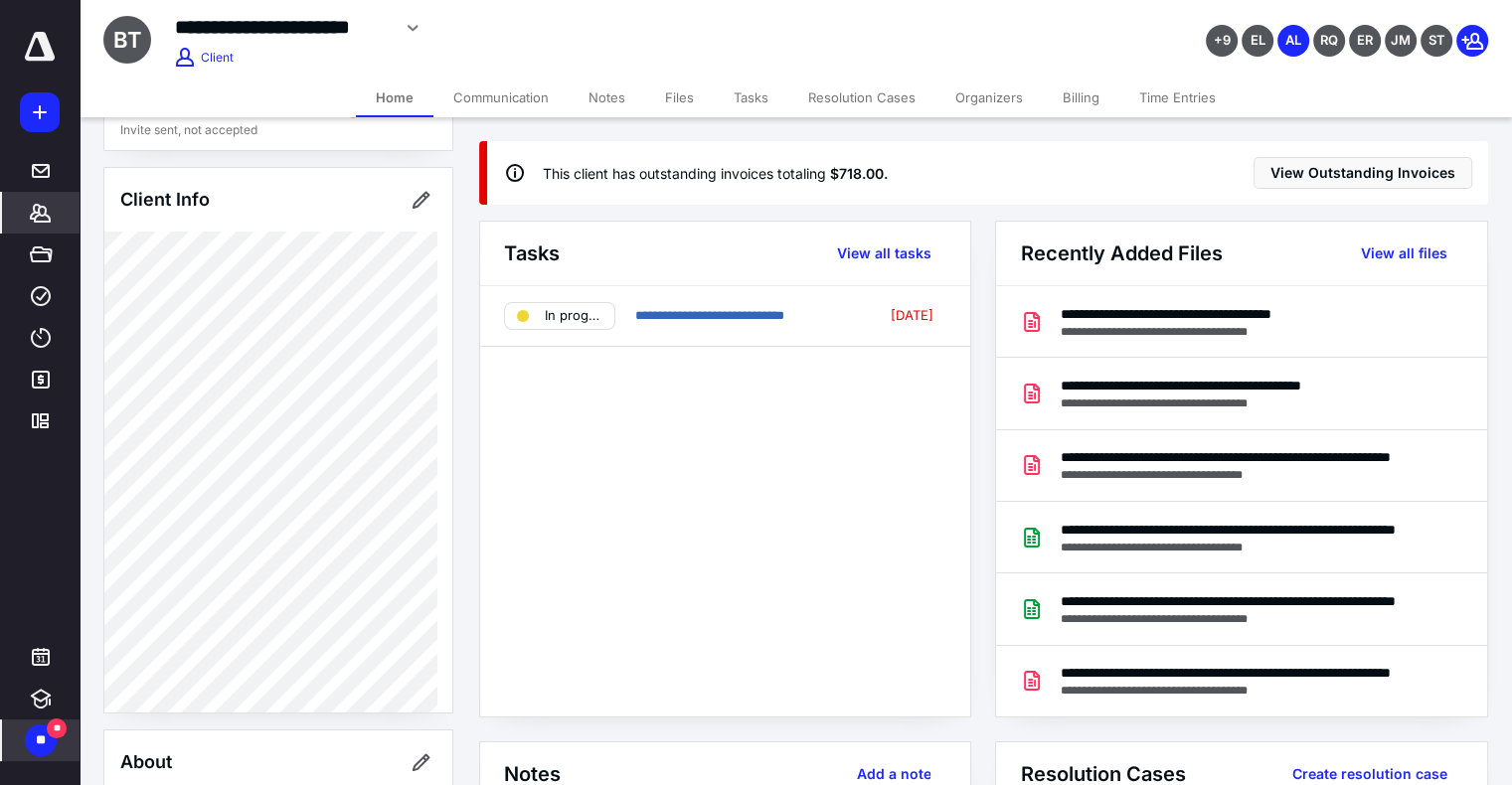 scroll, scrollTop: 235, scrollLeft: 0, axis: vertical 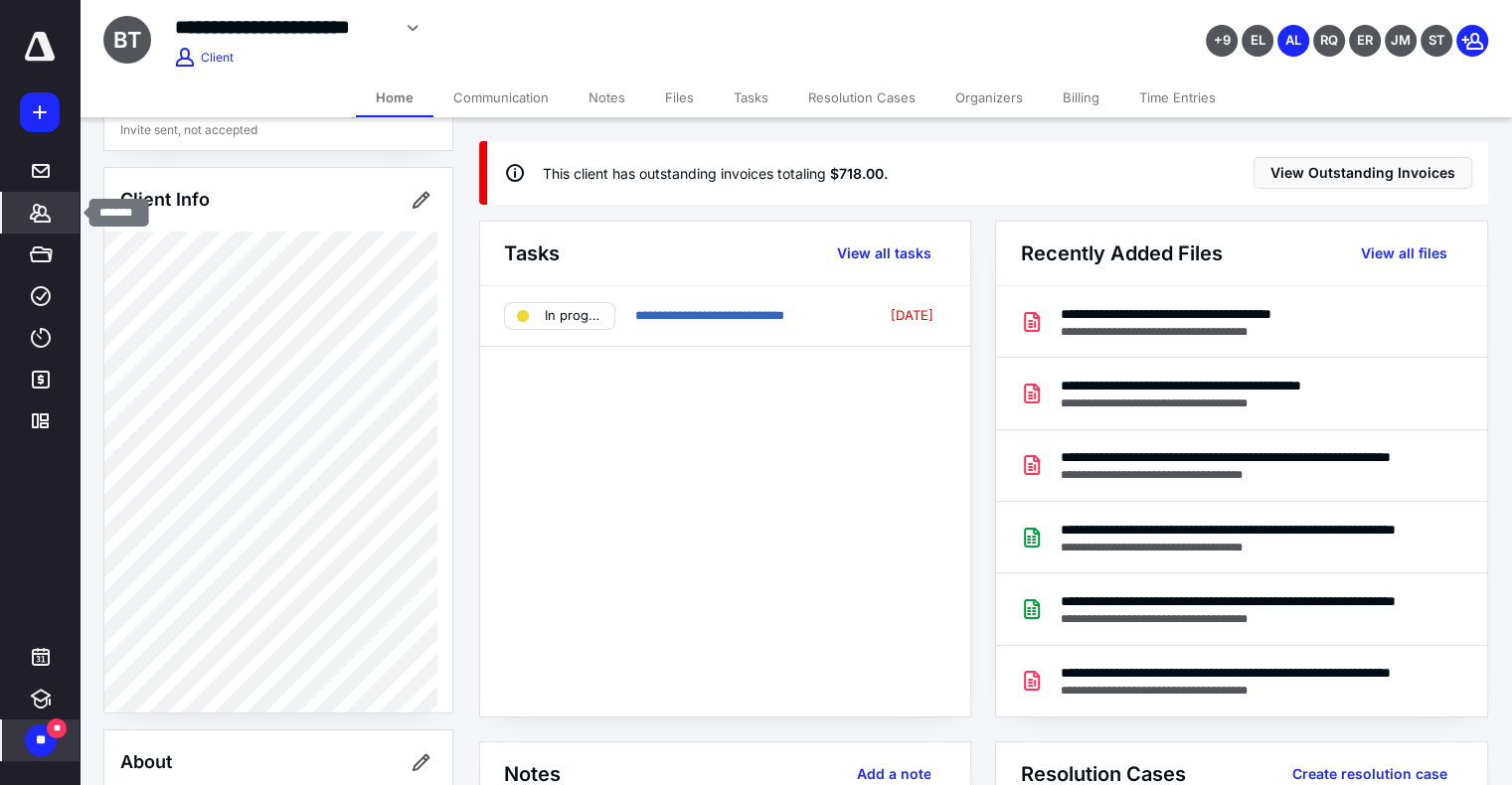click on "*******" at bounding box center [41, 213] 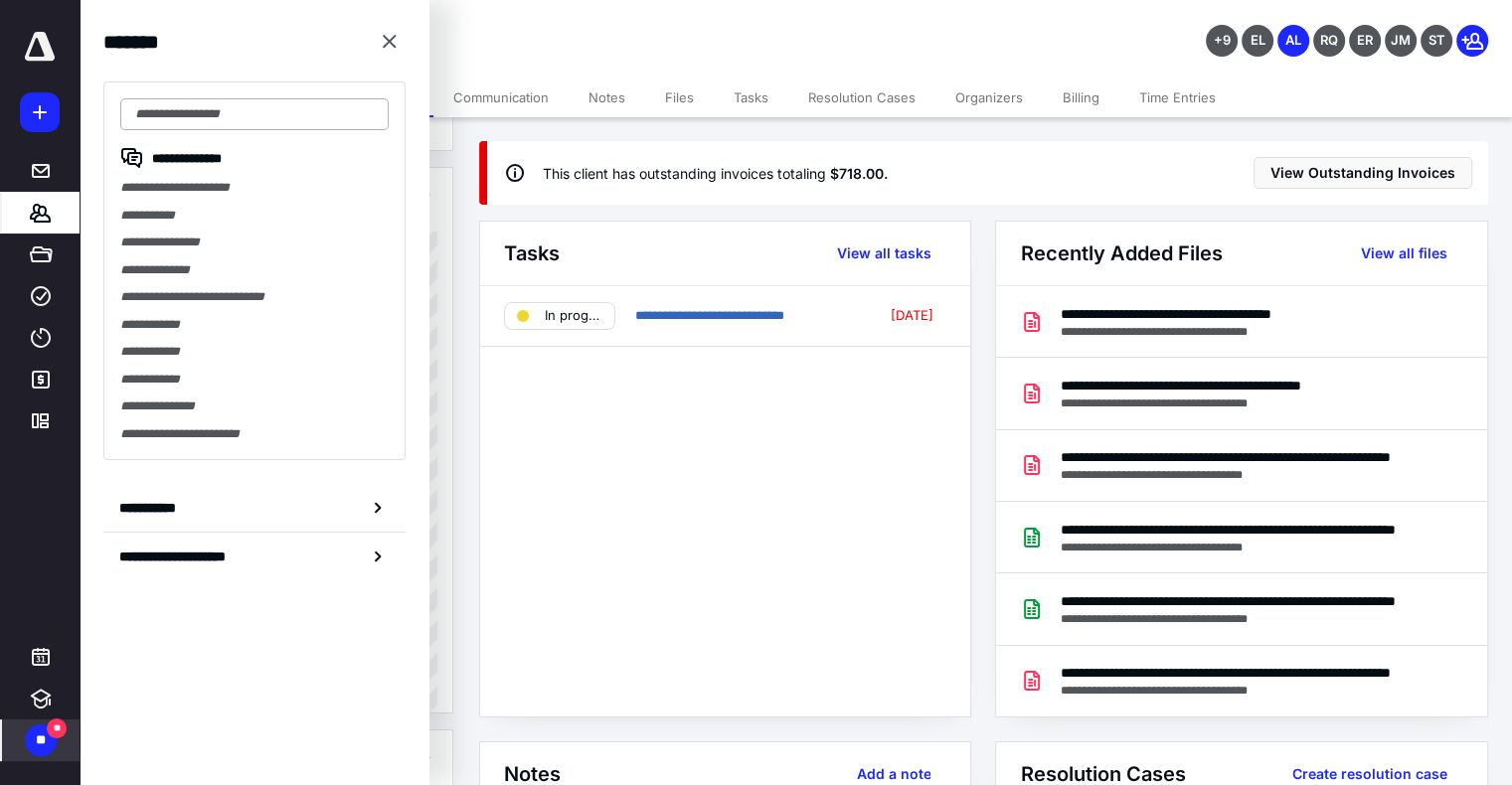 click at bounding box center (254, 114) 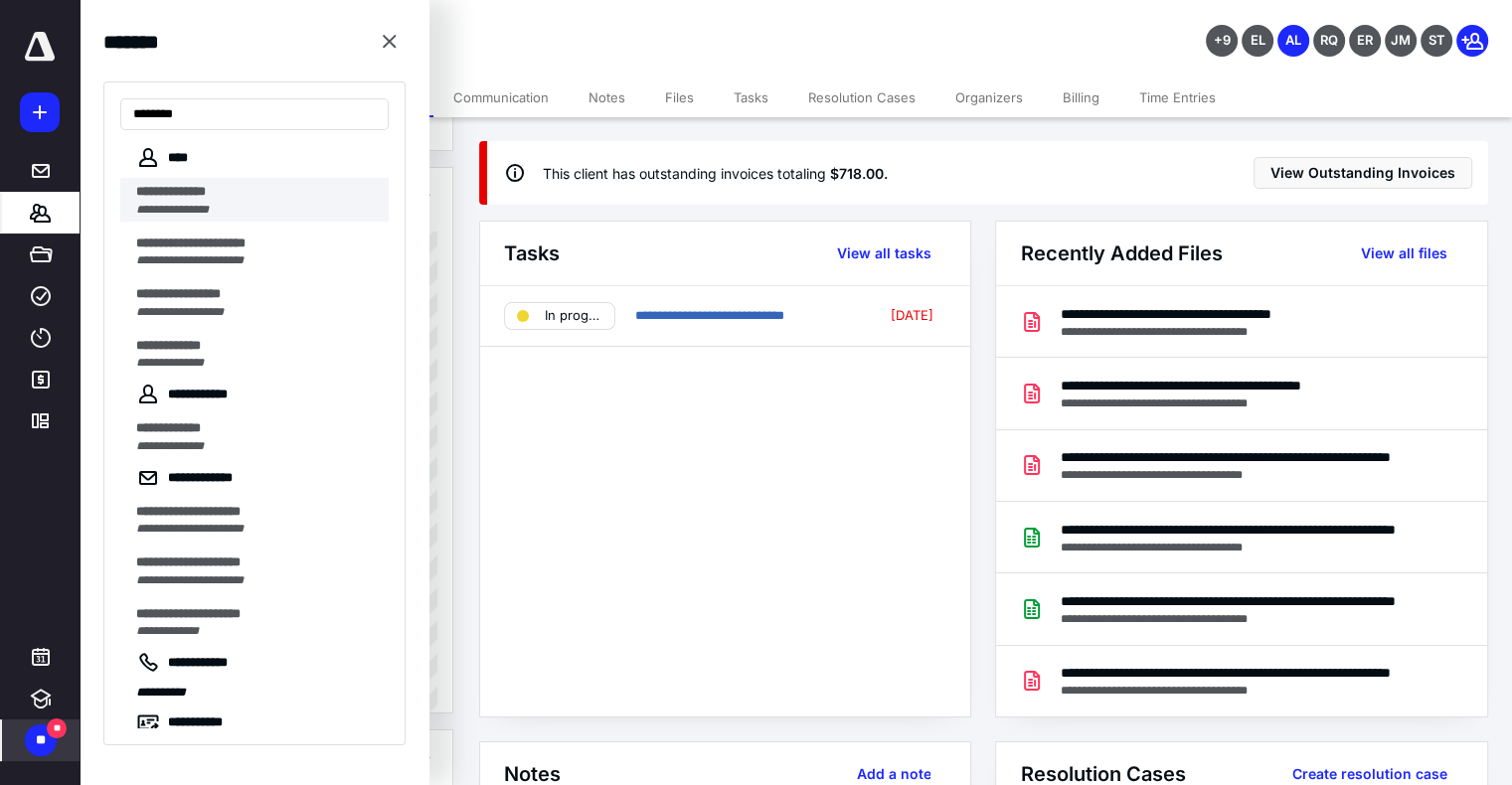 type on "*******" 